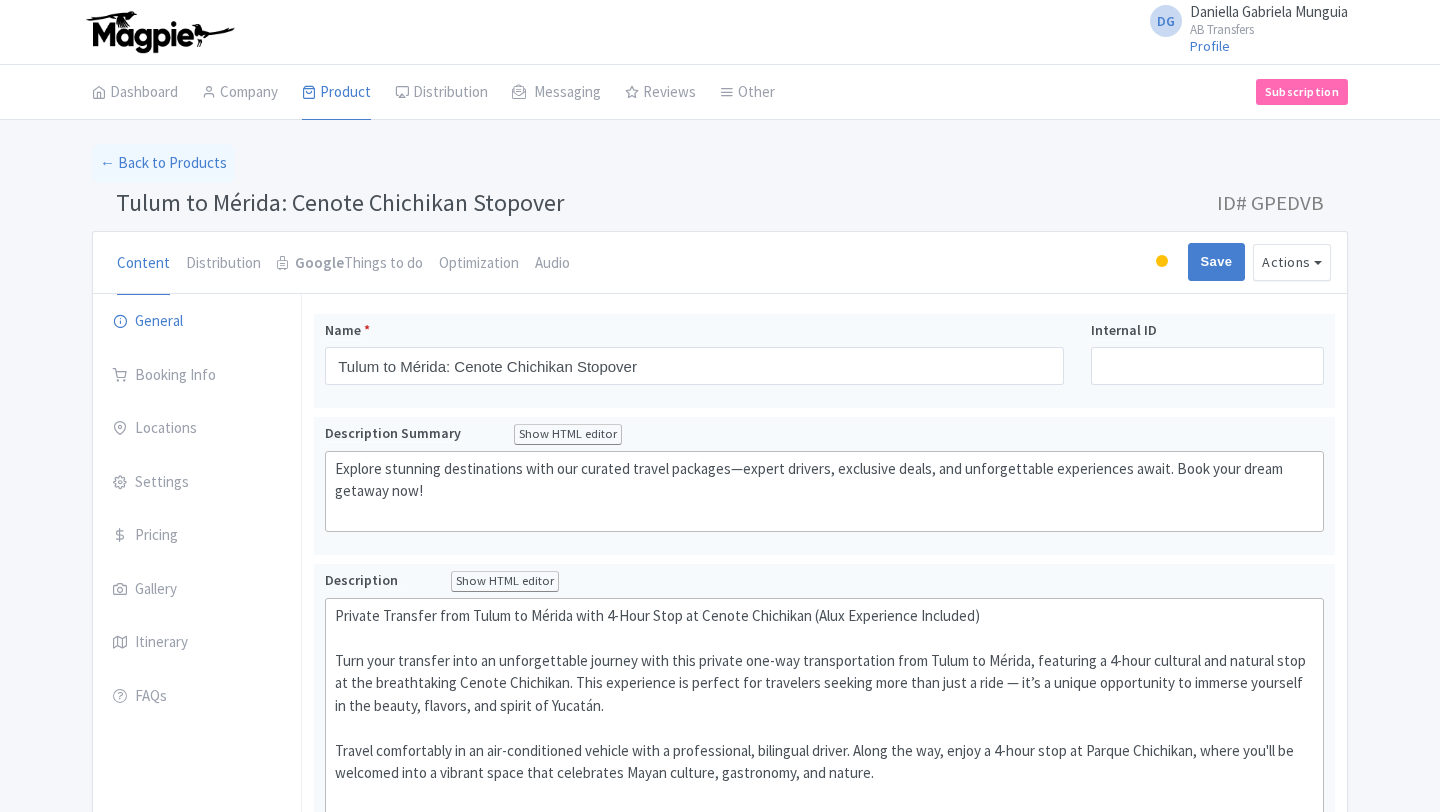 scroll, scrollTop: 1198, scrollLeft: 0, axis: vertical 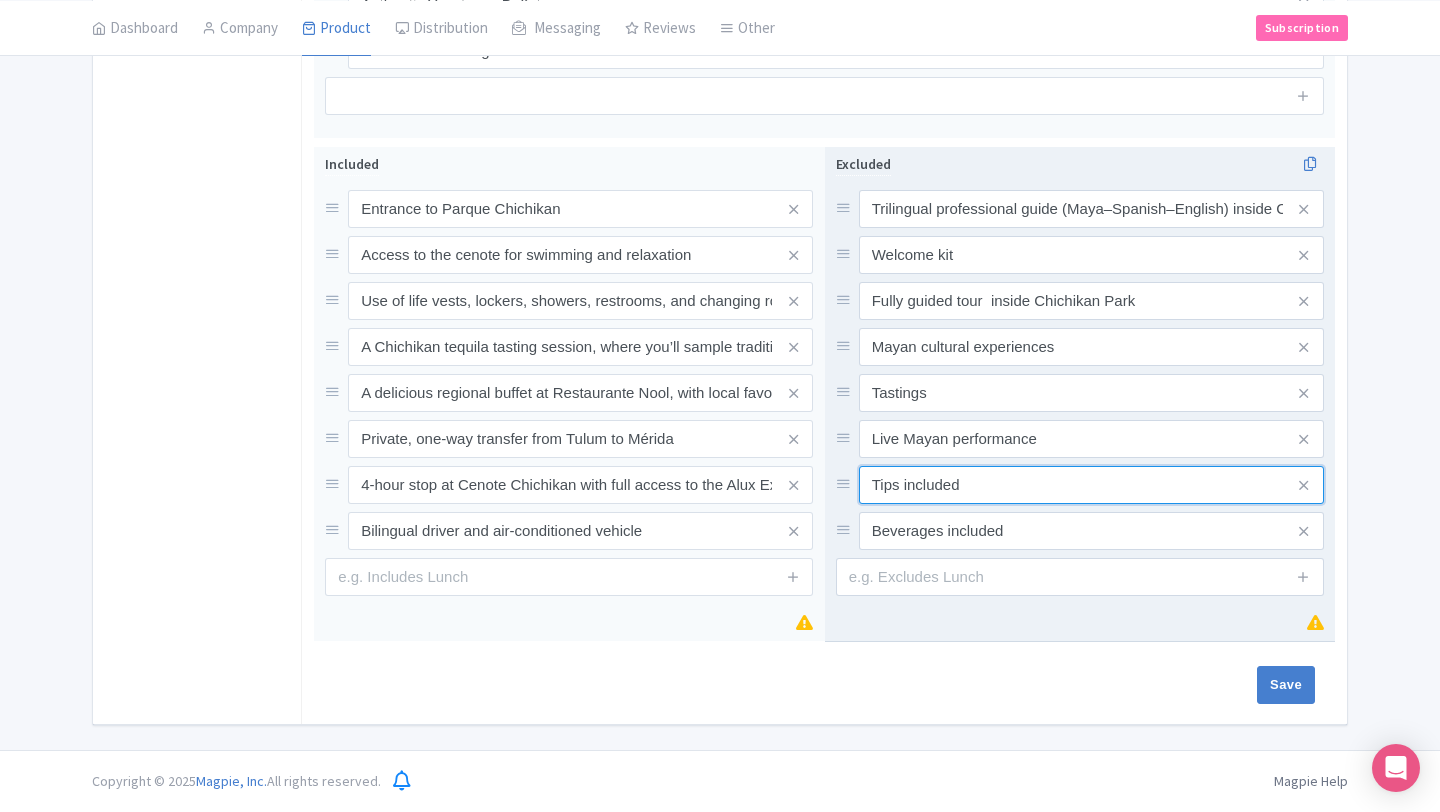 click on "Tips included" at bounding box center [1091, 209] 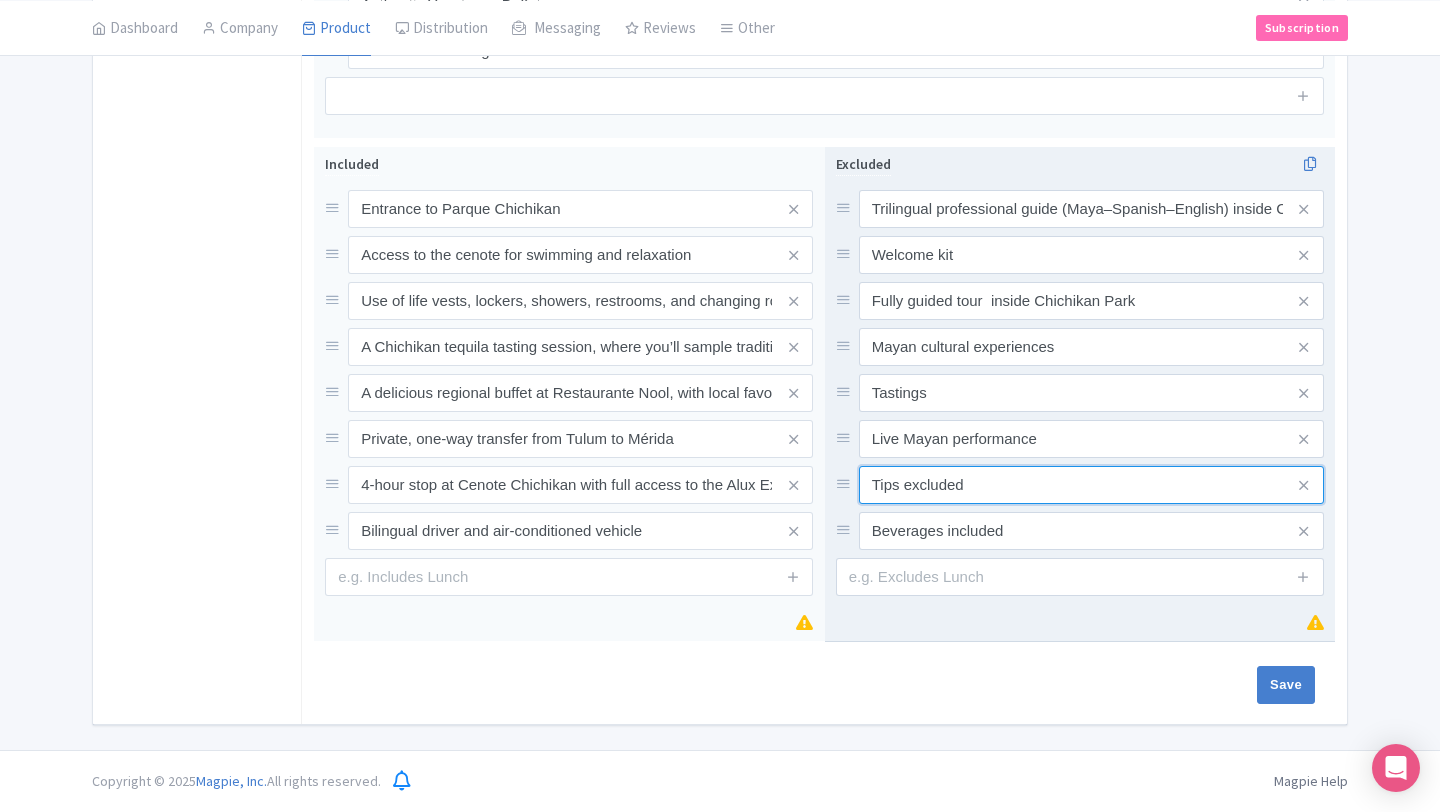 type on "Tips excluded" 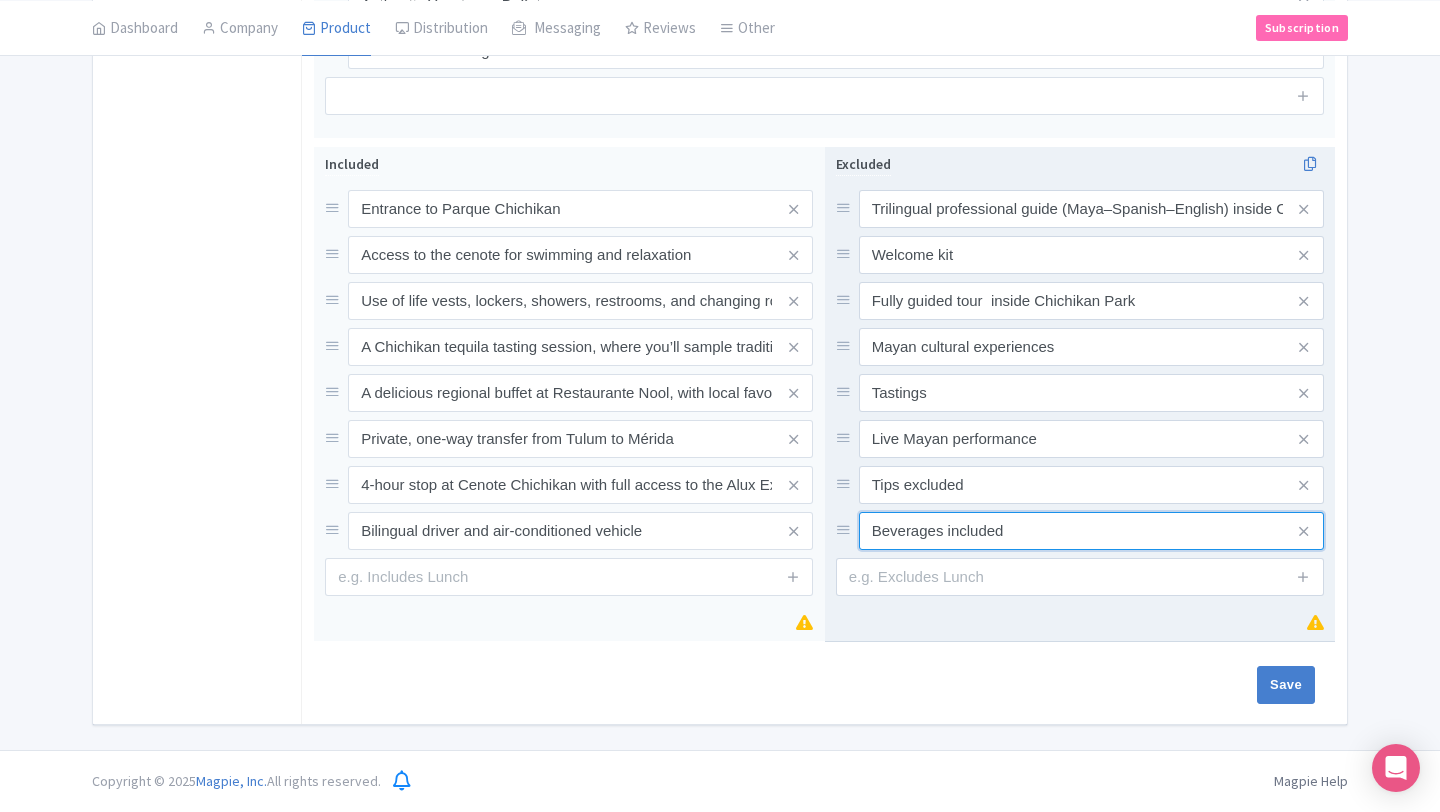 click on "Beverages included" at bounding box center (1091, 209) 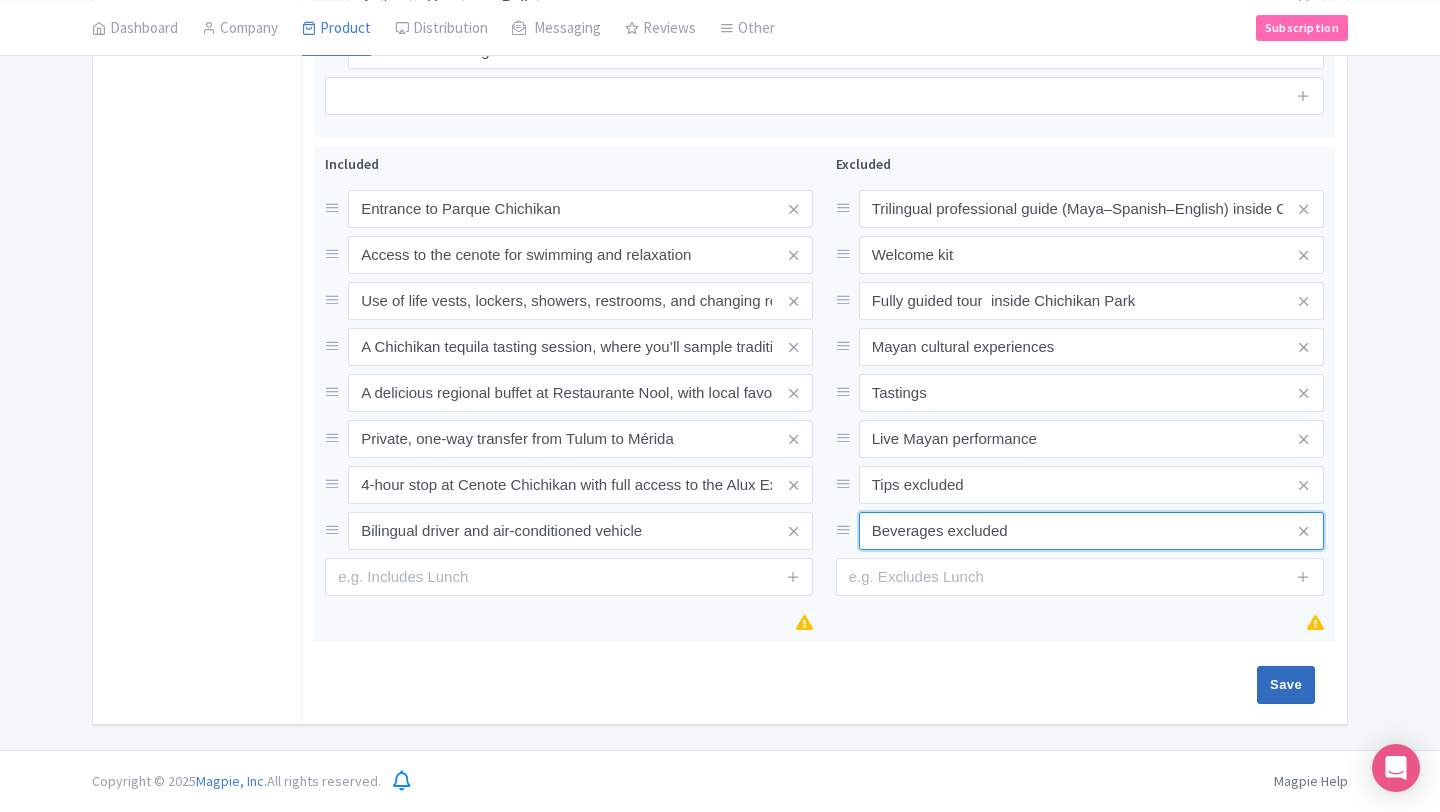 type on "Beverages excluded" 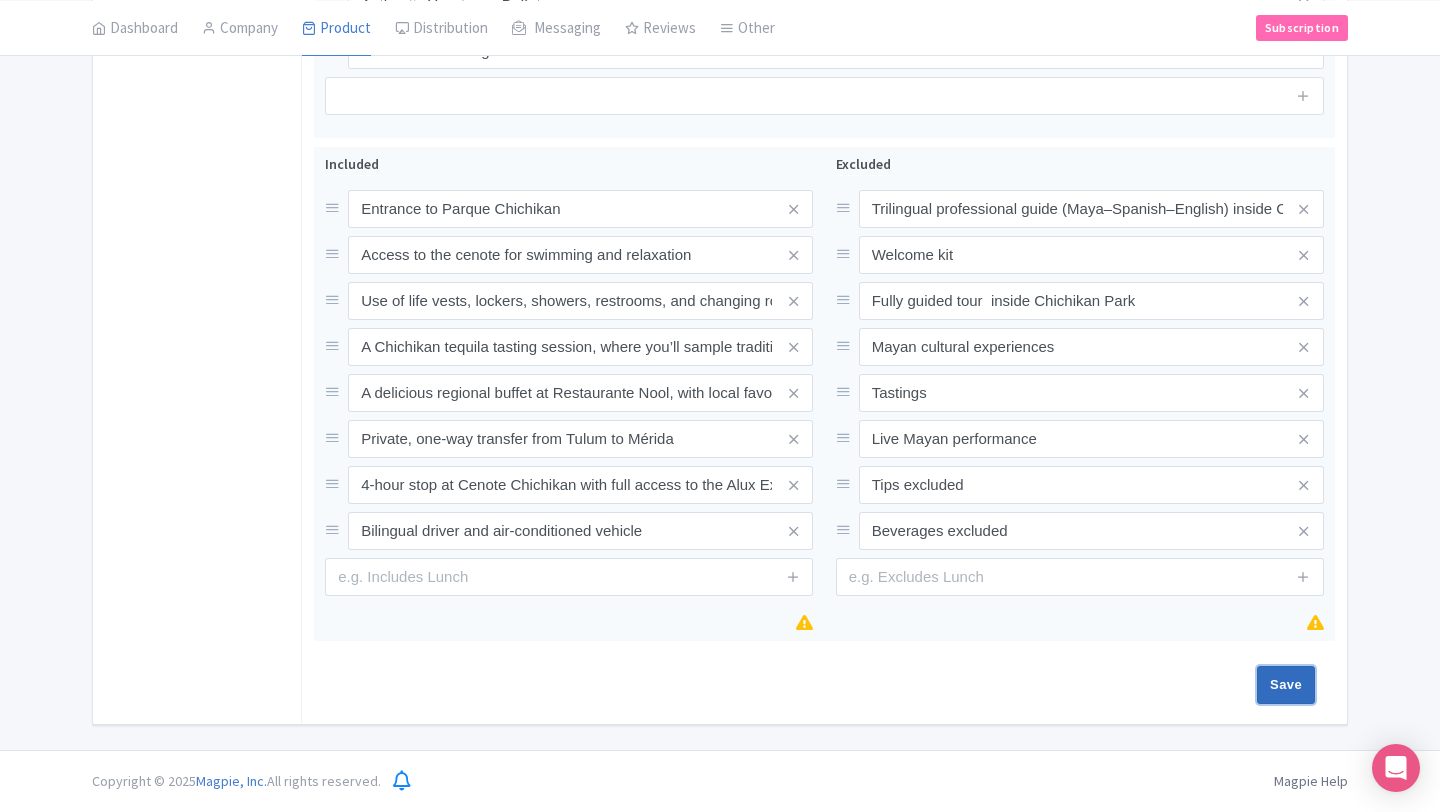 click on "Save" at bounding box center (1286, 685) 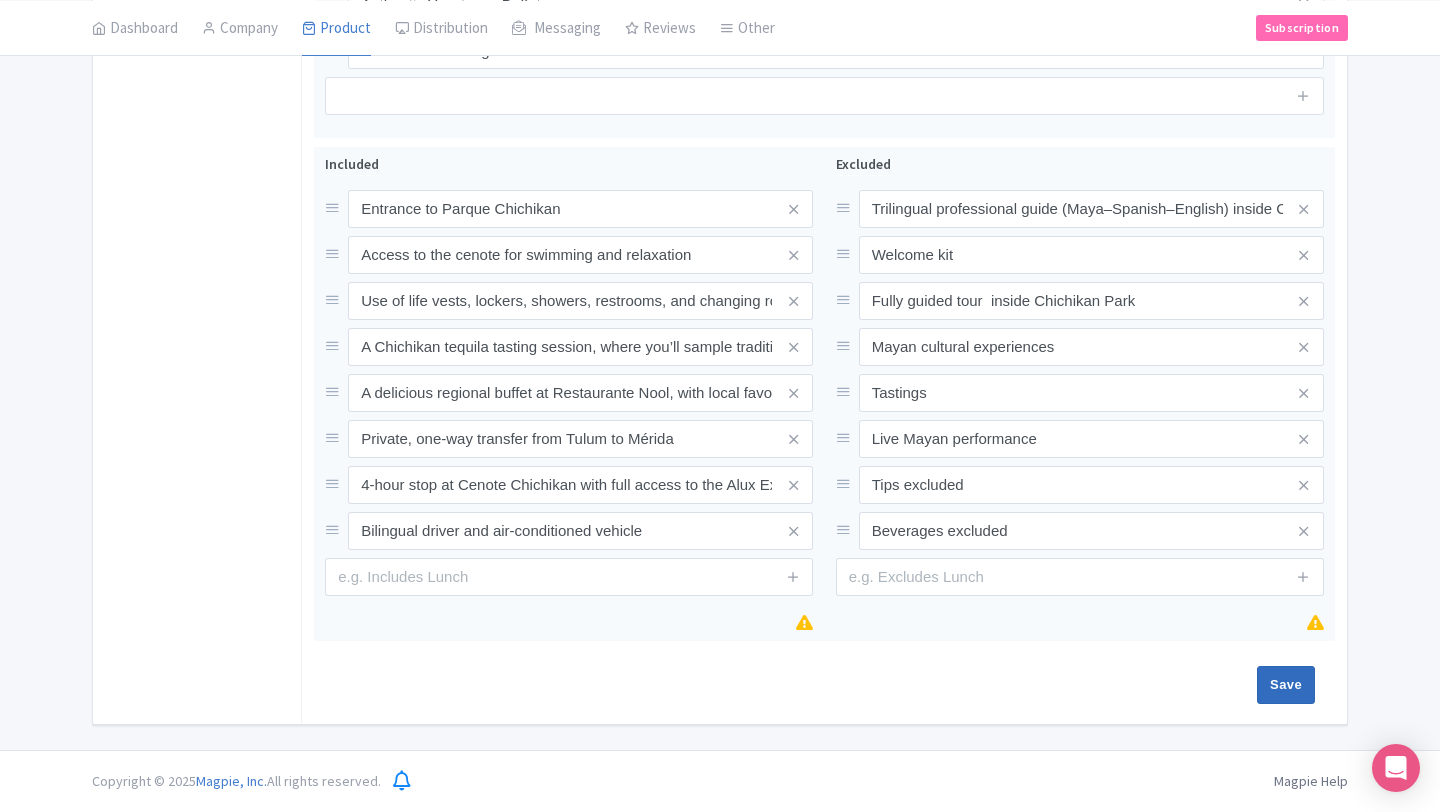 type on "Saving..." 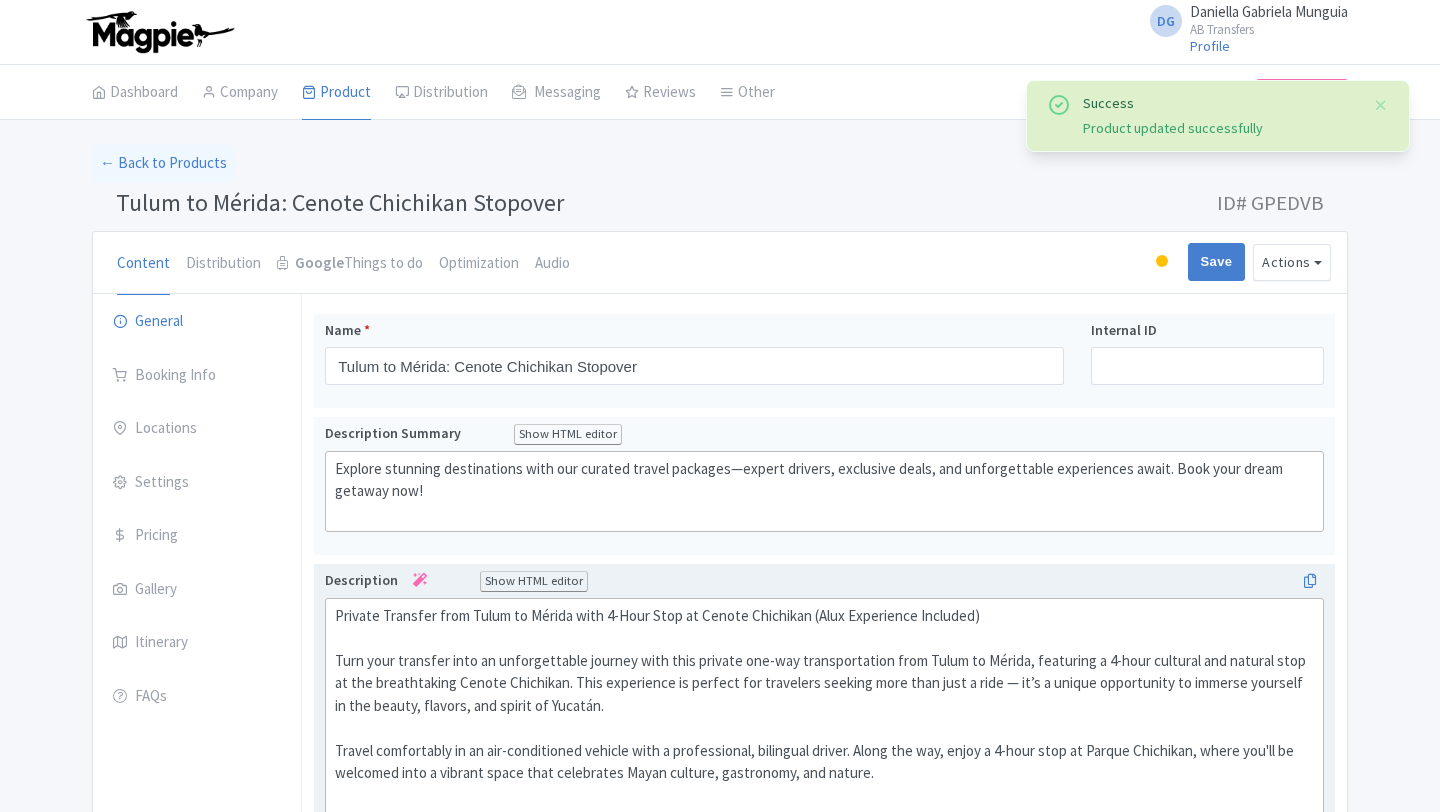 scroll, scrollTop: 314, scrollLeft: 0, axis: vertical 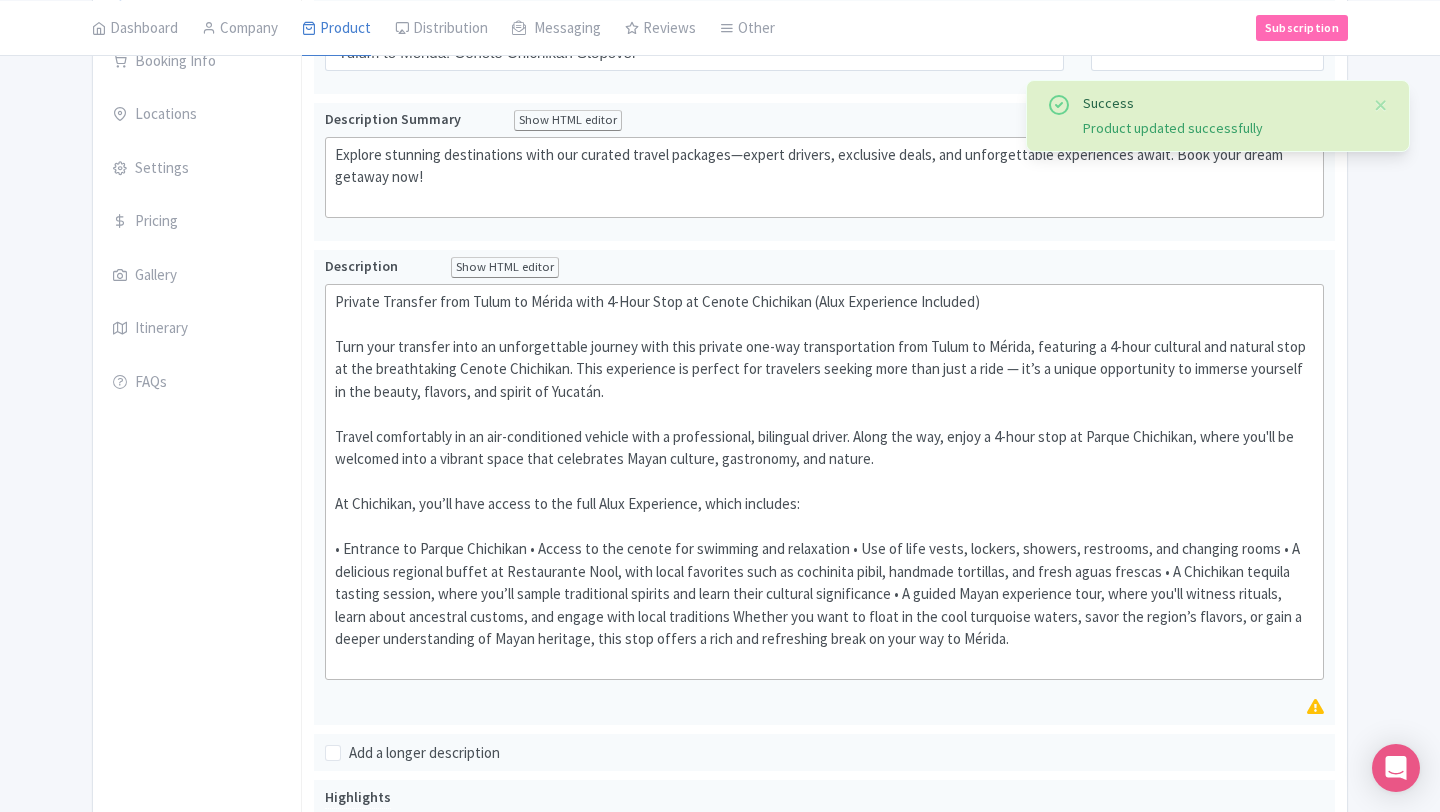 click on "Success
Product updated successfully
← Back to Products
Tulum to Mérida: Cenote Chichikan Stopover
ID# GPEDVB
Content
Distribution
Google  Things to do
Optimization
Audio
Active
Inactive
Building
Archived
Save
Actions
View on Magpie
Customer View
Industry Partner View
Download
Excel
Word
All Images ZIP
Share Products
Delete Product
Create new version
Confirm Copy Operation
Yes, Copy
Cancel
You are currently editing a version of this product: Primary Product
General
Booking Info
Locations
Settings
Pricing
Gallery
Itinerary
FAQs
Tulum to Mérida: Cenote Chichikan Stopover
Name   *" at bounding box center (720, 712) 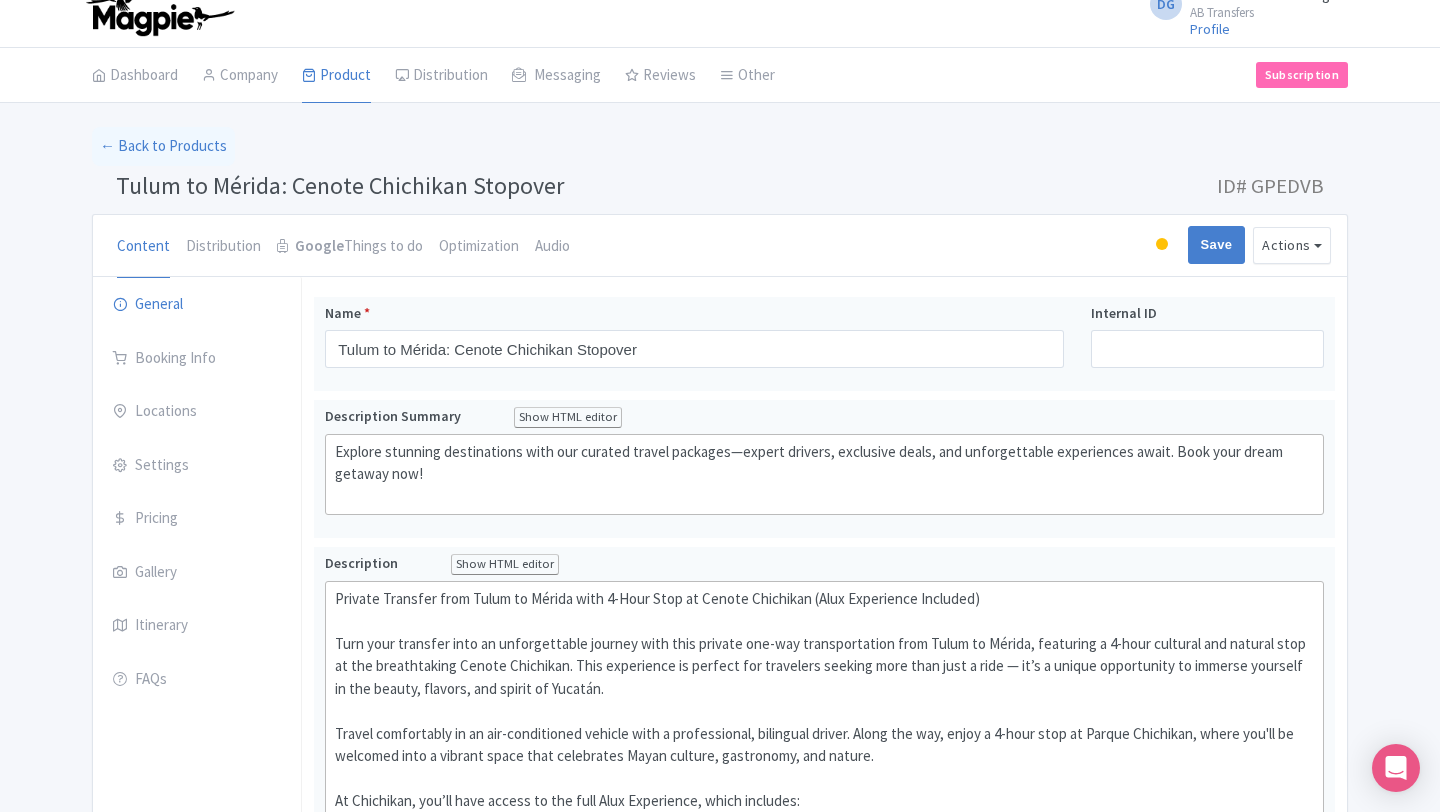 scroll, scrollTop: 0, scrollLeft: 0, axis: both 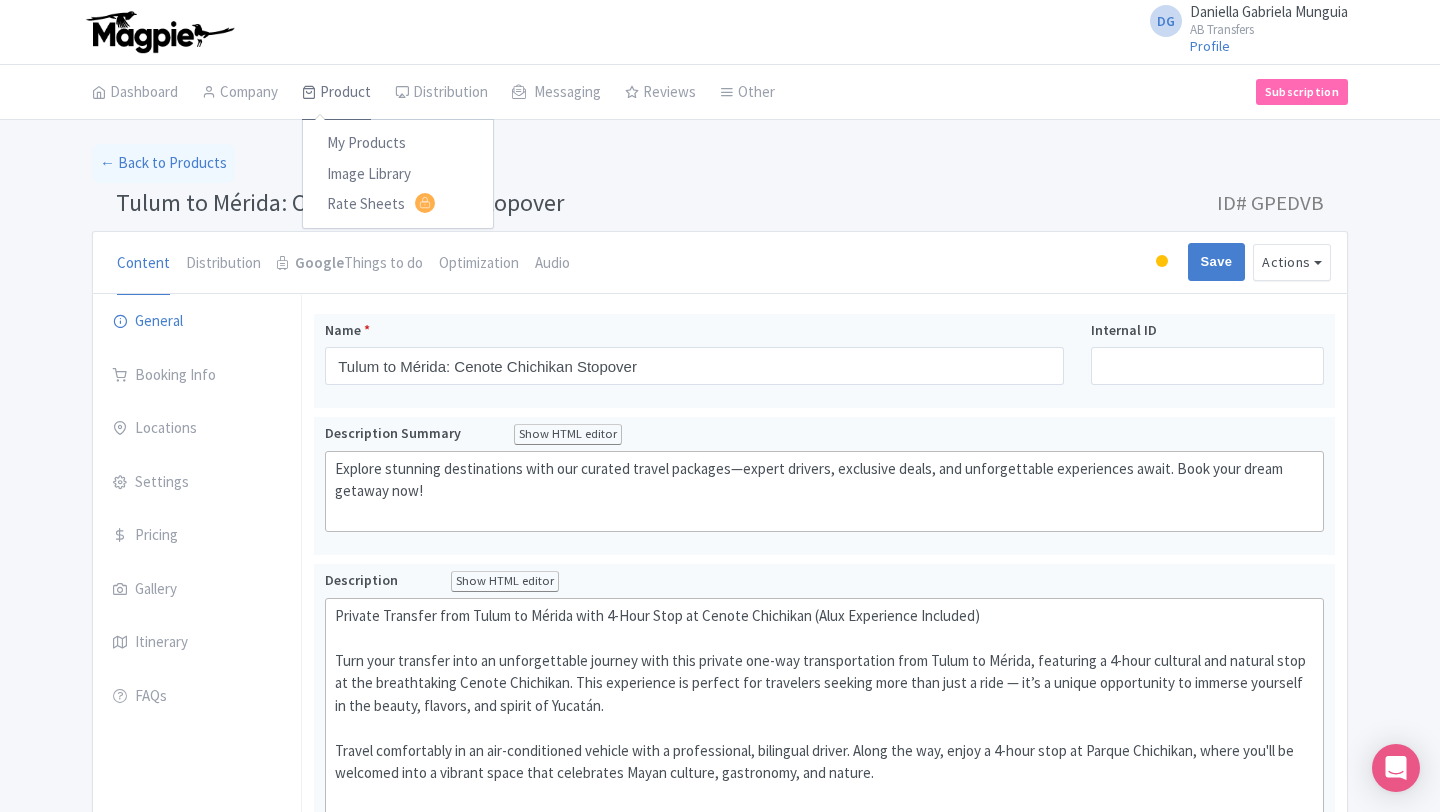 click on "Product" at bounding box center (336, 93) 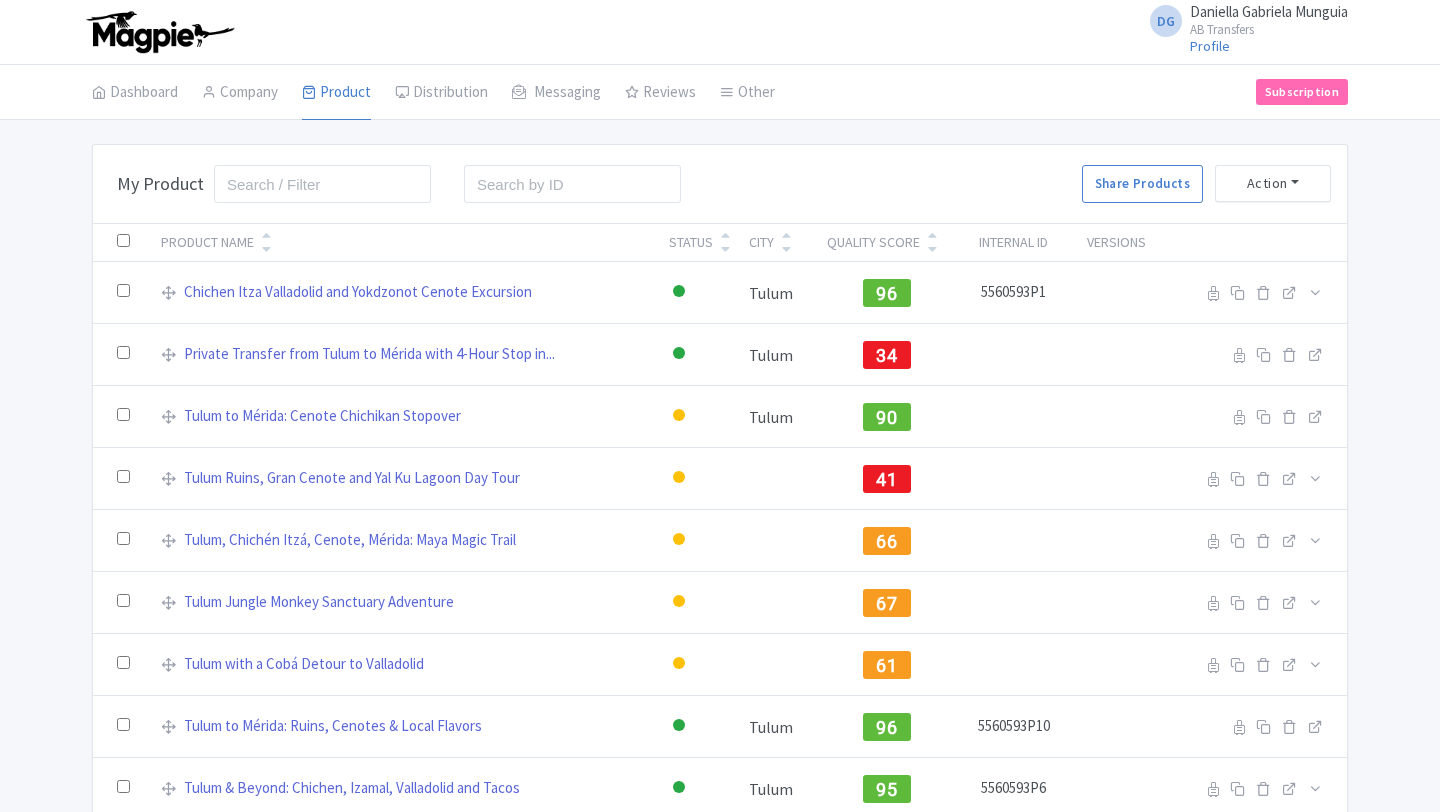 scroll, scrollTop: 0, scrollLeft: 0, axis: both 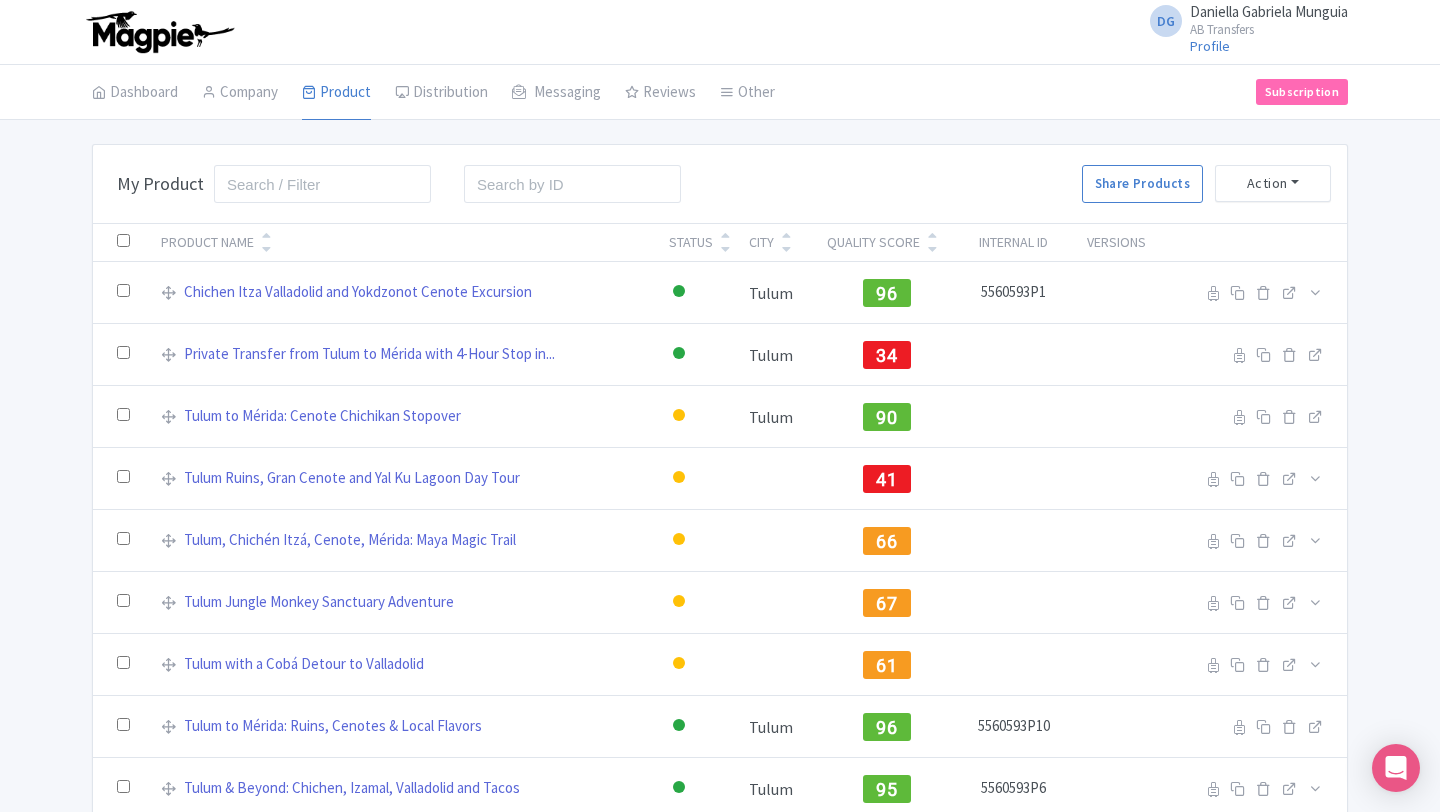 click on "Bulk Actions
Delete
Add to Collection
Share Products
Add to Collection
Collections   *
Add
Cancel
My Product
Search
Search
Share Products
Action
Create New Product  »
Start with blank product
Start with my Default template
Download Product List
Product Name
Status
[CITY]
Quality Score
Internal ID
Versions
Chichen Itza Valladolid and Yokdzonot Cenote Excursion
Active
Inactive
Building
Archived
Tulum
96
5560593P1
Reseller
Product name on reseller
Extranet
Listing
Edit listing
Stage
Tulum Chichen Itza Valladolid and Yokdzonot Cenote Adventure
Extranet
Listing
Selling
Active" at bounding box center [720, 606] 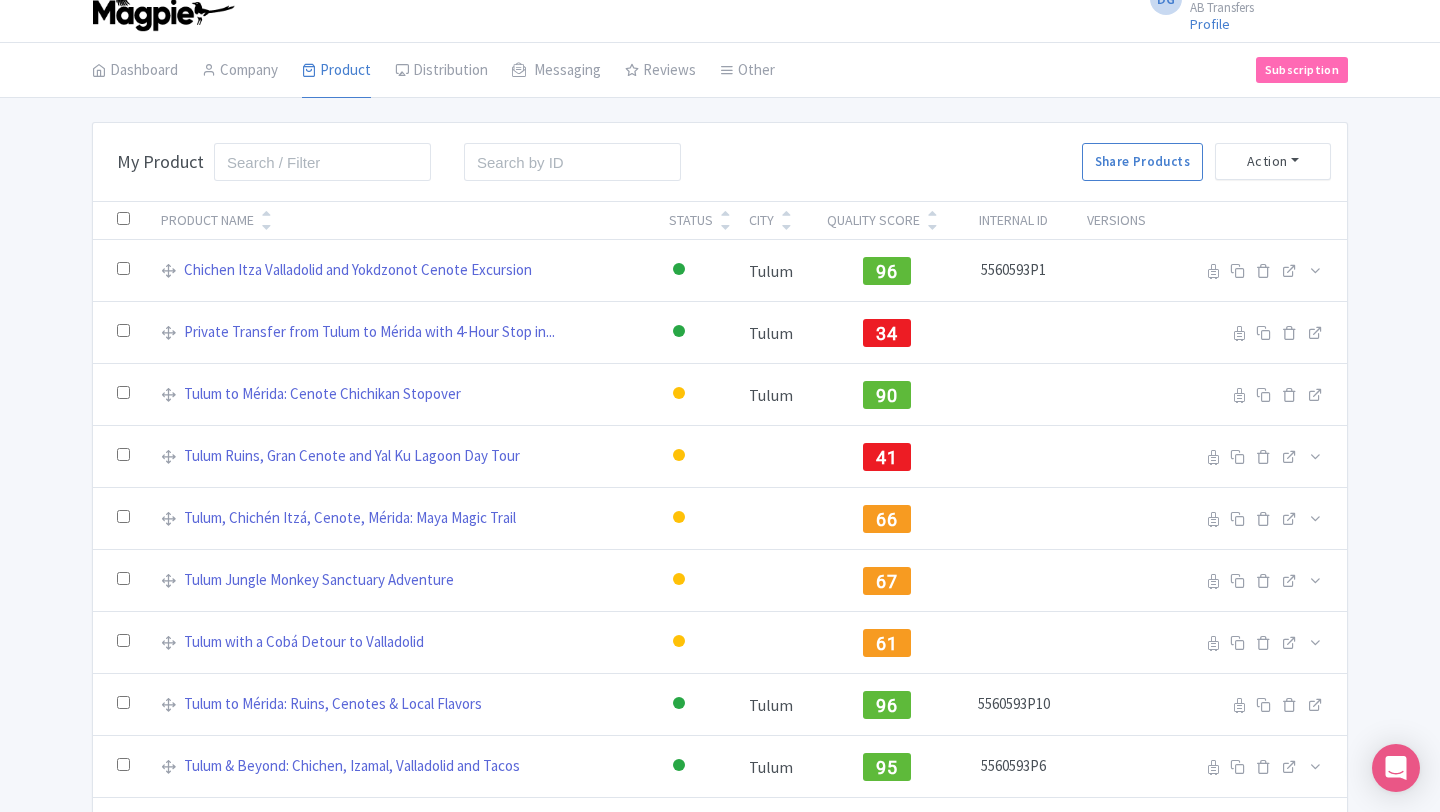 scroll, scrollTop: 0, scrollLeft: 0, axis: both 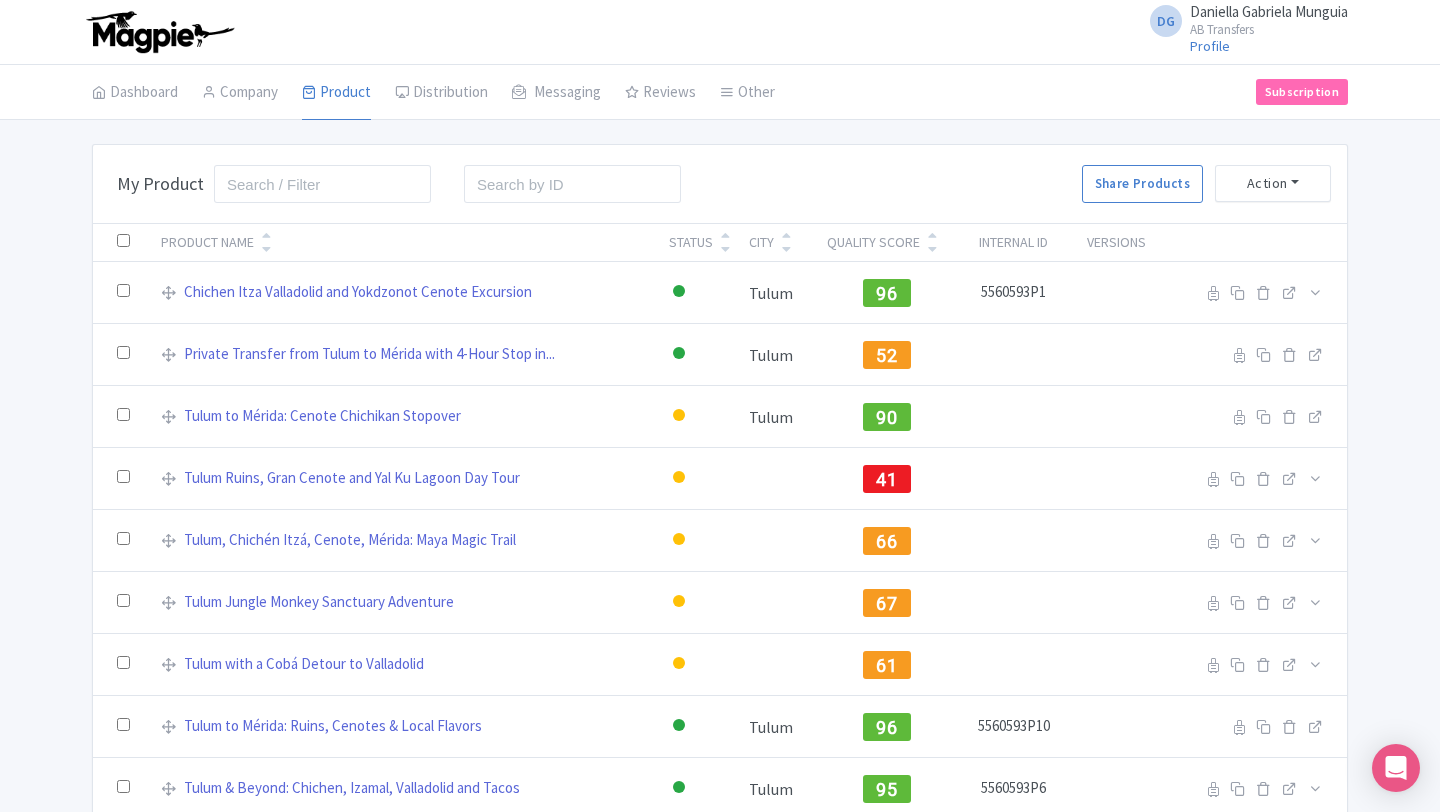 click on "Bulk Actions
Delete
Add to Collection
Share Products
Add to Collection
Collections   *
Add
Cancel
My Product
Search
Search
Share Products
Action
Create New Product  »
Start with blank product
Start with my Default template
Download Product List
Product Name
Status
[CITY]
Quality Score
Internal ID
Versions
Chichen Itza Valladolid and Yokdzonot Cenote Excursion
Active
Inactive
Building
Archived
Tulum
96
5560593P1
Reseller
Product name on reseller
Extranet
Listing
Edit listing
Stage
Tulum Chichen Itza Valladolid and Yokdzonot Cenote Adventure
Extranet
Listing
Selling
Active" at bounding box center [720, 606] 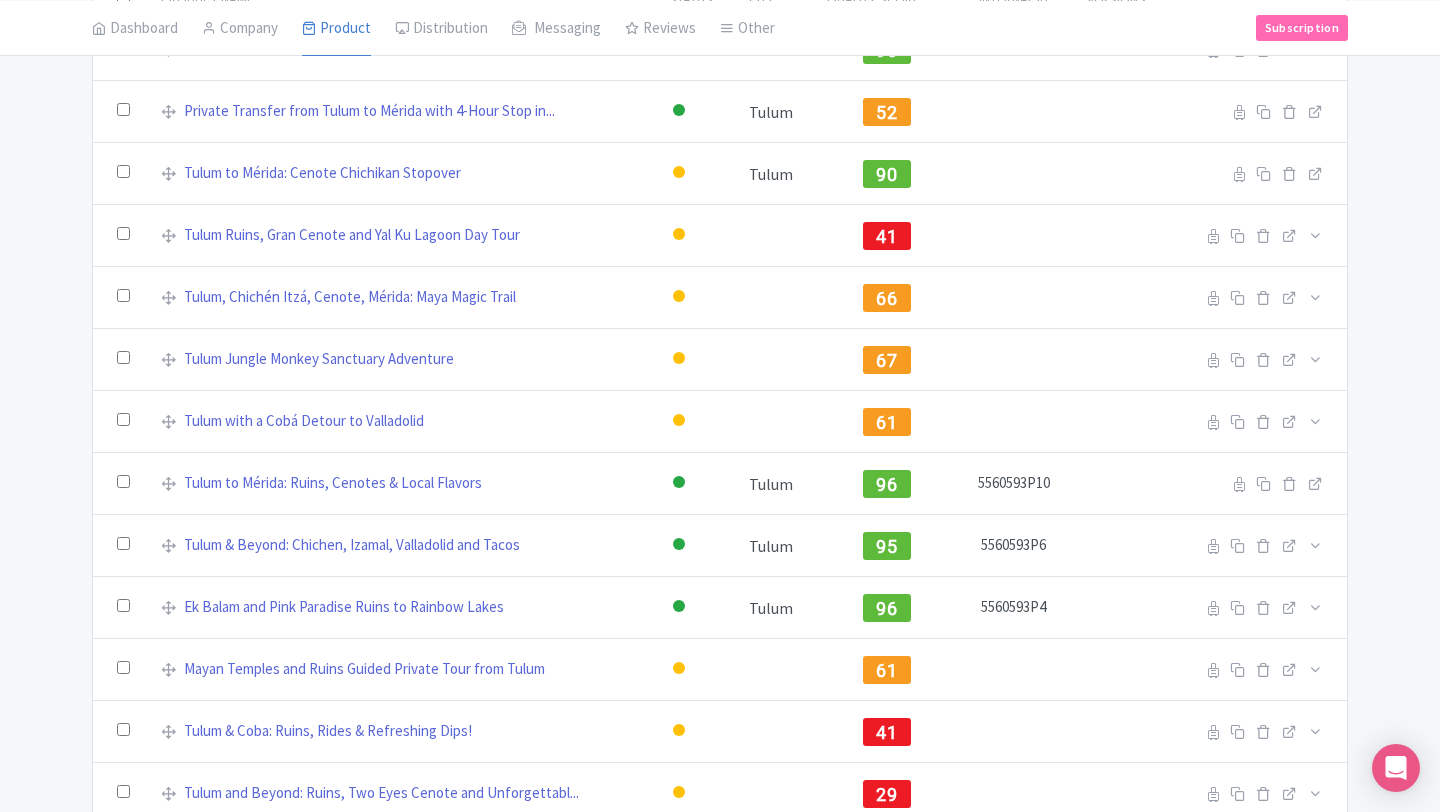scroll, scrollTop: 240, scrollLeft: 0, axis: vertical 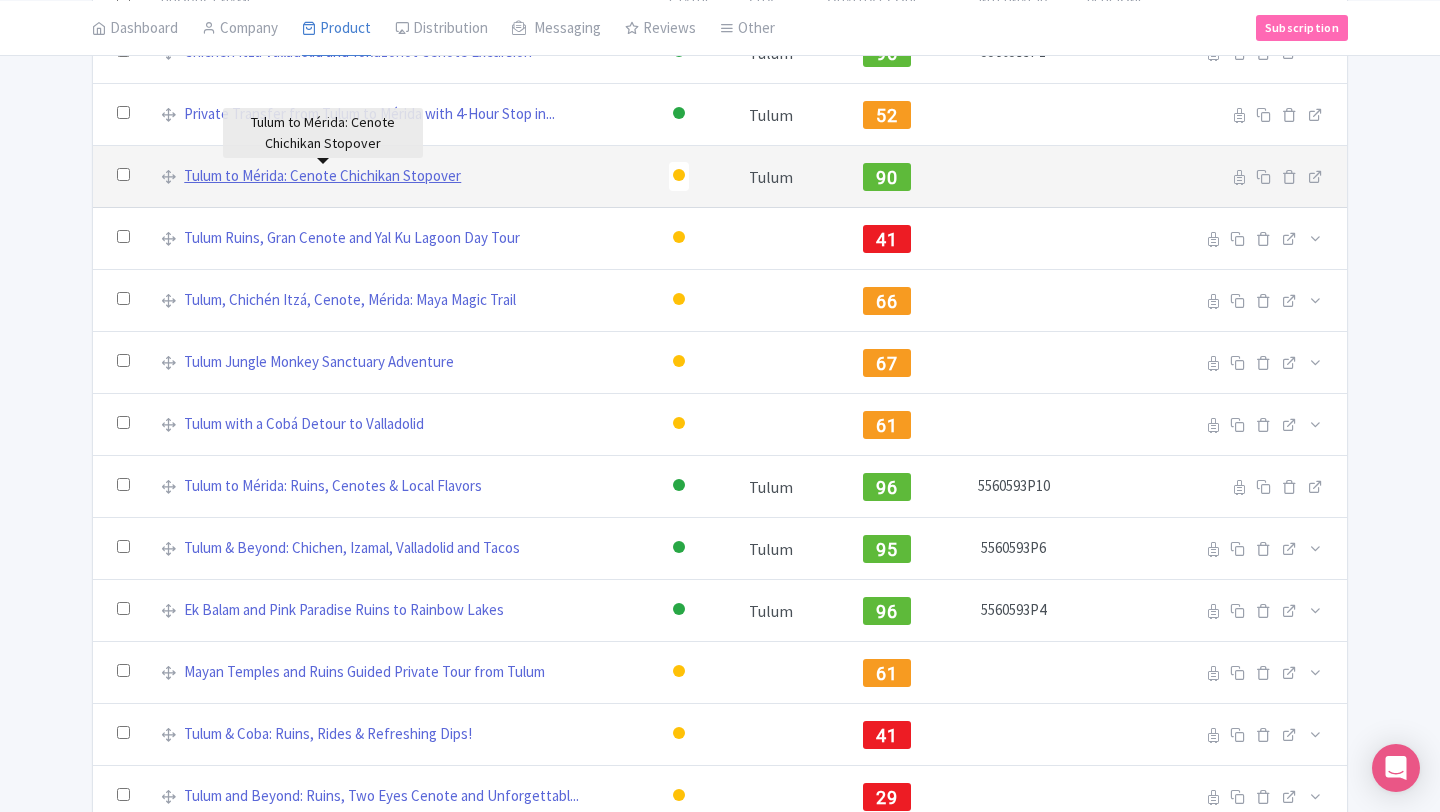 click on "Tulum to Mérida: Cenote Chichikan Stopover" at bounding box center (322, 176) 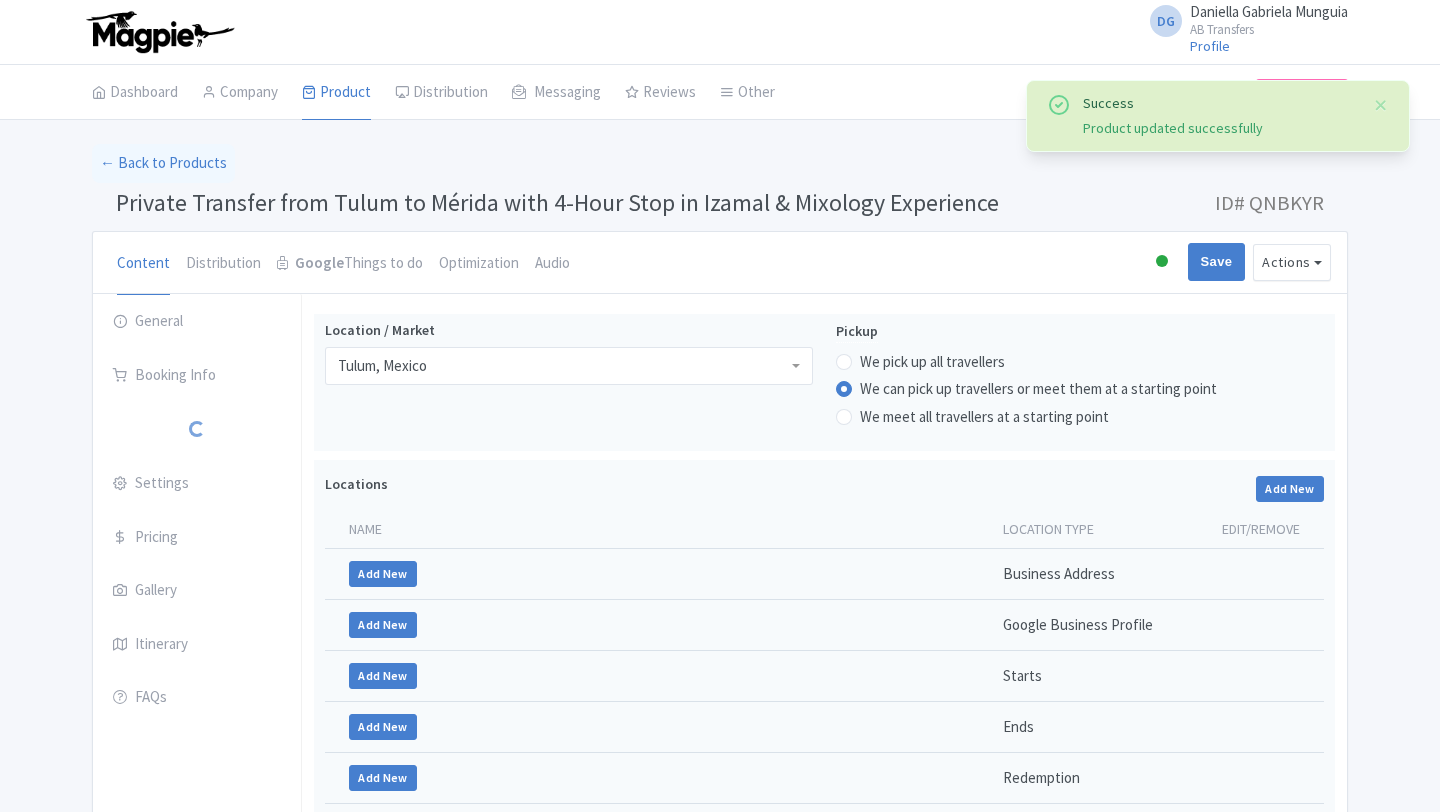 scroll, scrollTop: 112, scrollLeft: 0, axis: vertical 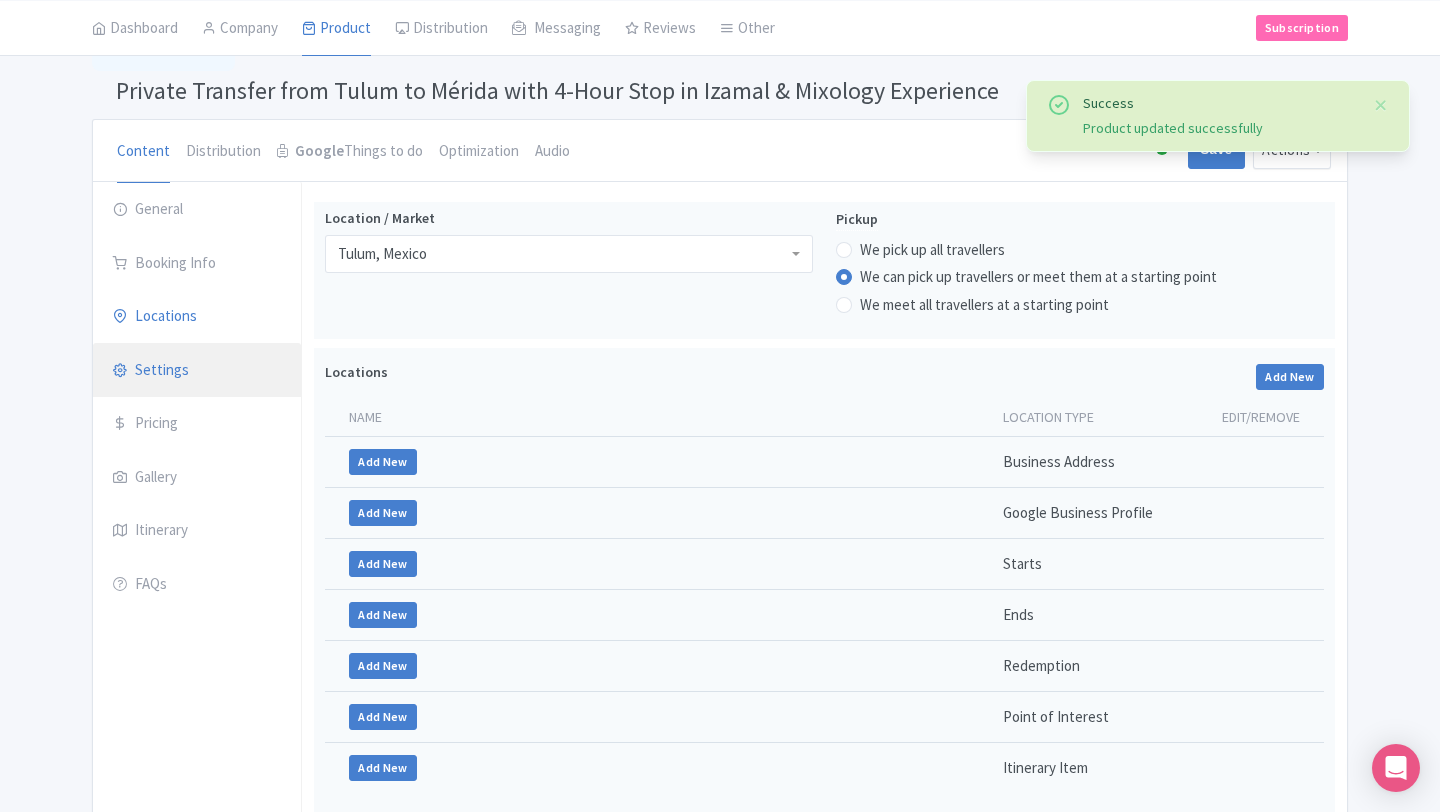 click on "Settings" at bounding box center (197, 371) 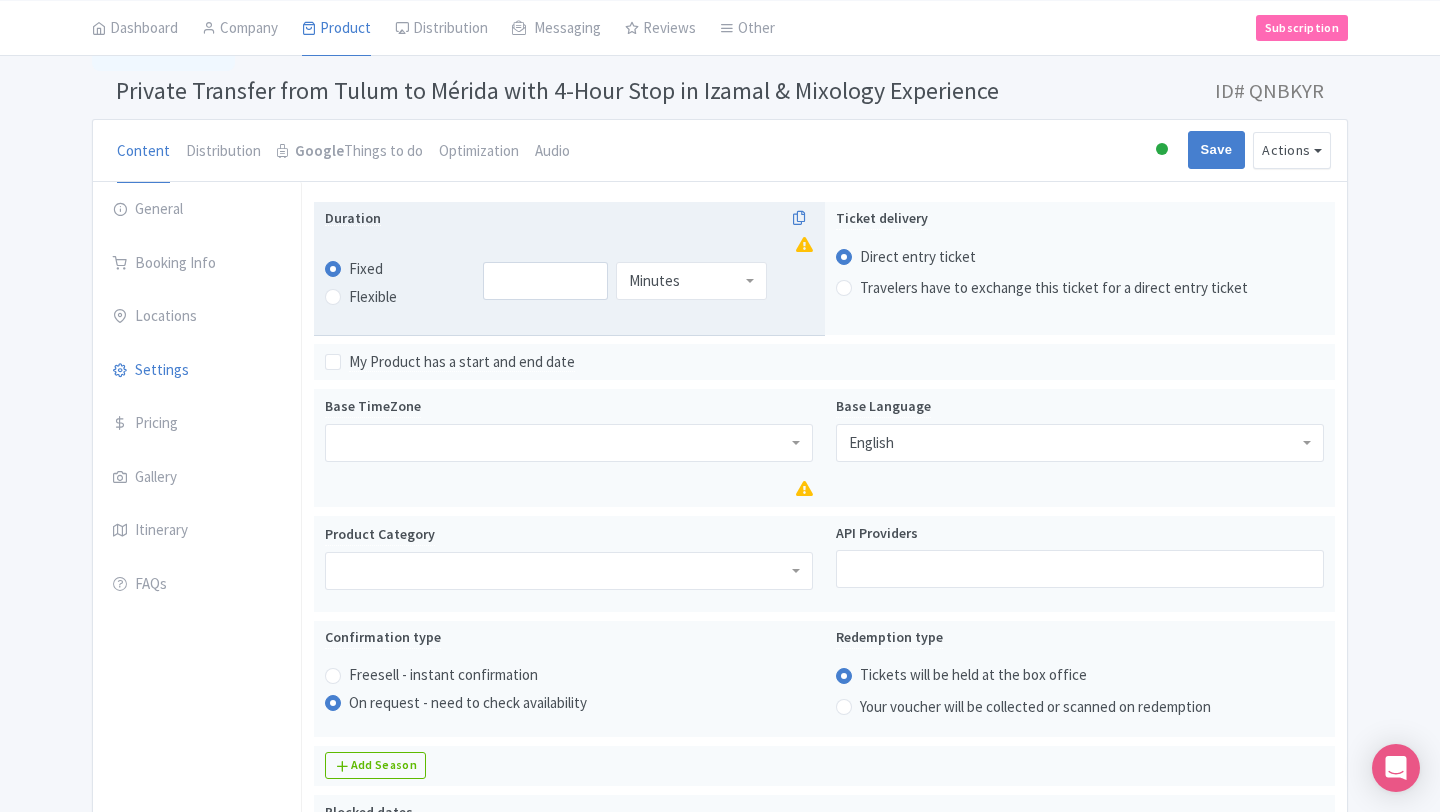 click on "Minutes" at bounding box center [691, 281] 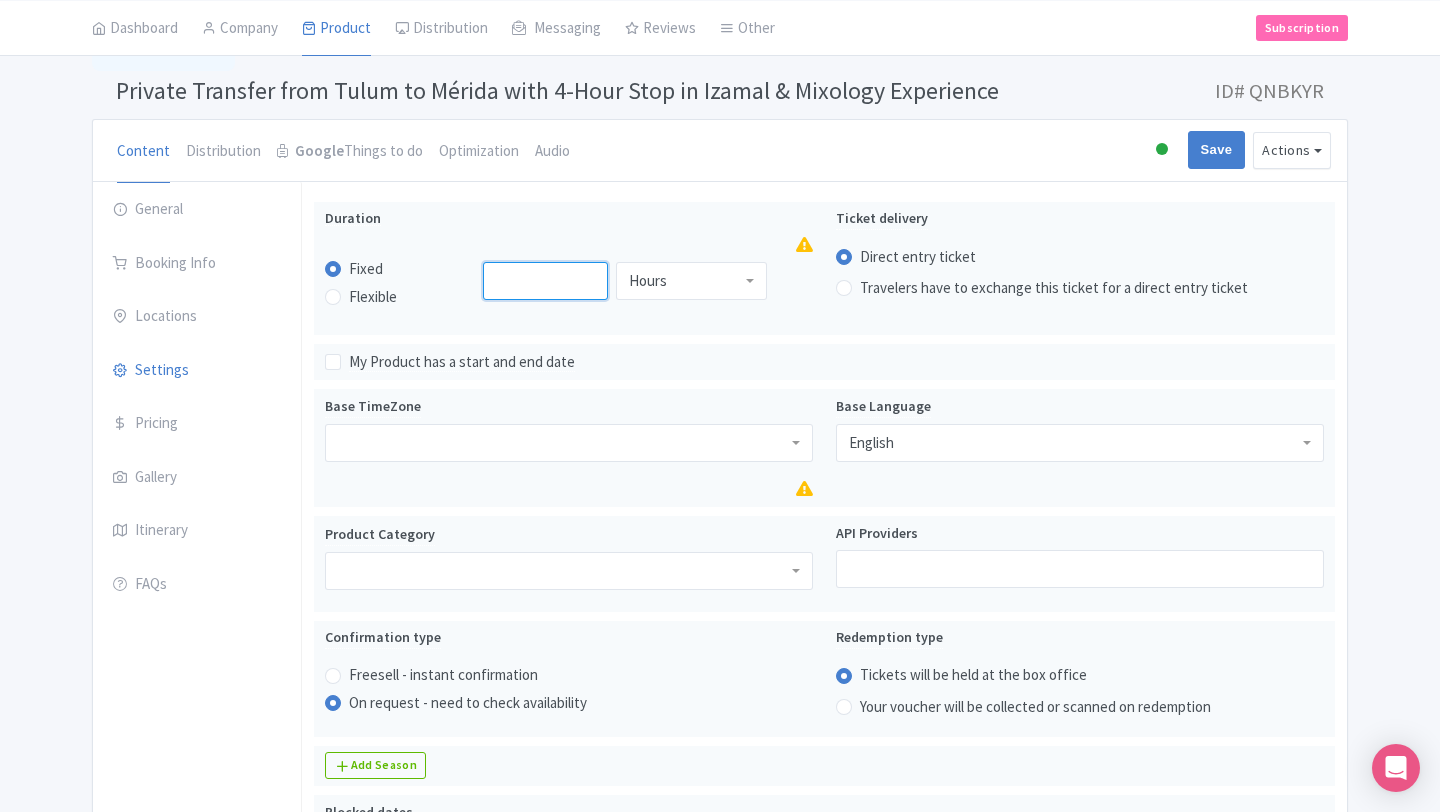 click at bounding box center (546, 281) 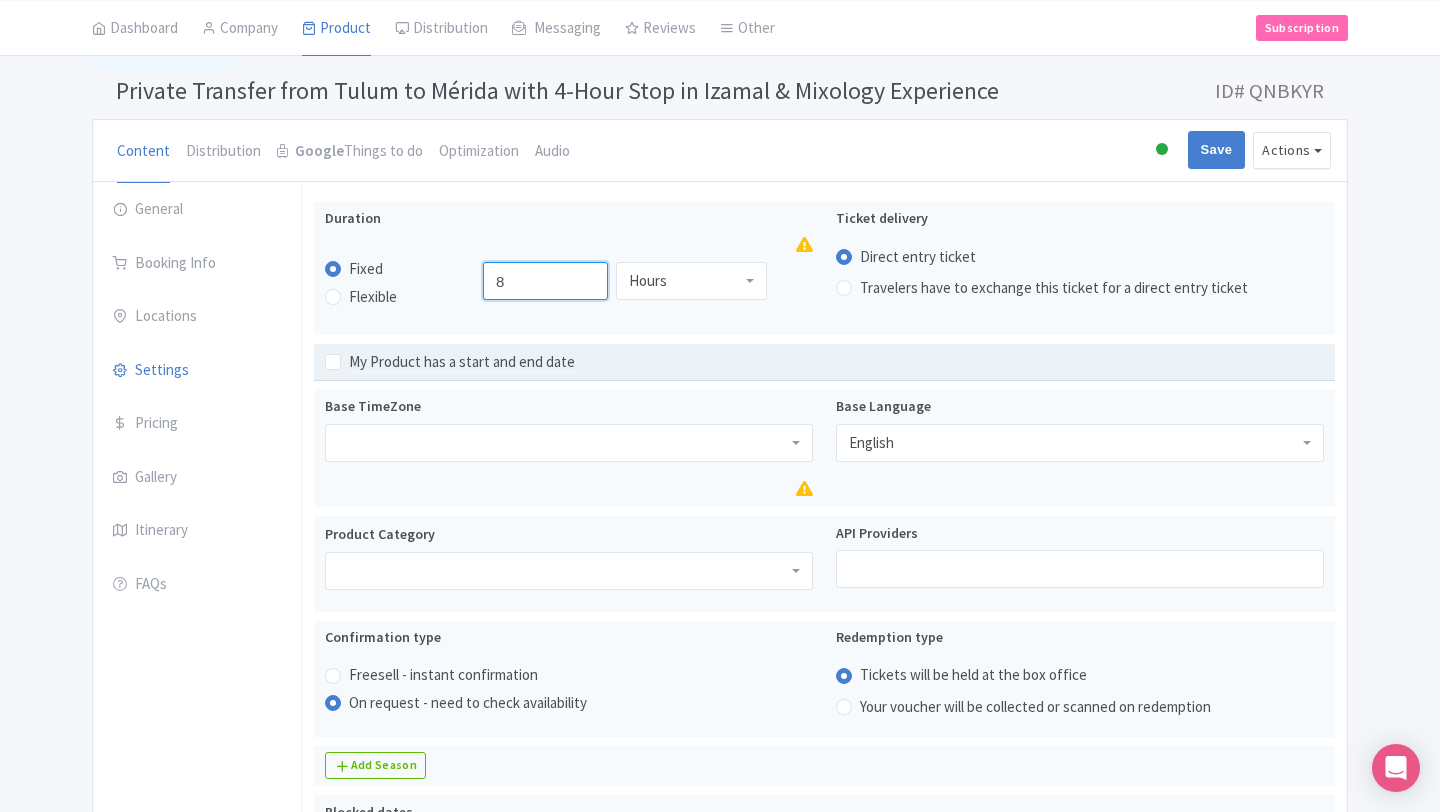type on "8" 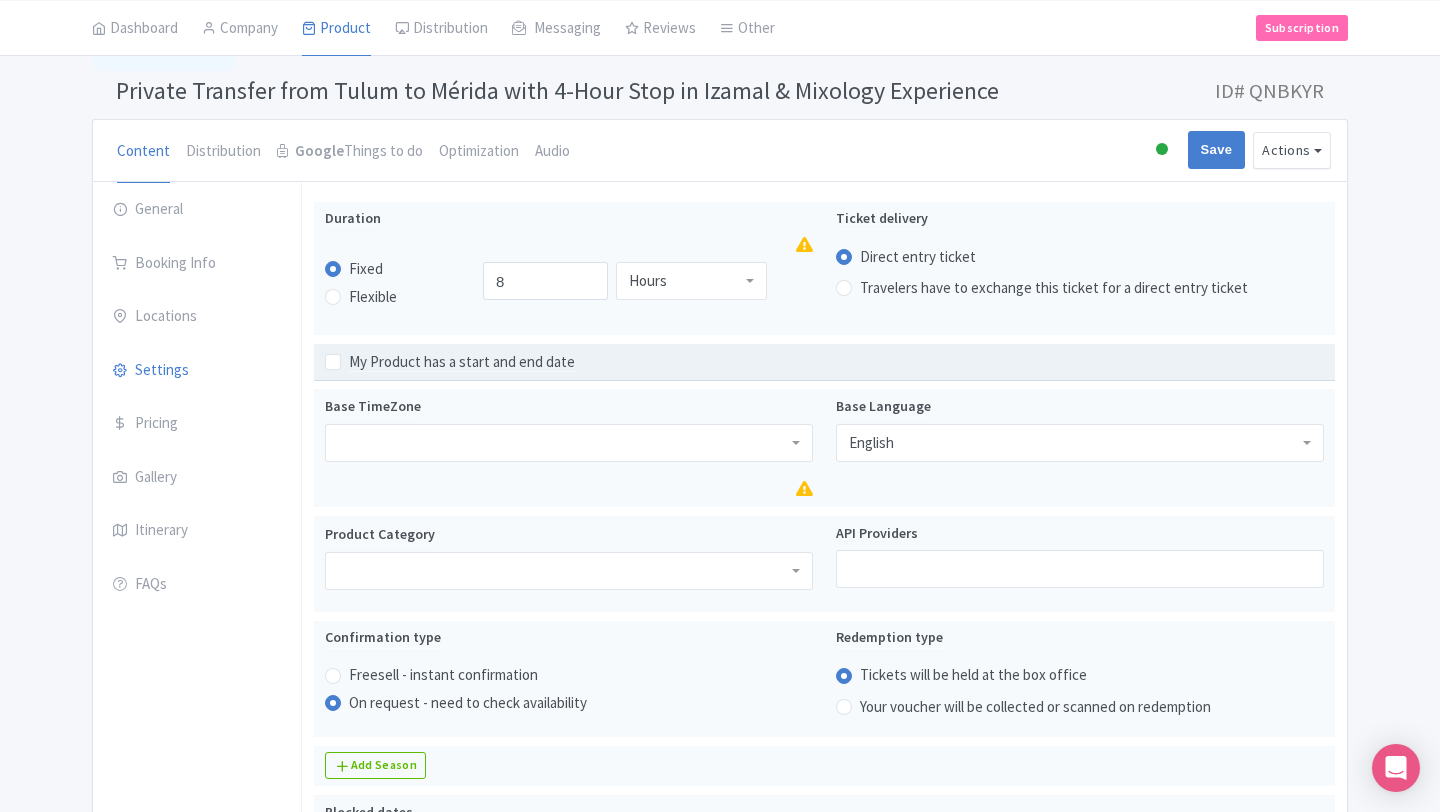 click on "My Product has a start and end date" at bounding box center (824, 362) 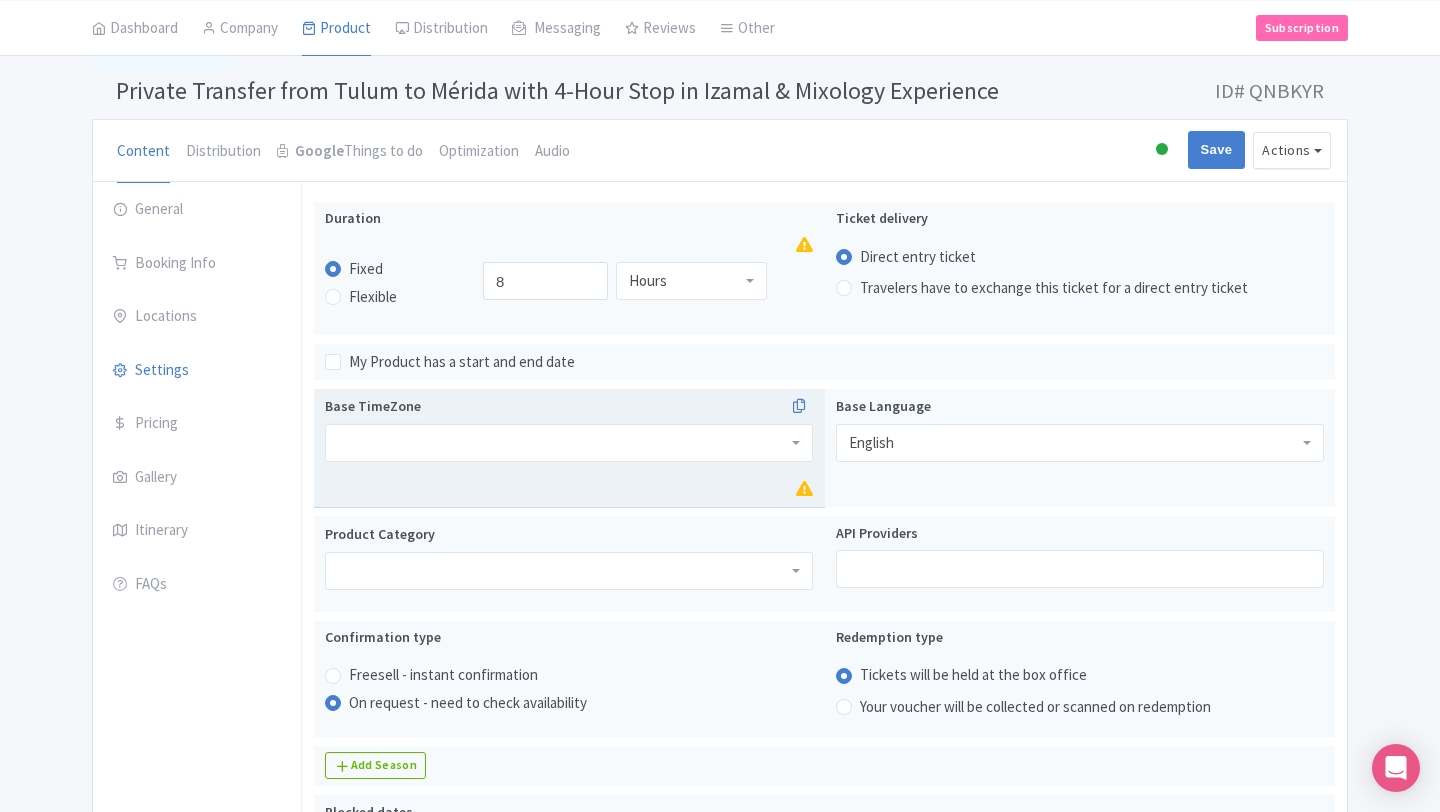 click at bounding box center (569, 443) 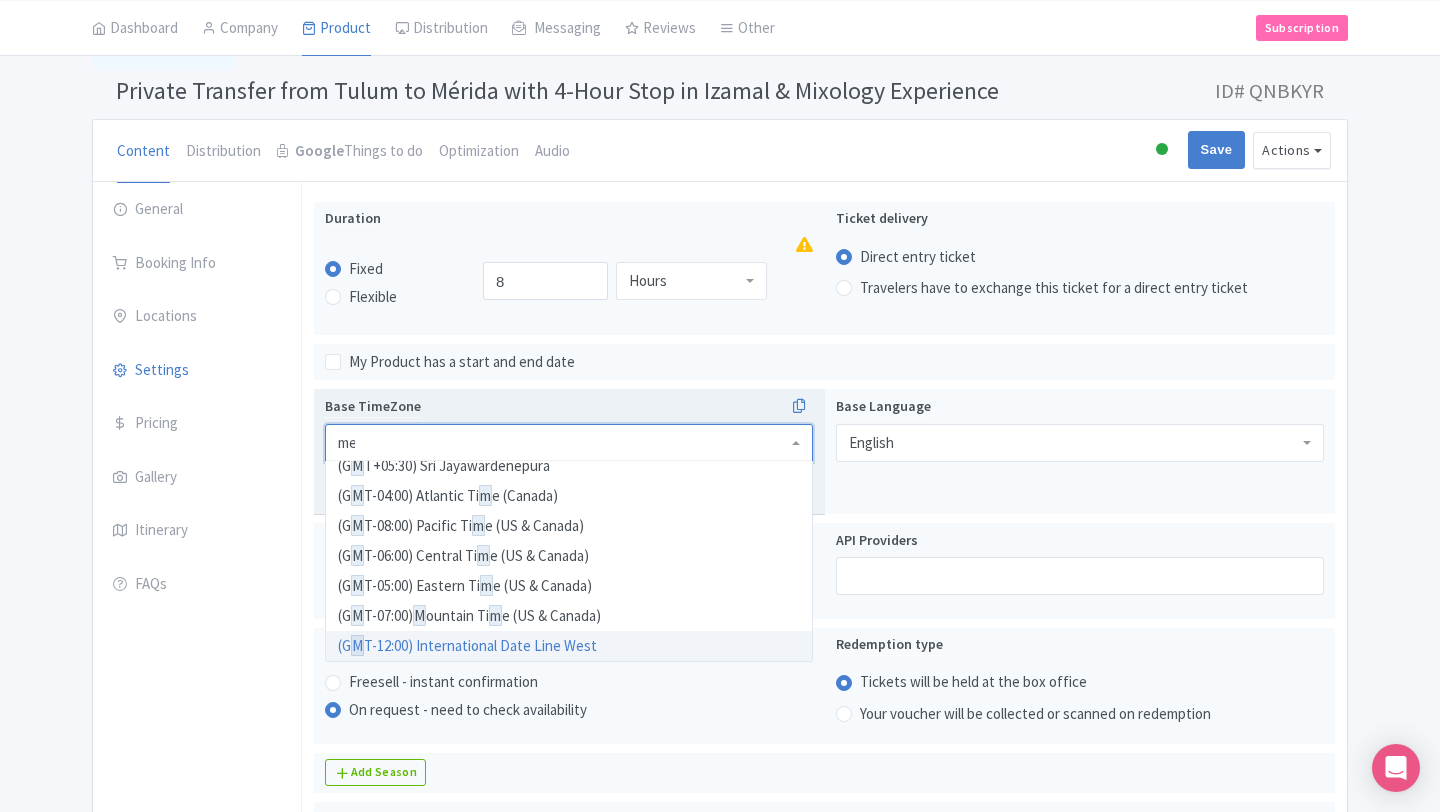 scroll, scrollTop: 0, scrollLeft: 0, axis: both 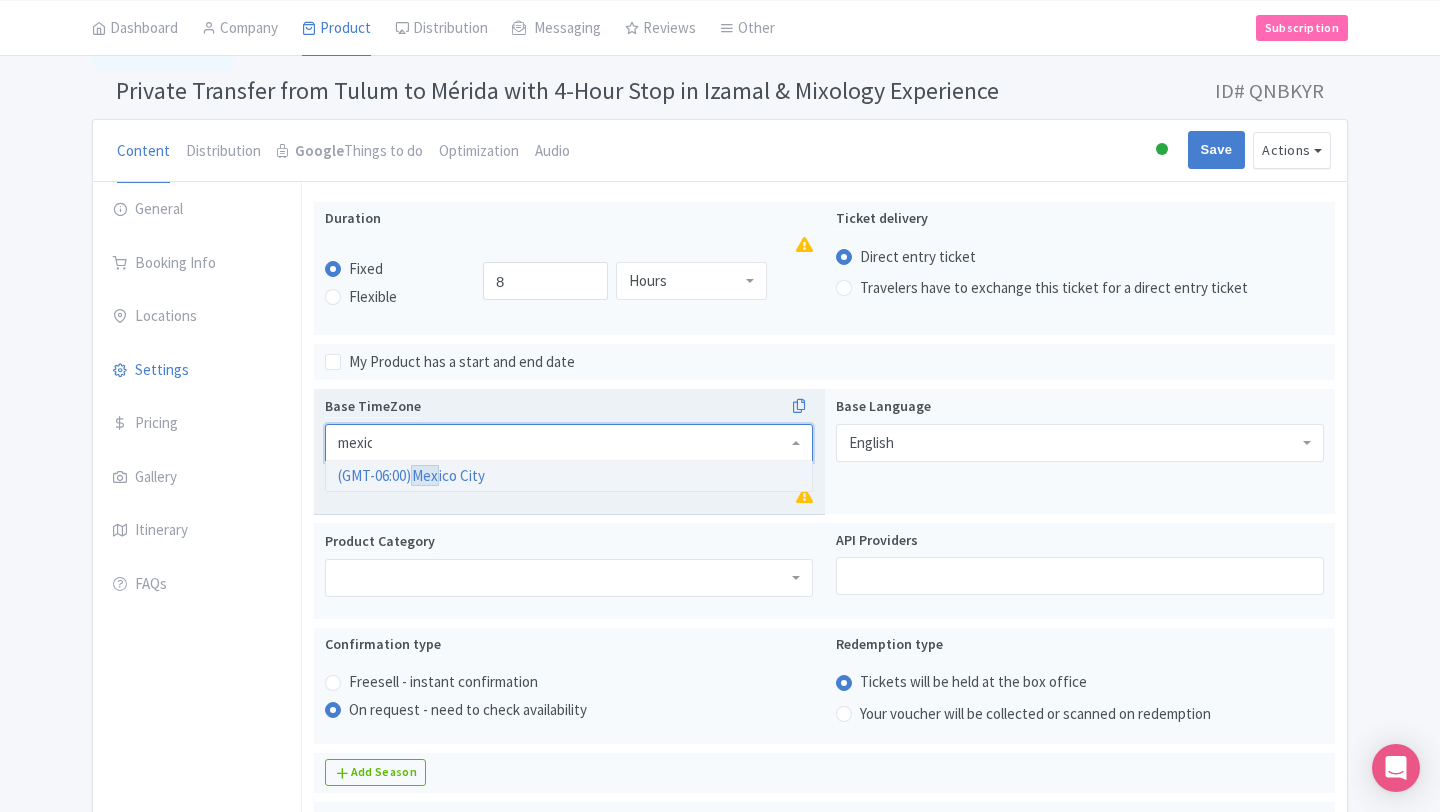 type on "mexico" 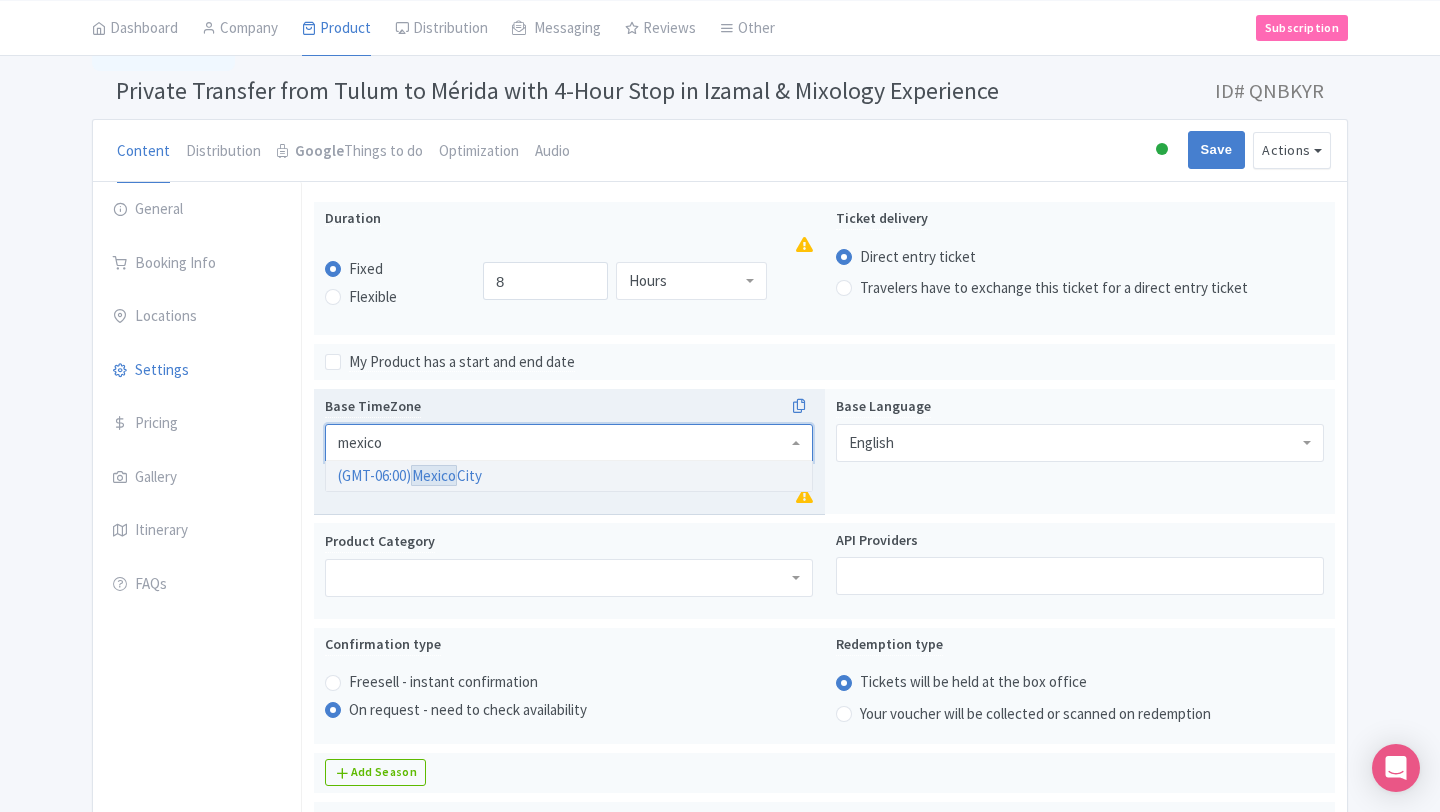 type 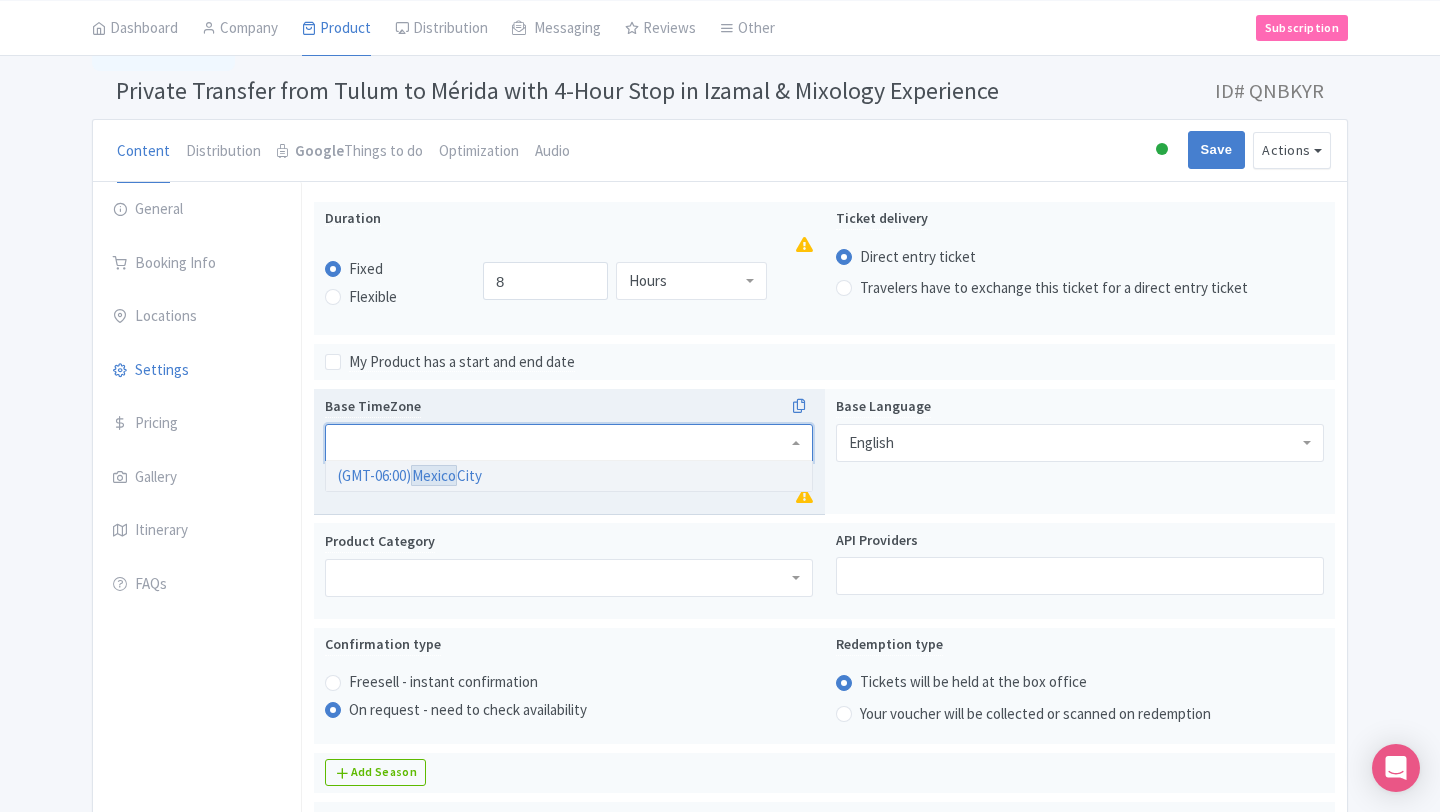 scroll, scrollTop: 0, scrollLeft: 0, axis: both 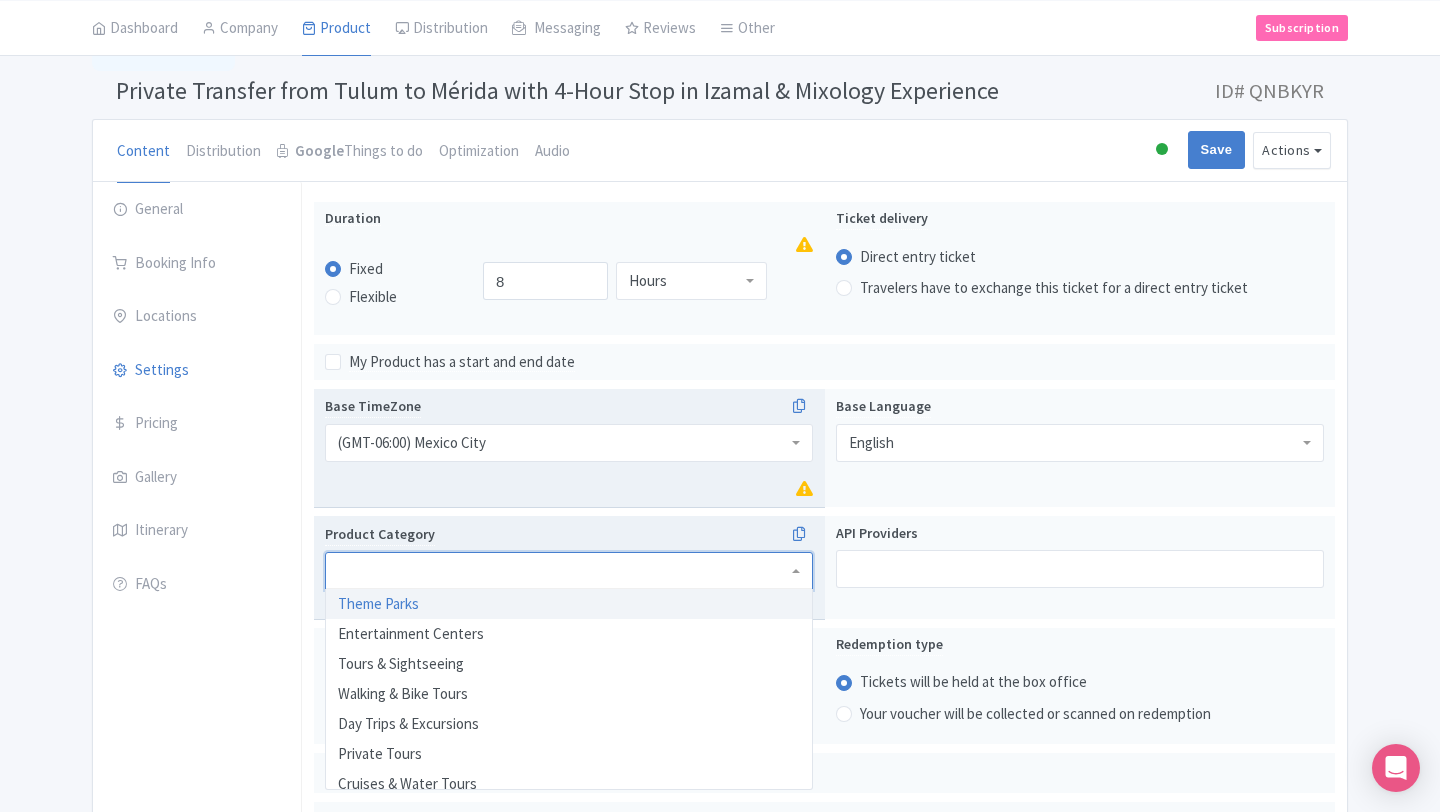 click at bounding box center (569, 571) 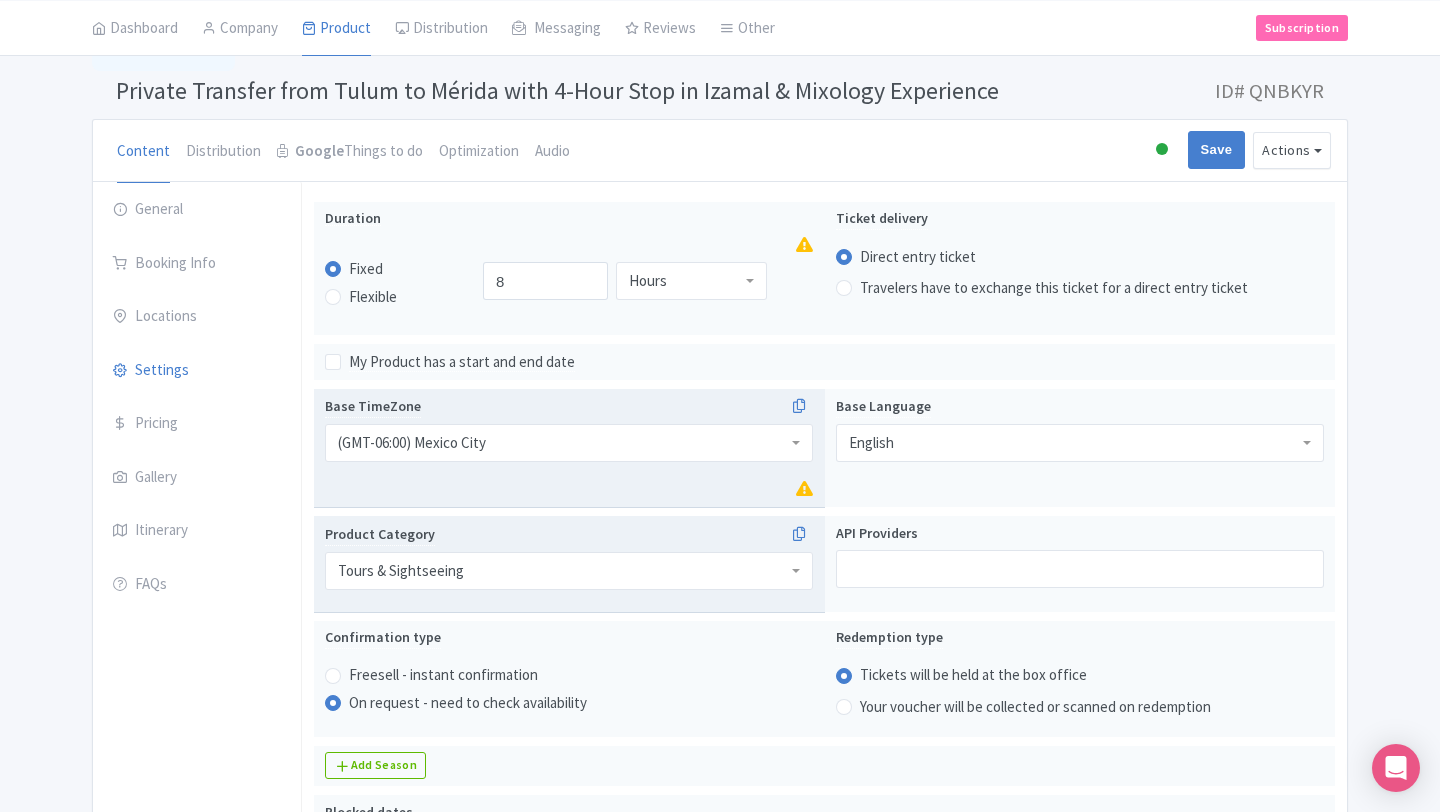 click on "Base TimeZone (GMT-06:00) Mexico City (GMT-06:00) Mexico City (GMT-12:00) International Date Line West (GMT-11:00) American Samoa (GMT-11:00) Midway Island (GMT-10:00) Hawaii (GMT-09:00) Alaska (GMT-08:00) Pacific Time (US & Canada) (GMT-08:00) Tijuana (GMT-07:00) Arizona (GMT-07:00) Mazatlan (GMT-07:00) Mountain Time (US & Canada) (GMT-06:00) Central America (GMT-06:00) Central Time (US & Canada) (GMT-06:00) Chihuahua (GMT-06:00) Guadalajara (GMT-06:00) Mexico City (GMT-06:00) Monterrey (GMT-06:00) Saskatchewan (GMT-05:00) Bogota (GMT-05:00) Eastern Time (US & Canada) (GMT-05:00) Indiana (East) (GMT-05:00) Lima (GMT-05:00) Quito (GMT-04:00) Atlantic Time (Canada) (GMT-04:00) Caracas (GMT-04:00) Georgetown (GMT-04:00) La Paz (GMT-04:00) Puerto Rico (GMT-04:00) Santiago (GMT-03:30) Newfoundland (GMT-03:00) Brasilia (GMT-03:00) Buenos Aires (GMT-03:00) Montevideo (GMT-02:00) Mid-Atlantic (GMT-01:00) Azores (GMT-01:00) Cape Verde Is. (GMT+00:00) Casablanca (GMT+00:00) Dublin (GMT+00:00) Edinburgh" at bounding box center [824, 452] 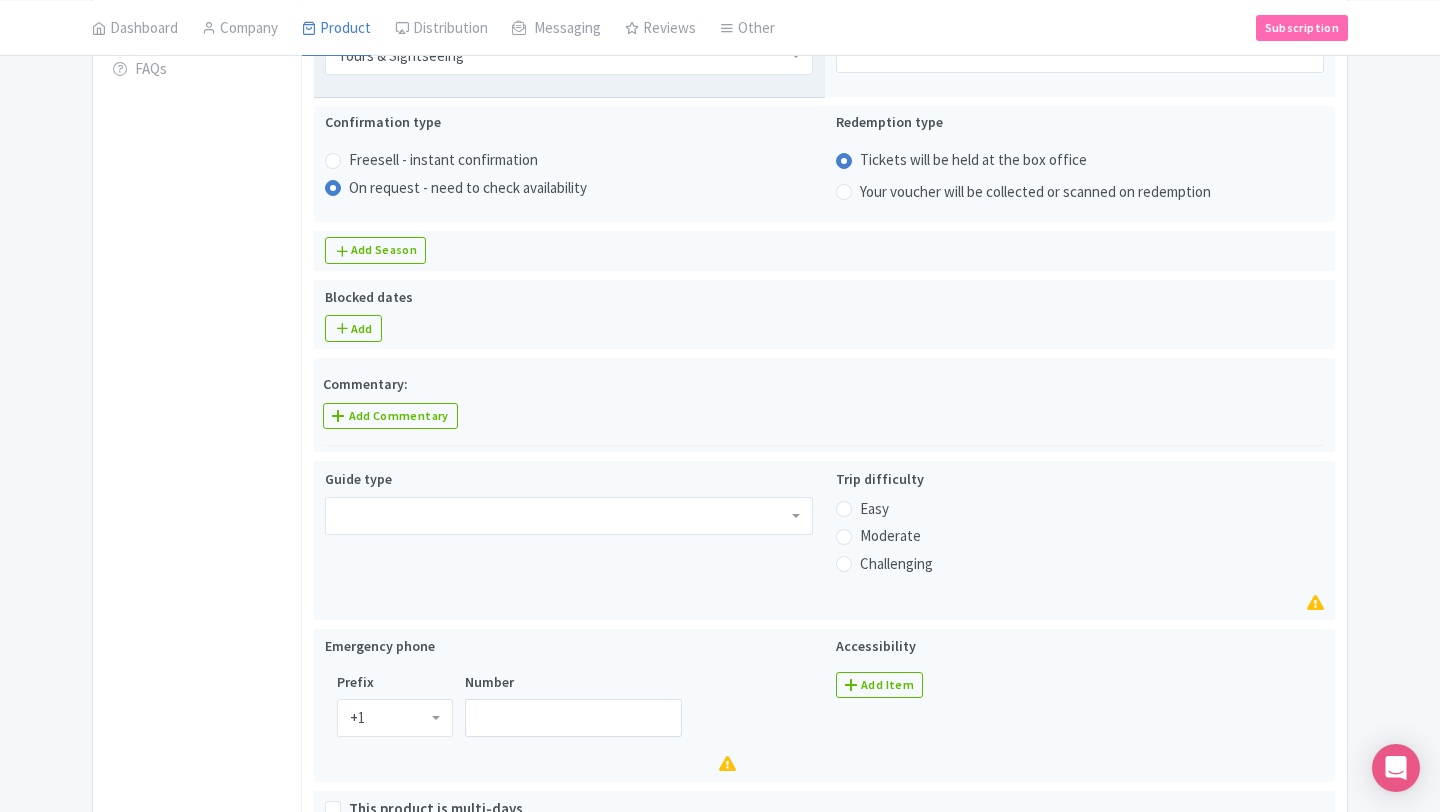 scroll, scrollTop: 632, scrollLeft: 0, axis: vertical 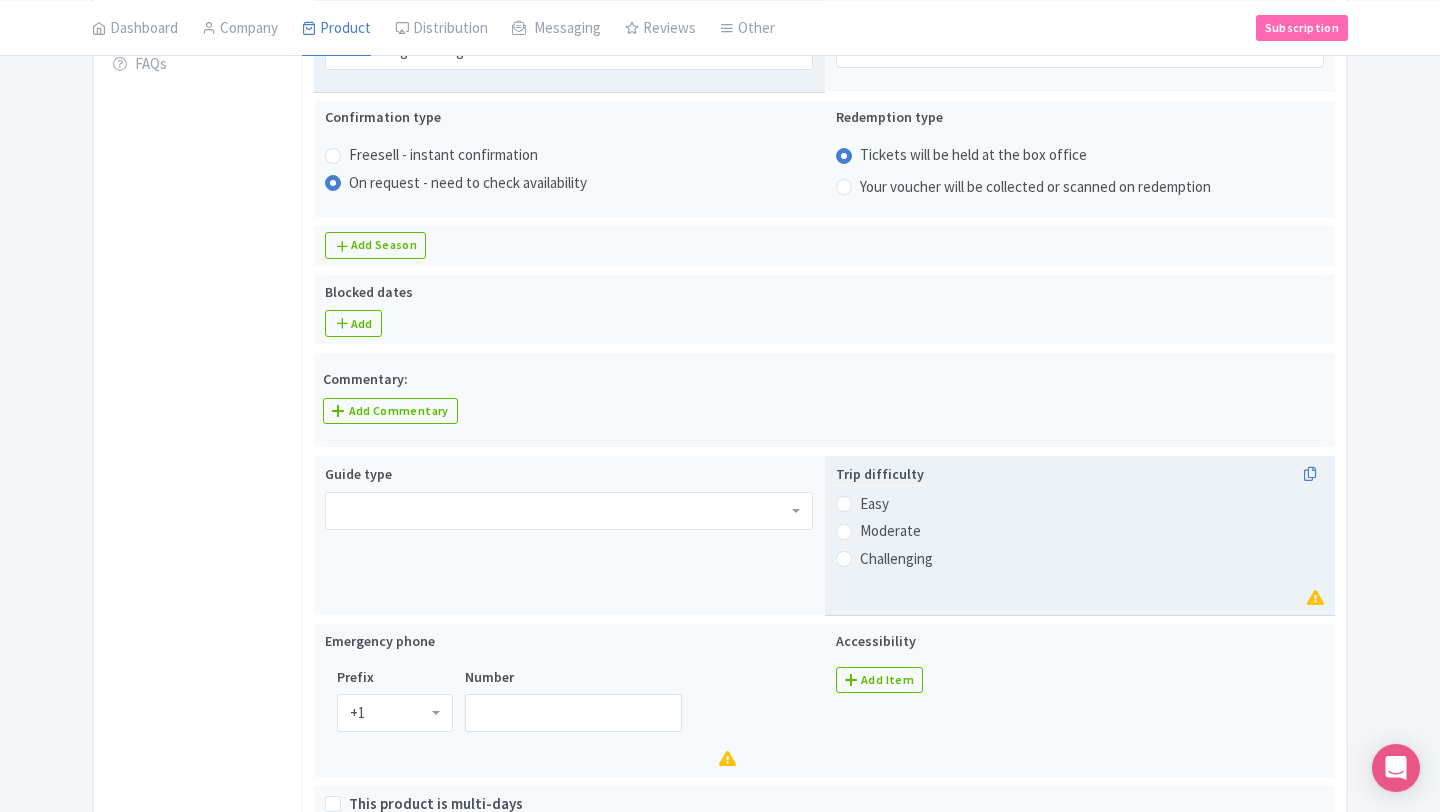 click on "Easy" at bounding box center [874, 504] 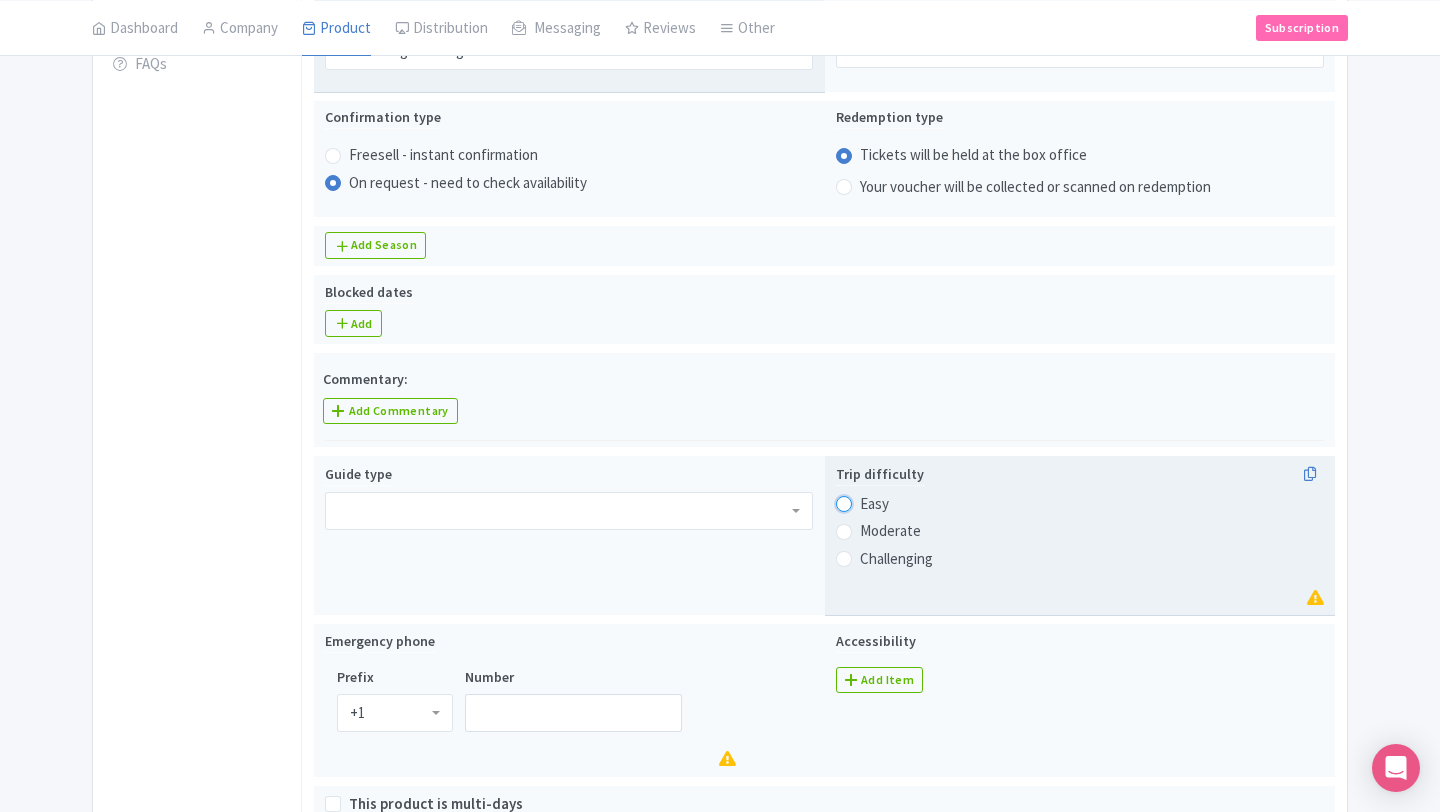 click on "Easy" at bounding box center [870, 502] 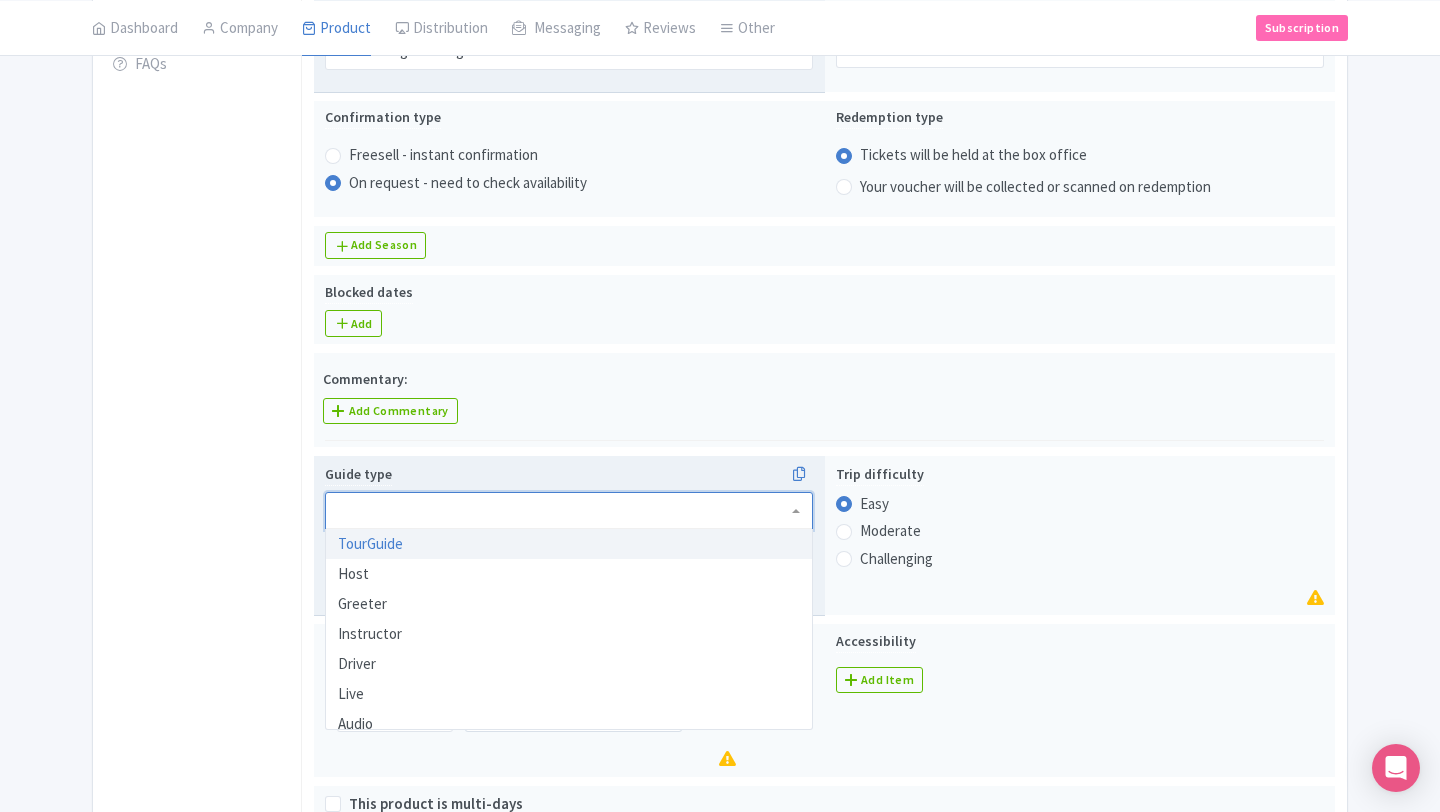 click at bounding box center [569, 511] 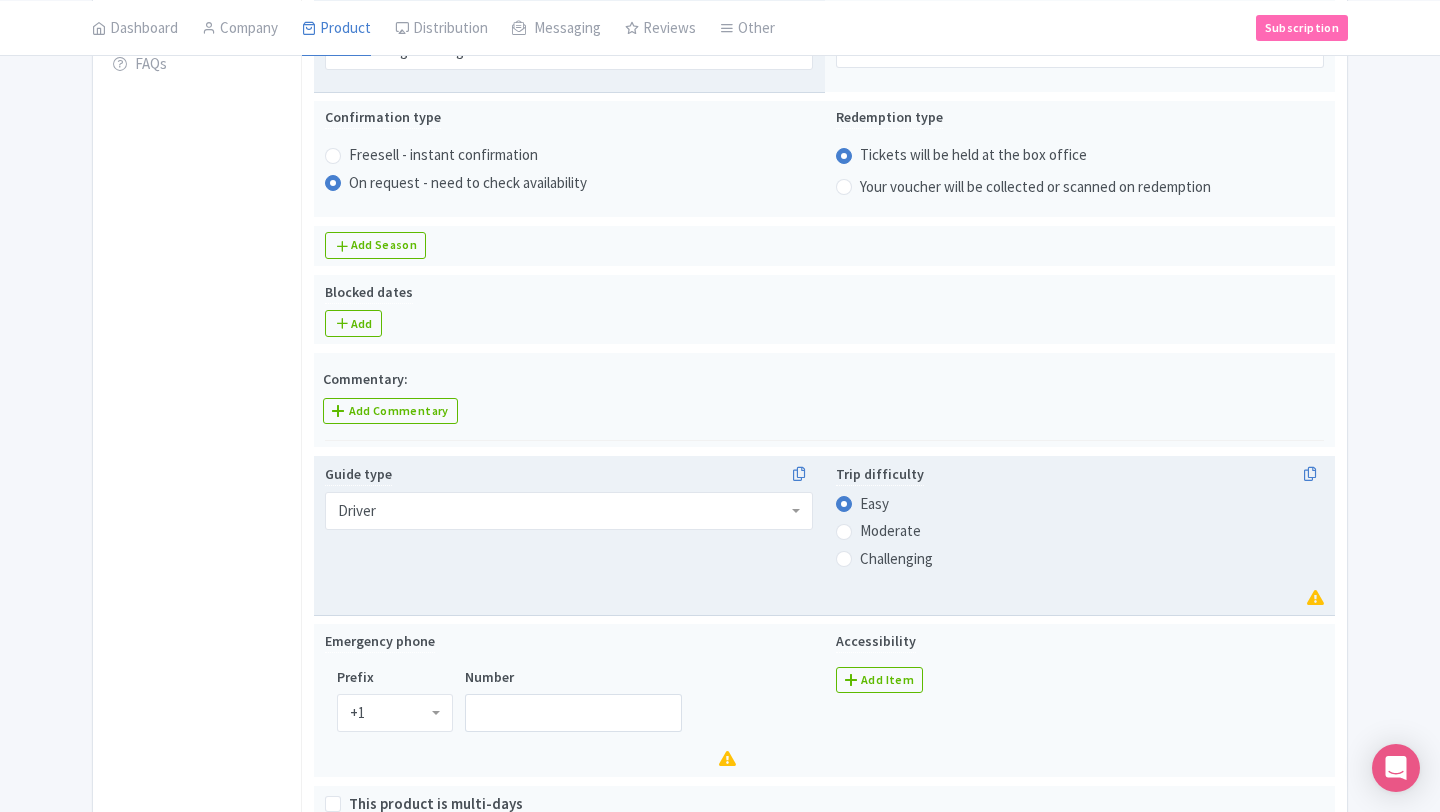 click on "Challenging" at bounding box center [1080, 559] 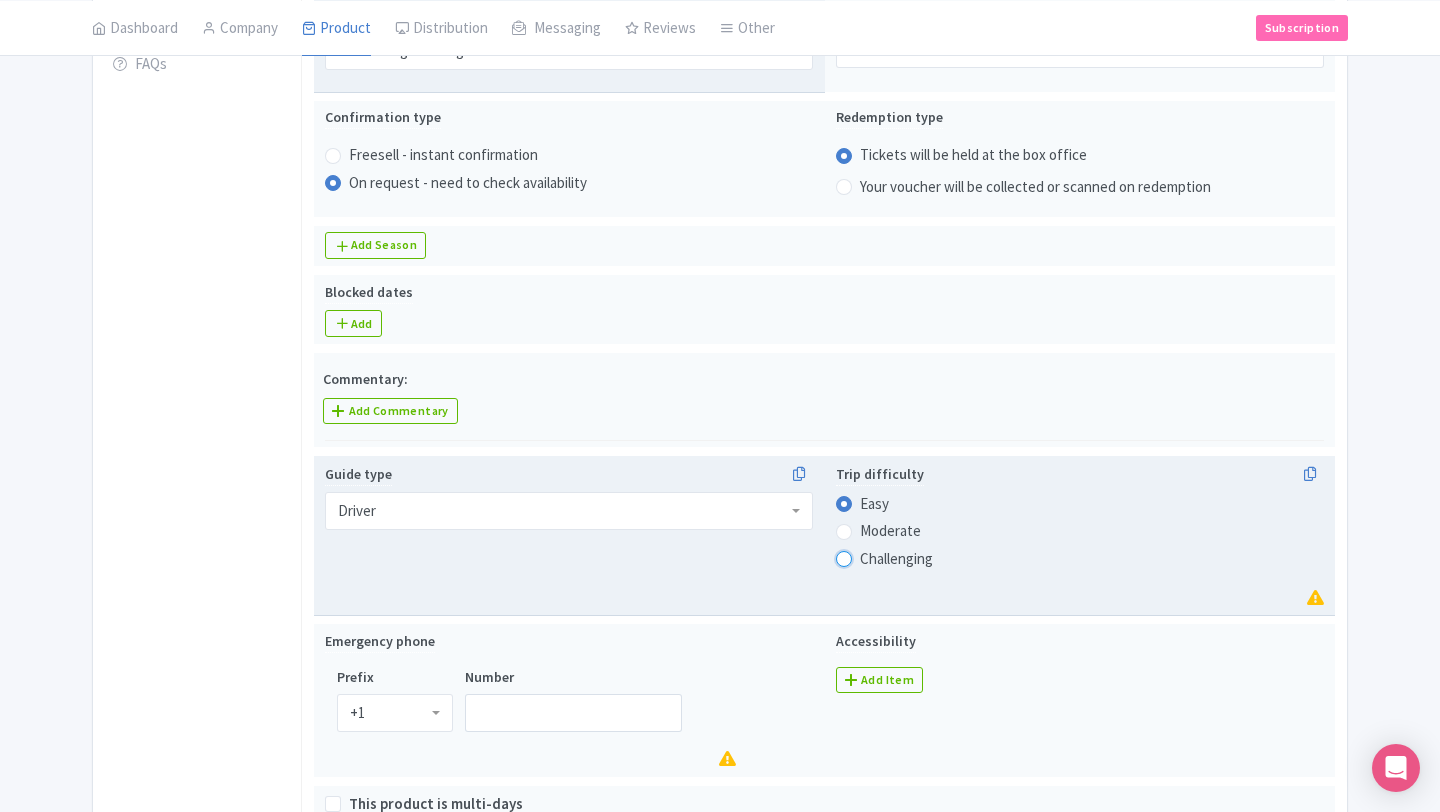 click on "Challenging" at bounding box center (870, 557) 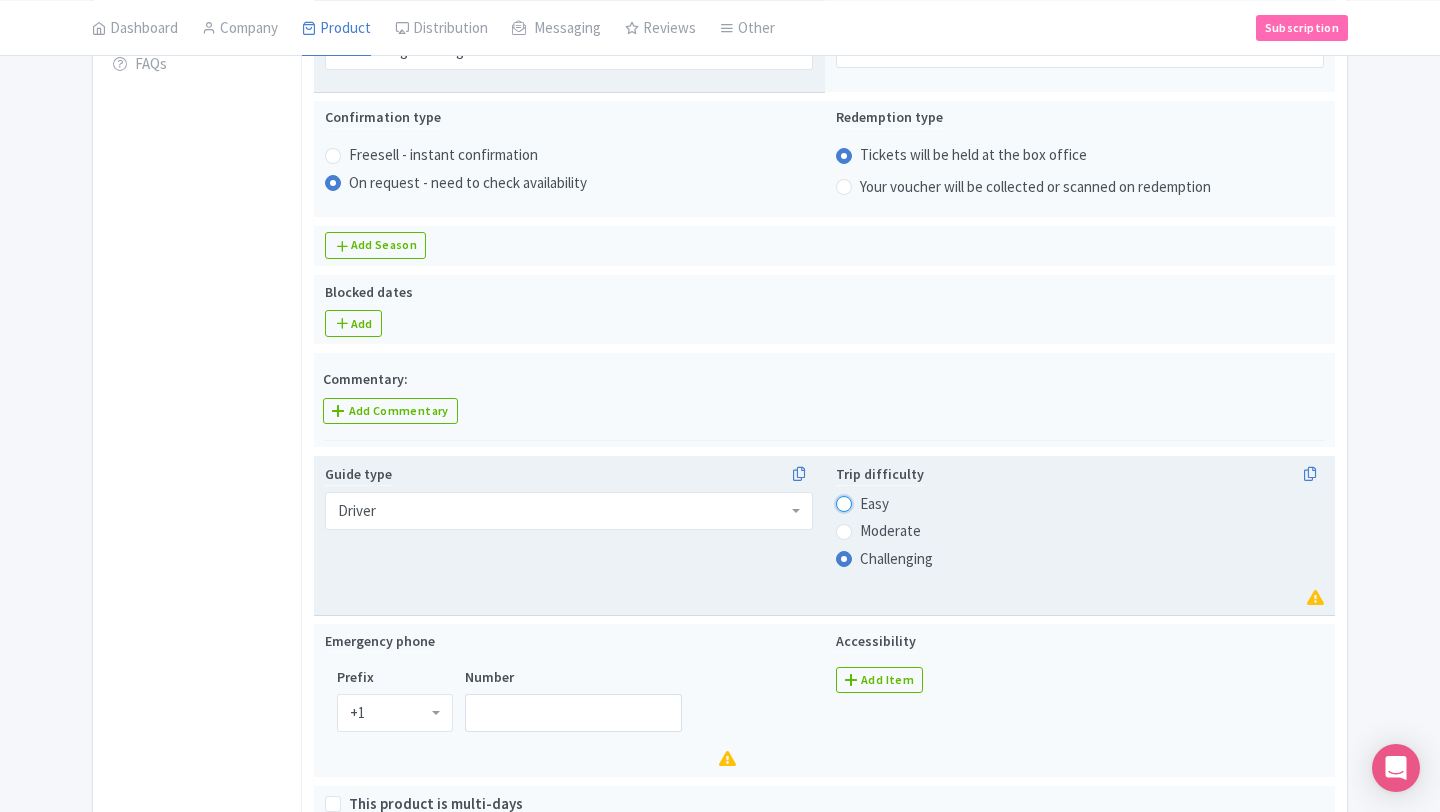 click on "Easy" at bounding box center [870, 502] 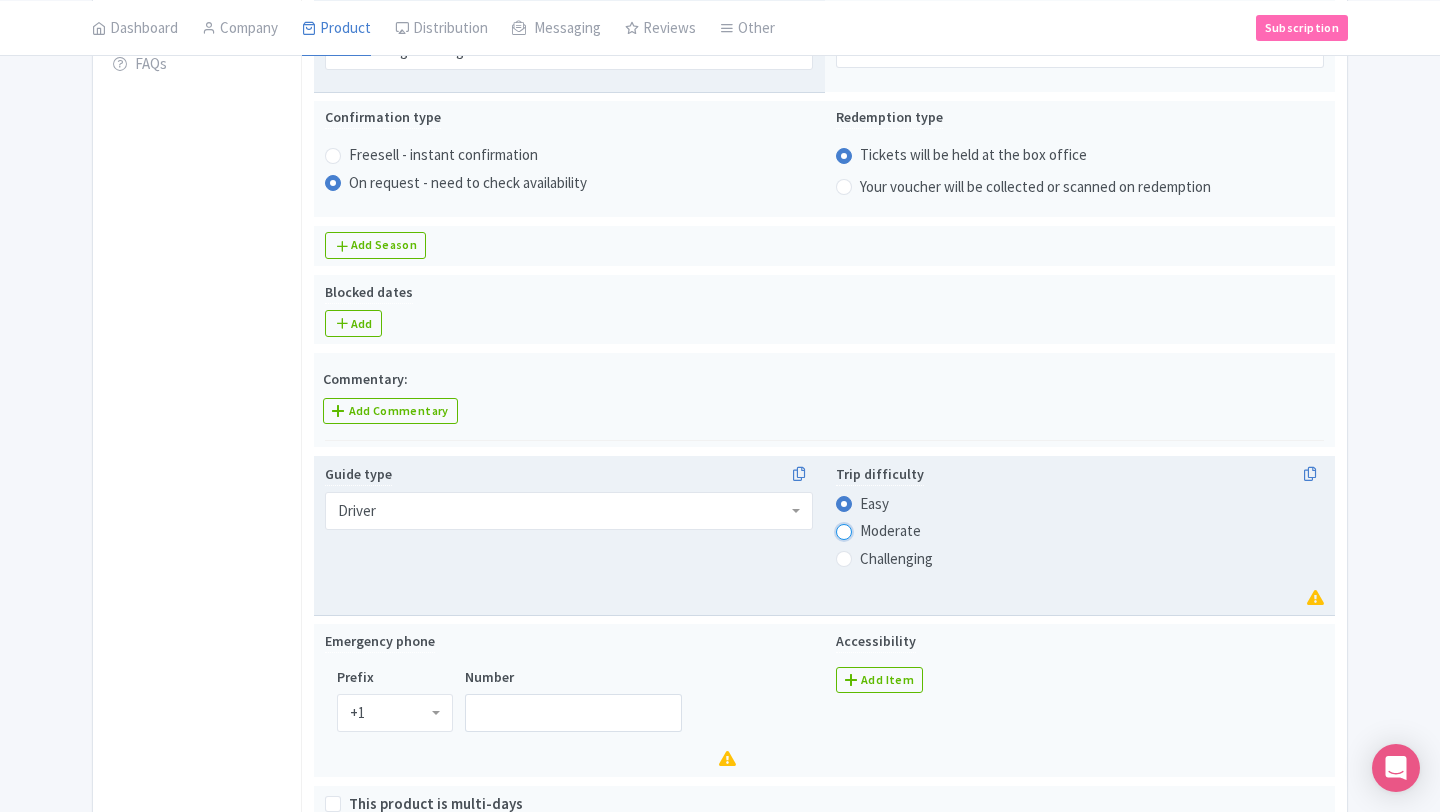 click on "Moderate" at bounding box center (870, 529) 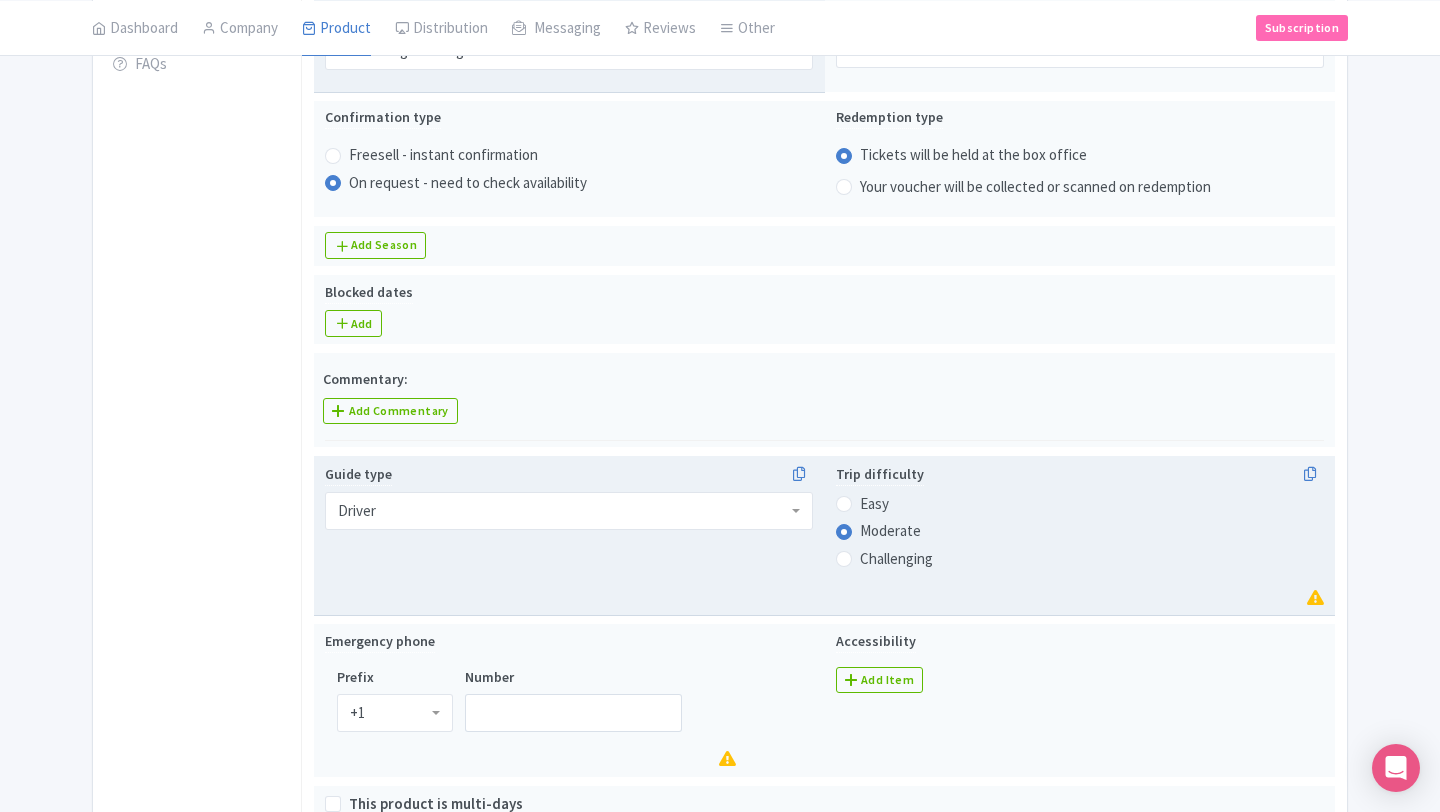 click on "Easy" at bounding box center (874, 504) 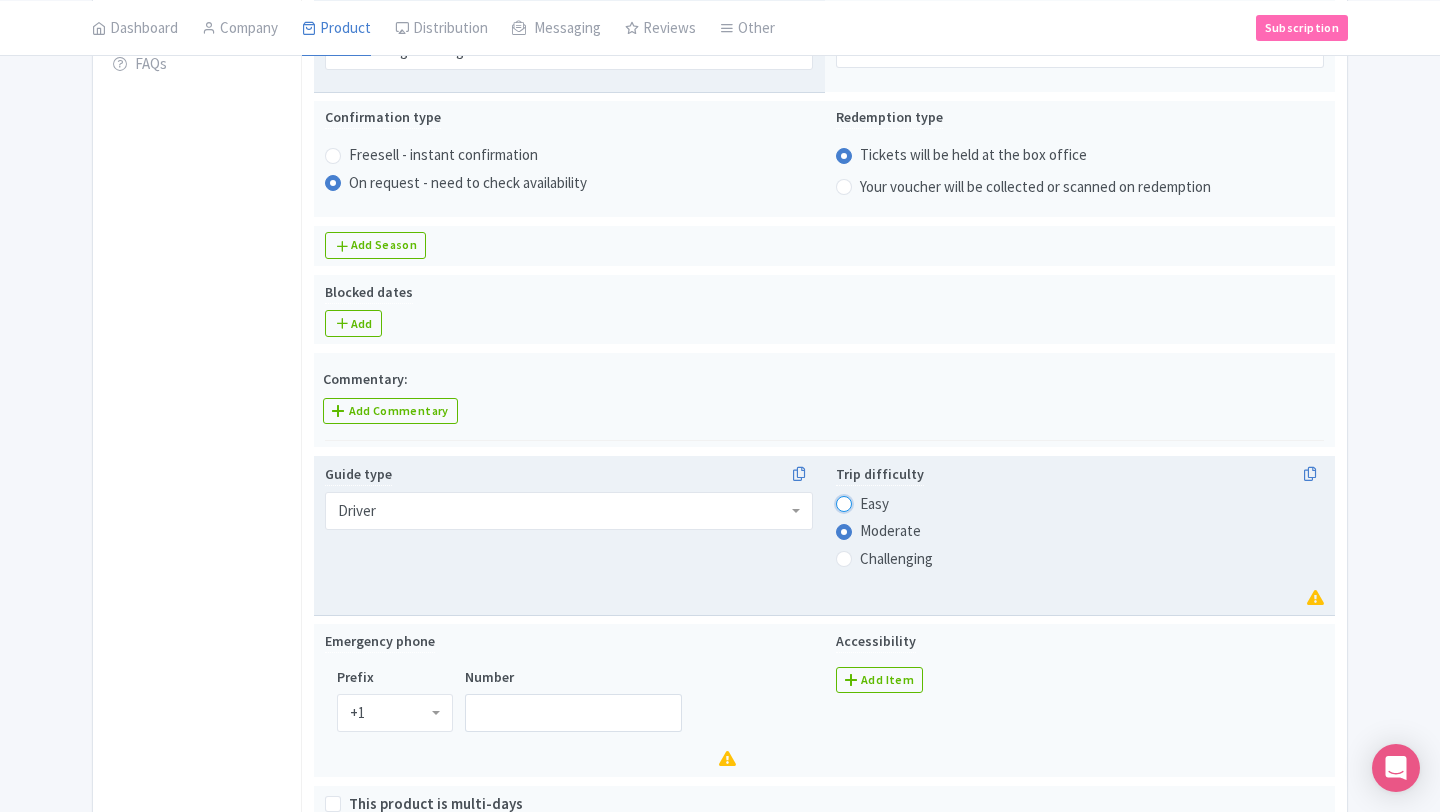 click on "Easy" at bounding box center (870, 502) 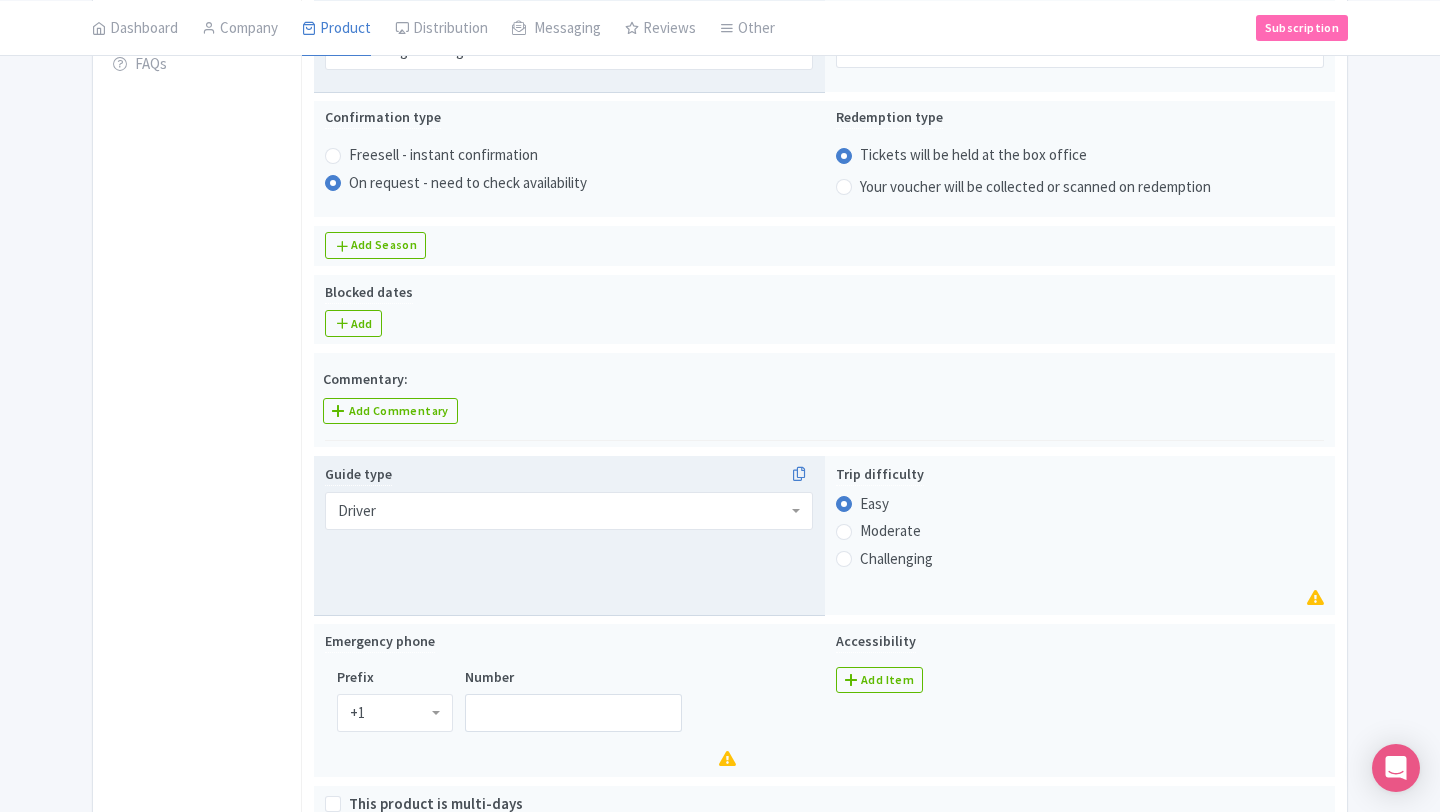 click on "Guide type Driver Driver TourGuide Host Greeter Instructor Driver Live Audio None" at bounding box center [569, 536] 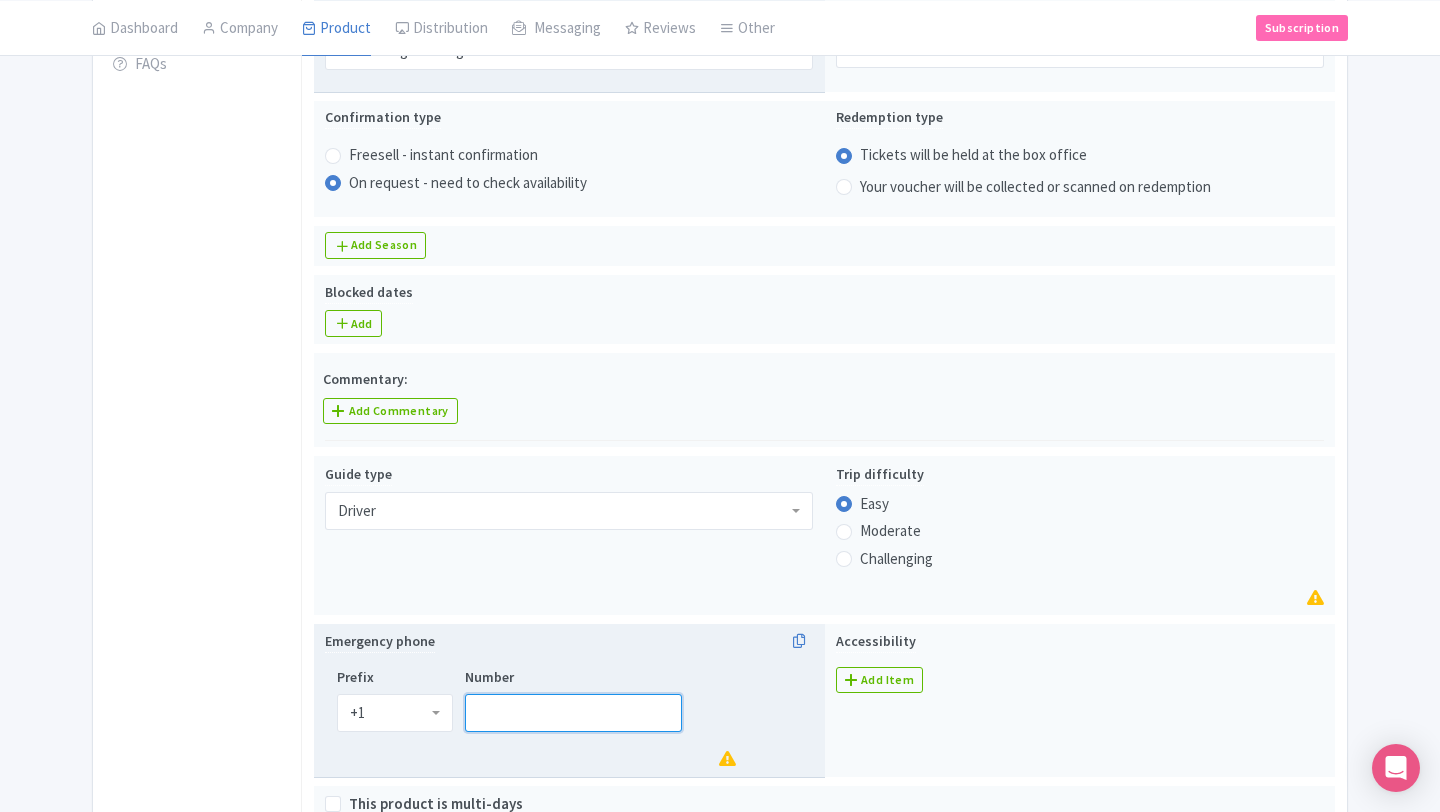 click on "Number" at bounding box center (573, 713) 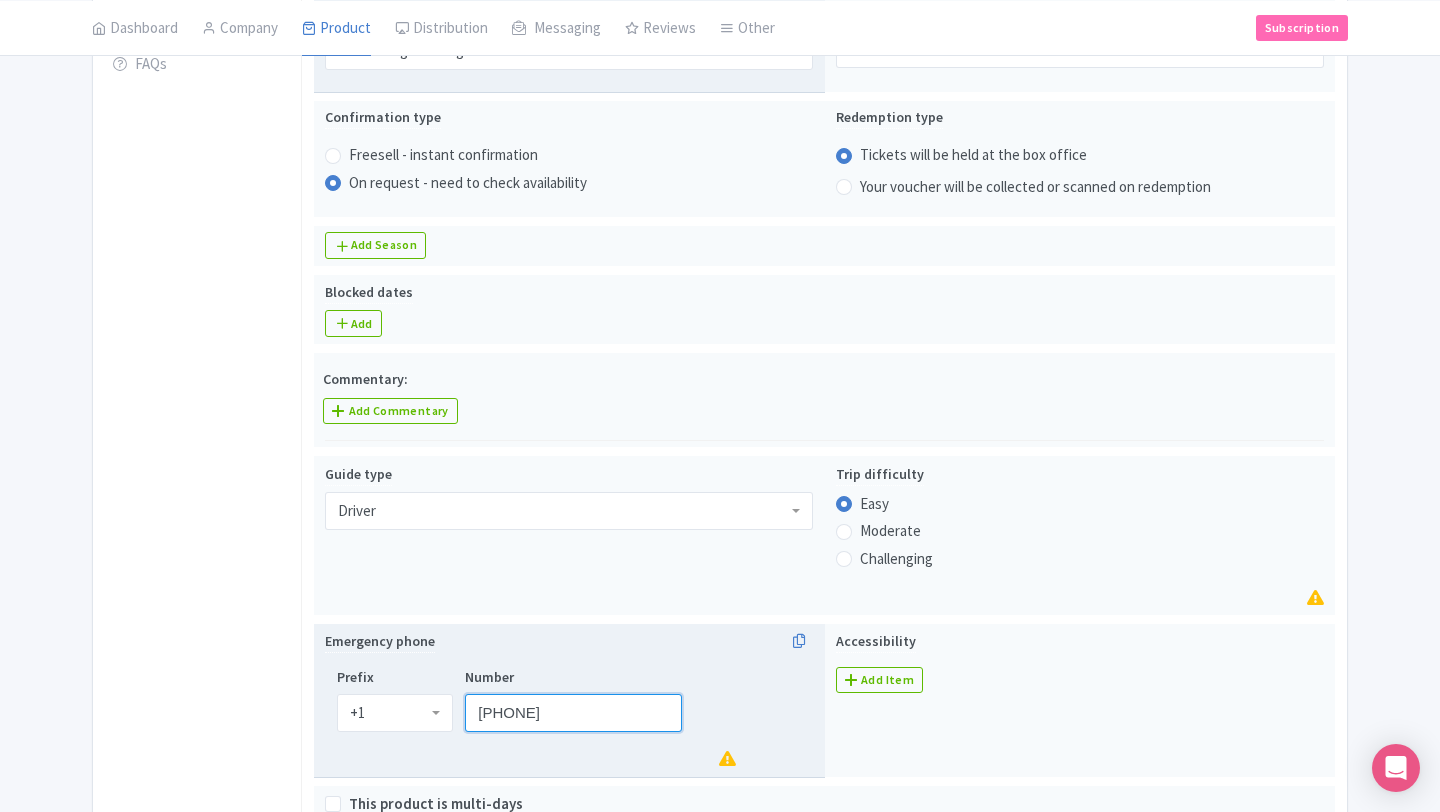 type on "[PHONE]" 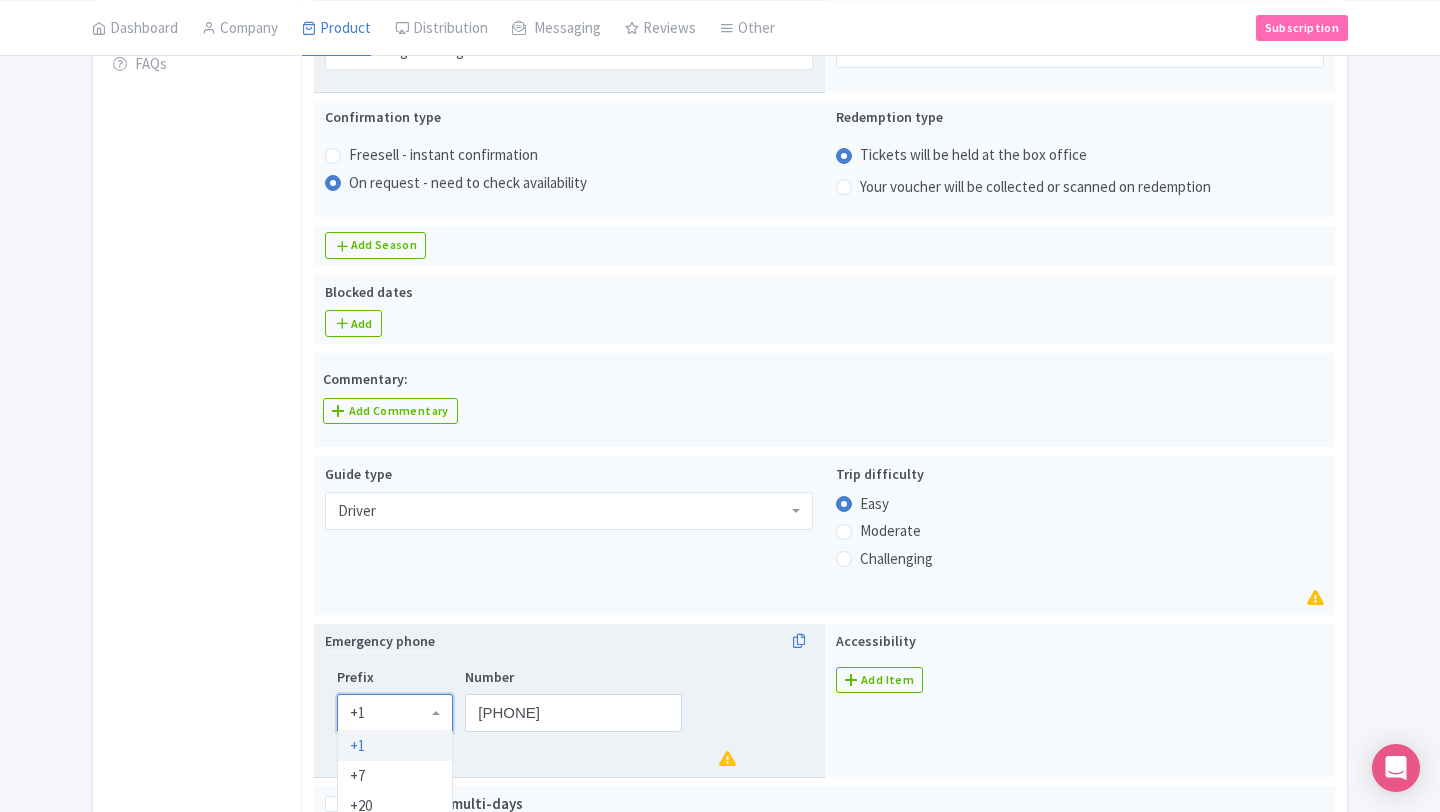 click on "+1" at bounding box center [395, 713] 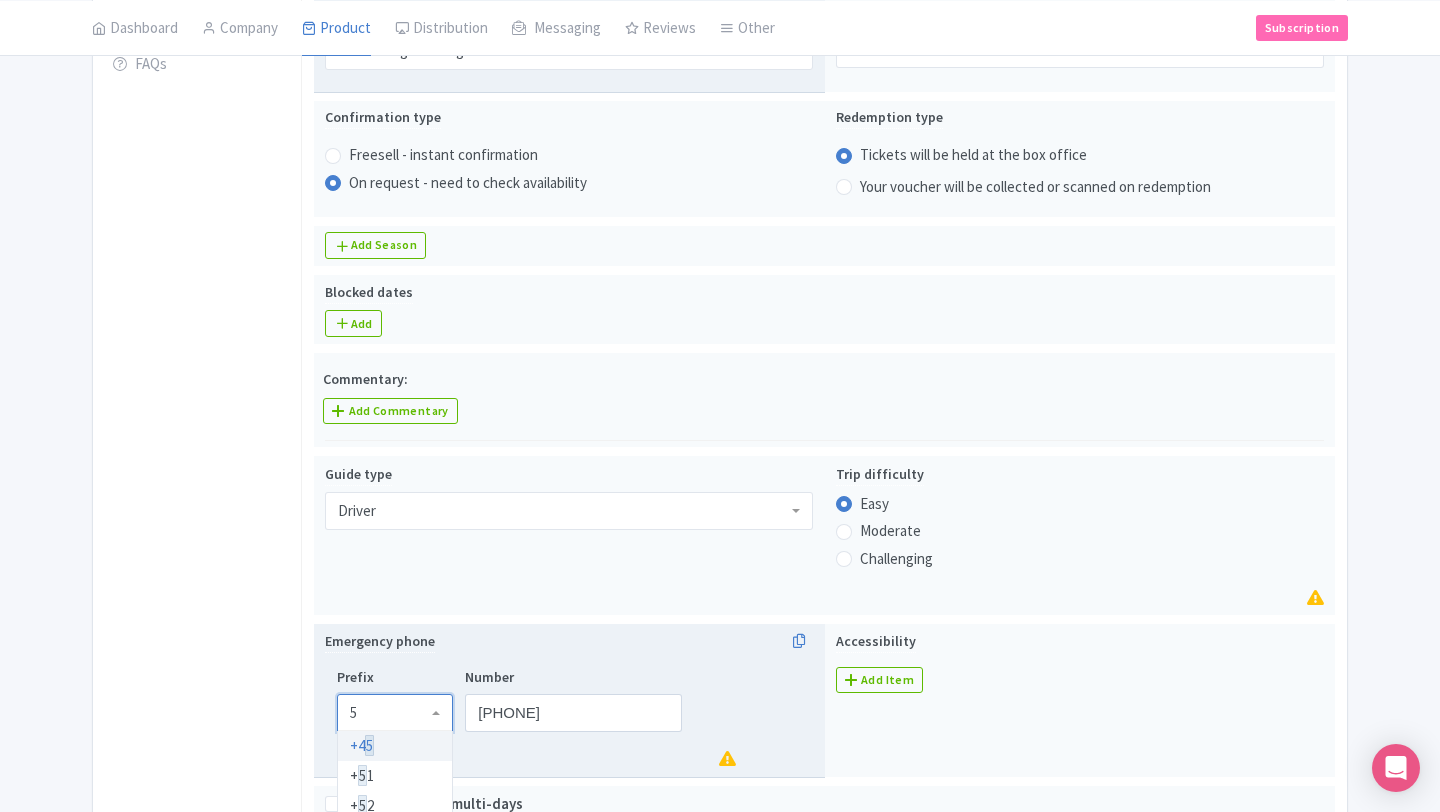 type on "52" 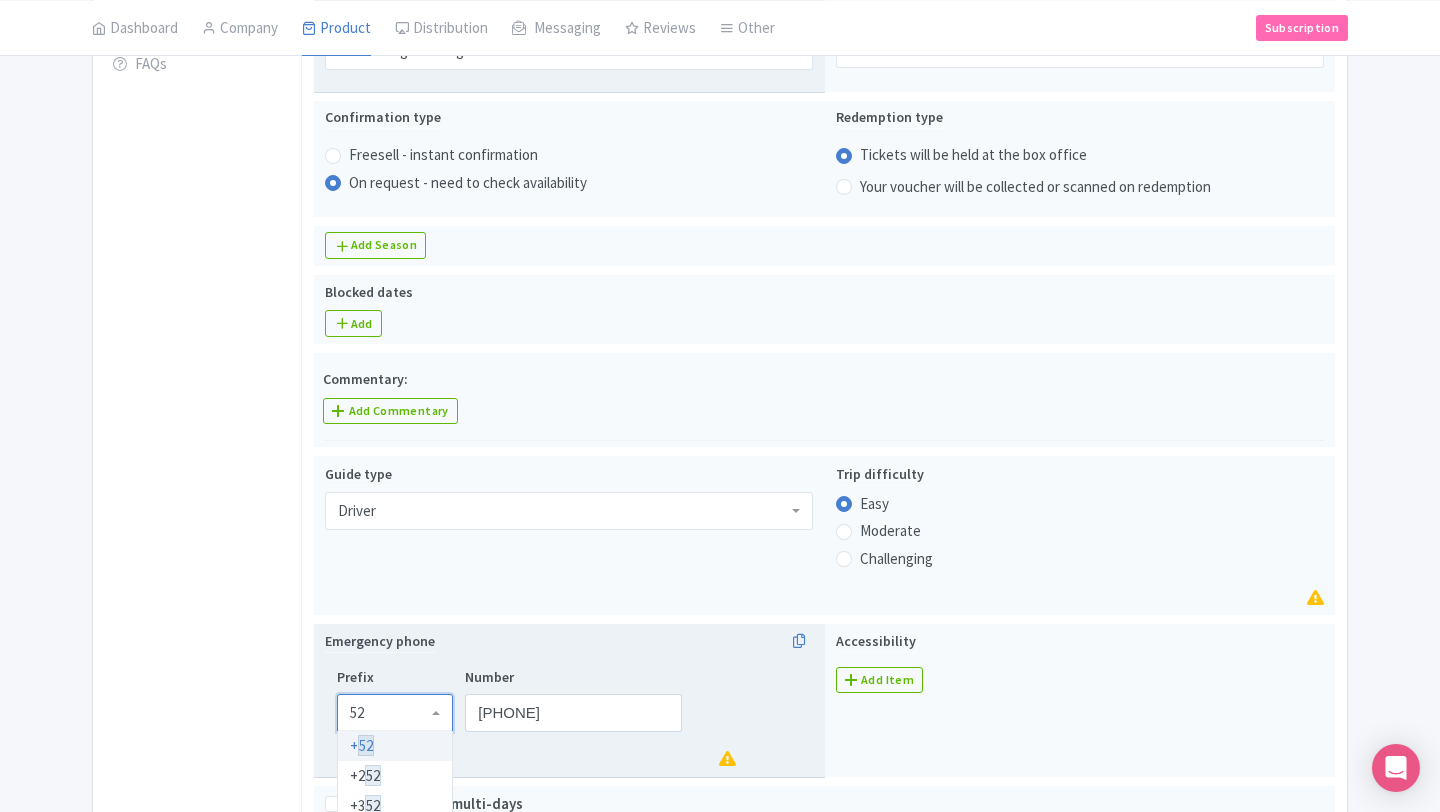 type 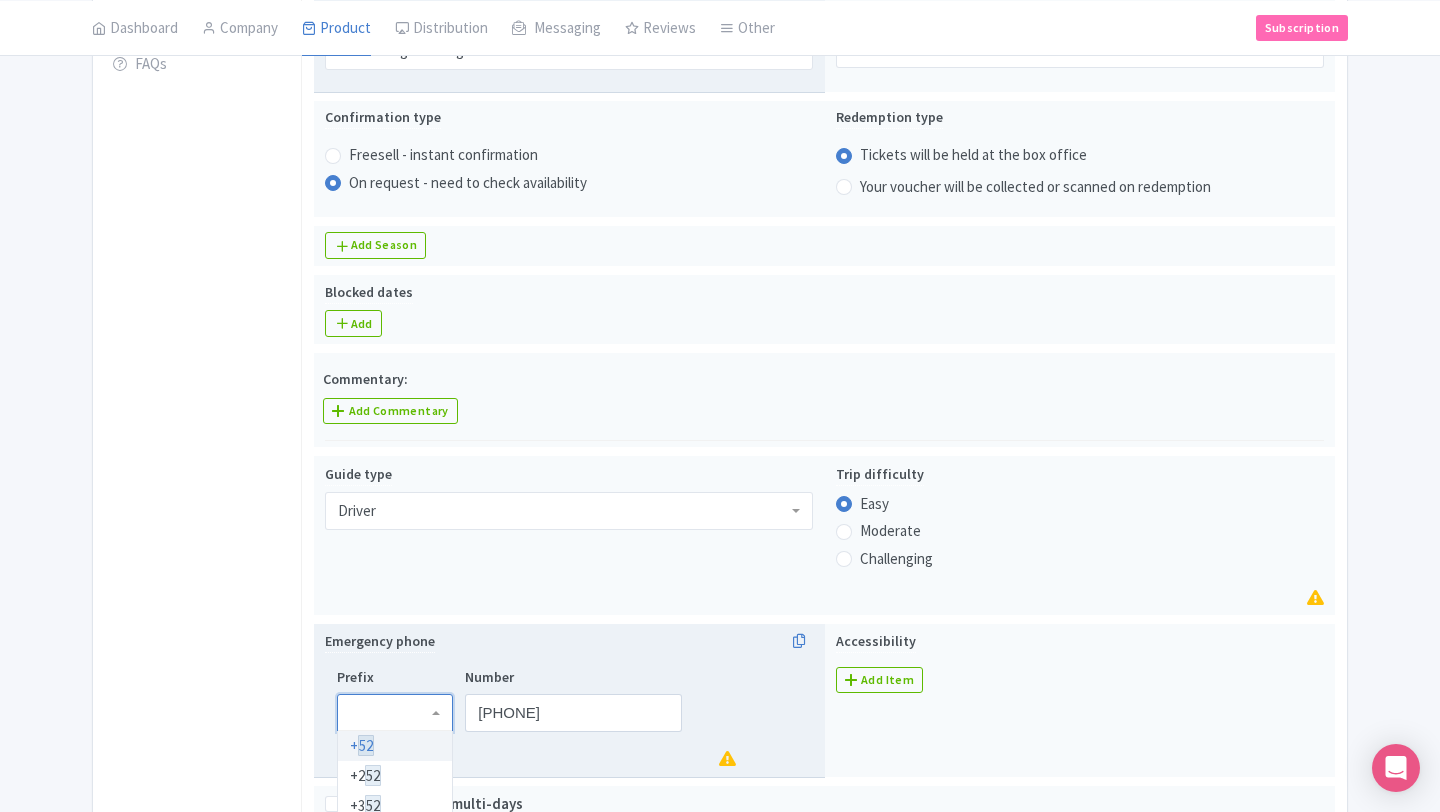 scroll, scrollTop: 0, scrollLeft: 0, axis: both 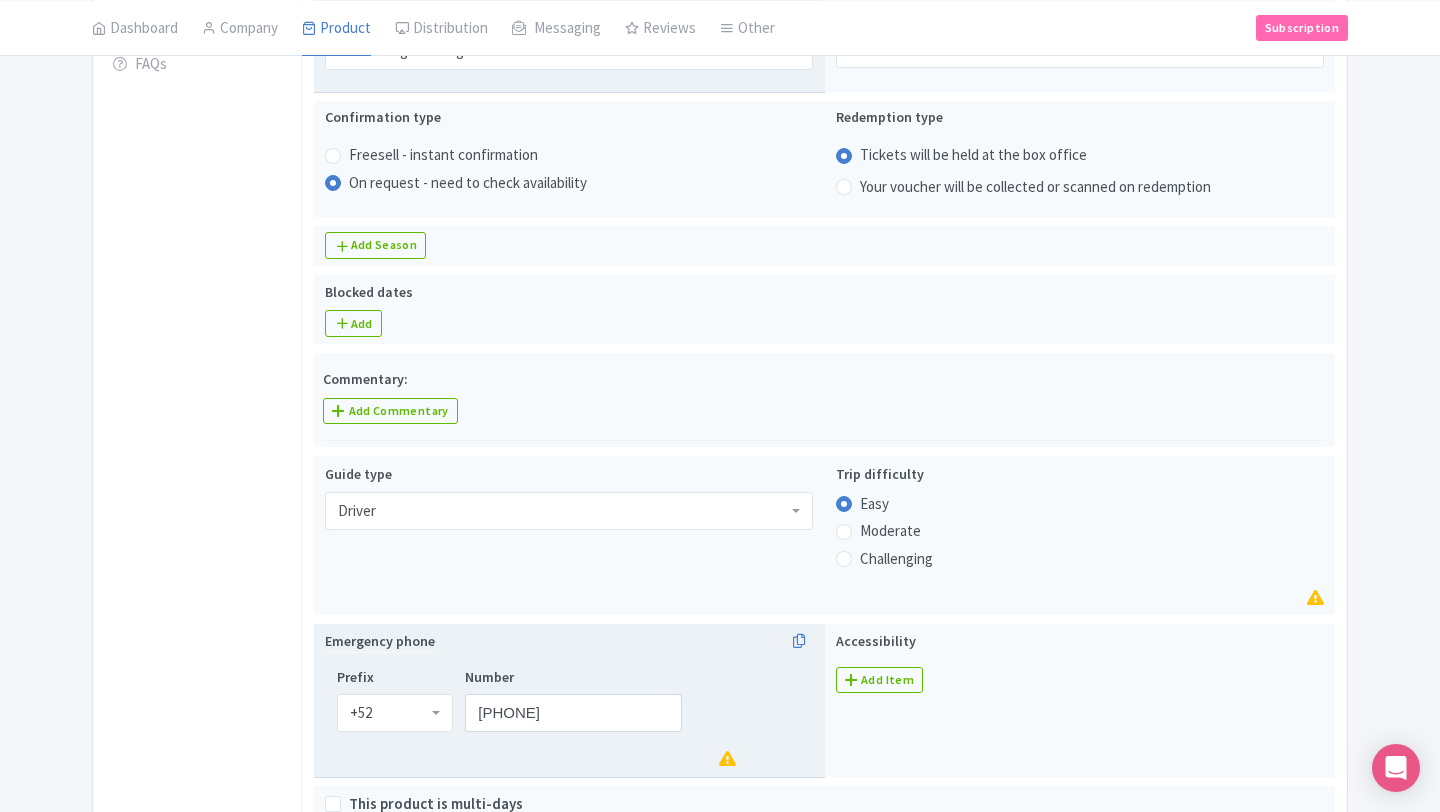 click on "Number 9991595435" at bounding box center (600, 699) 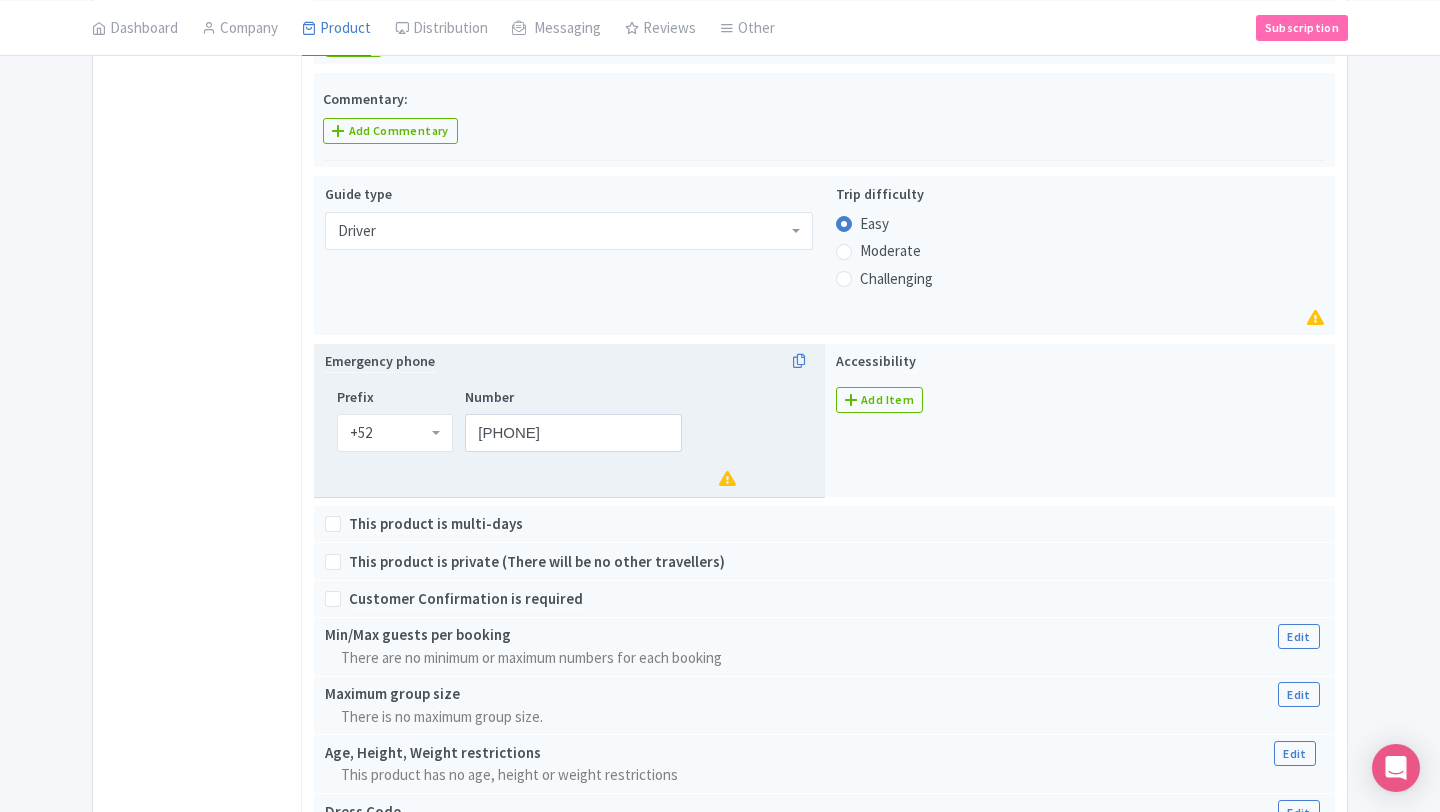 scroll, scrollTop: 952, scrollLeft: 0, axis: vertical 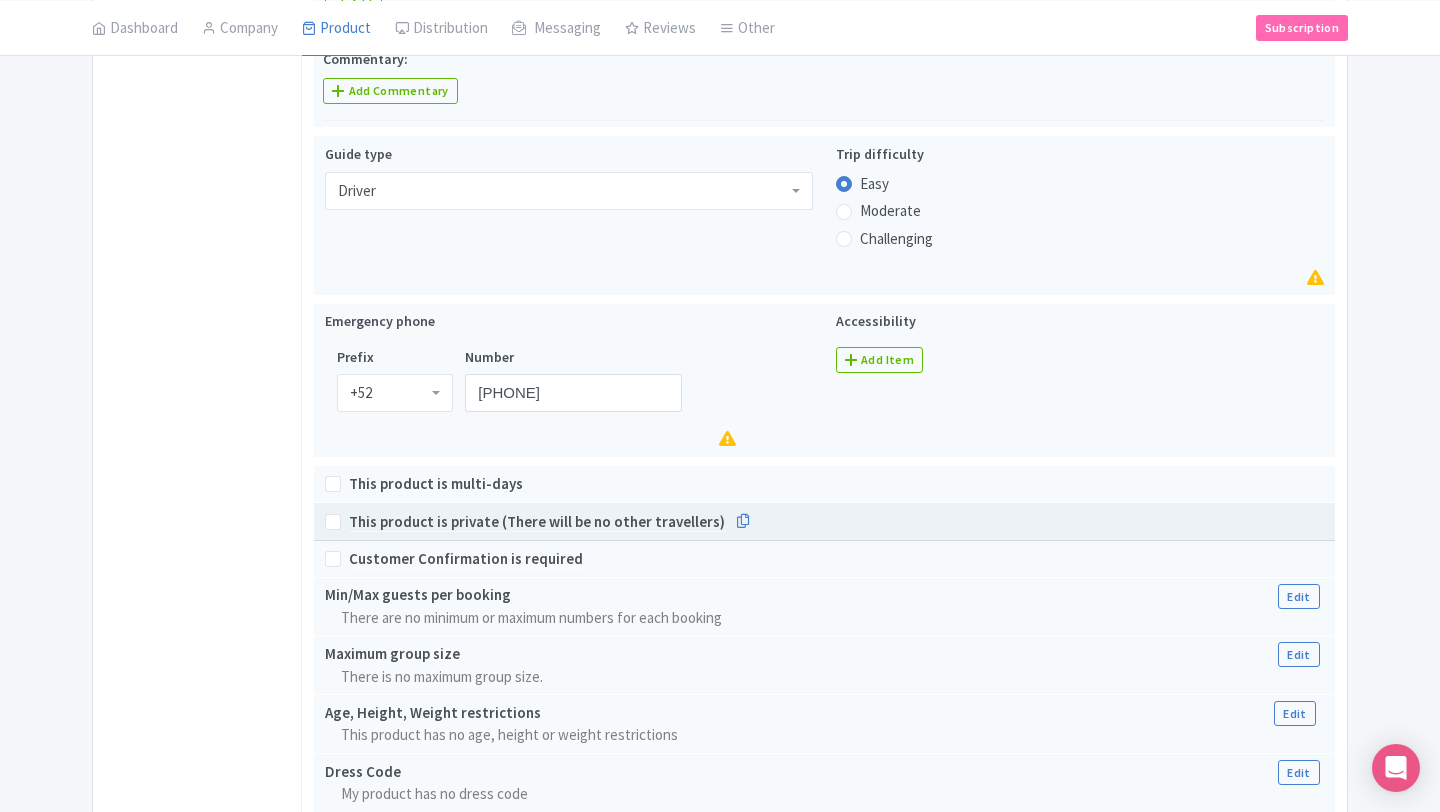 click on "This product is private (There will be no other travellers)" at bounding box center (537, 522) 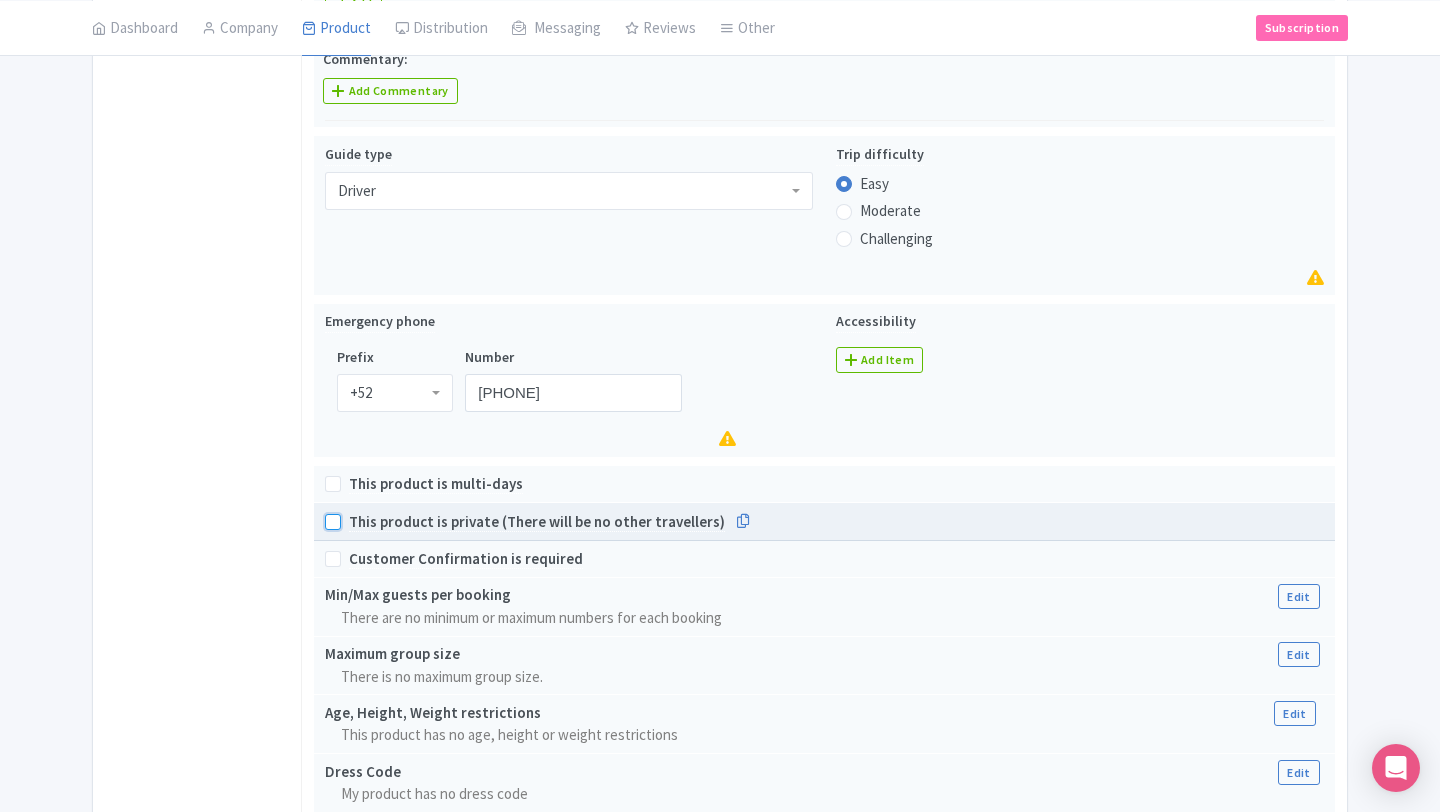 click on "This product is private (There will be no other travellers)" at bounding box center (355, 516) 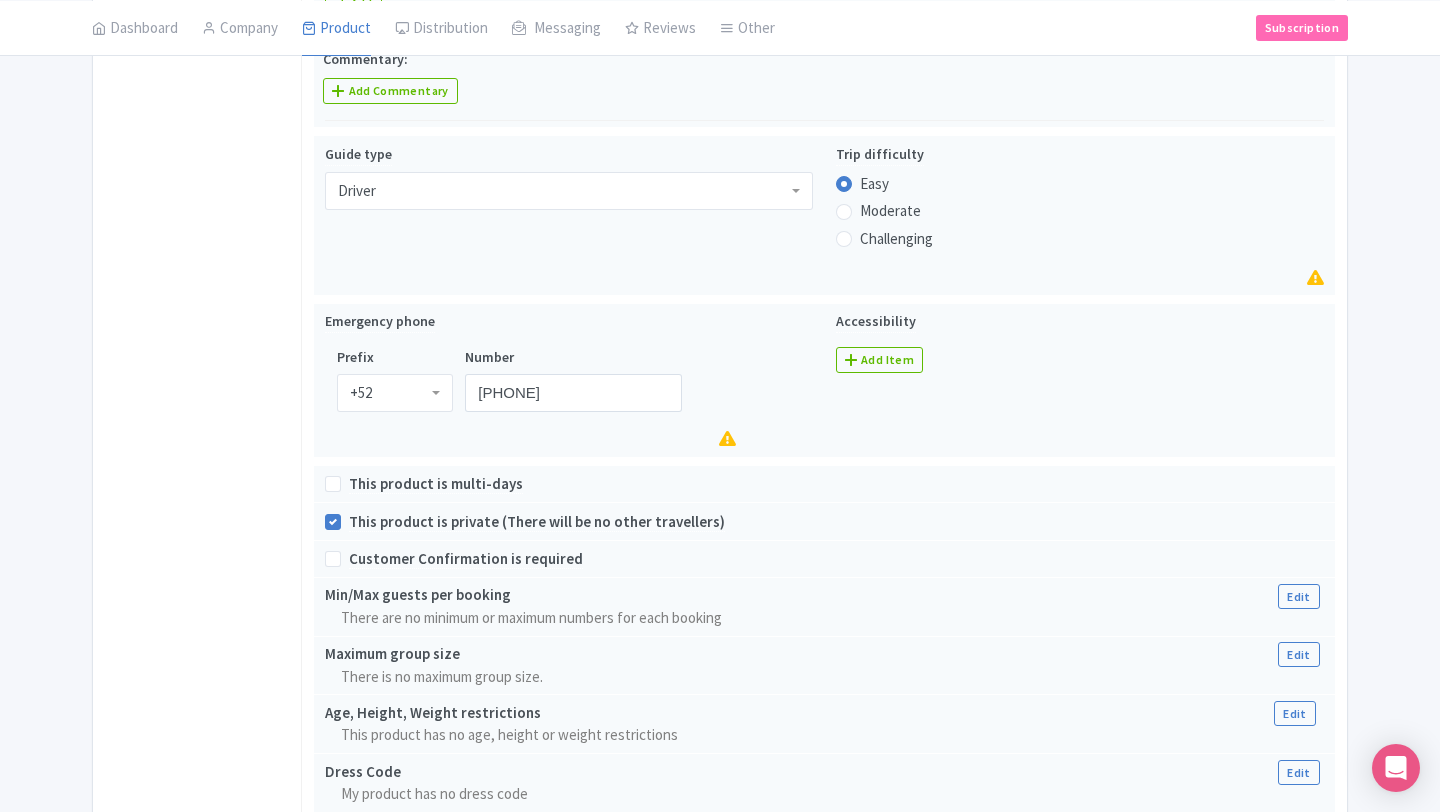 click on "General
Booking Info
Locations
Settings
Pricing
Gallery
Itinerary
FAQs" at bounding box center [197, 342] 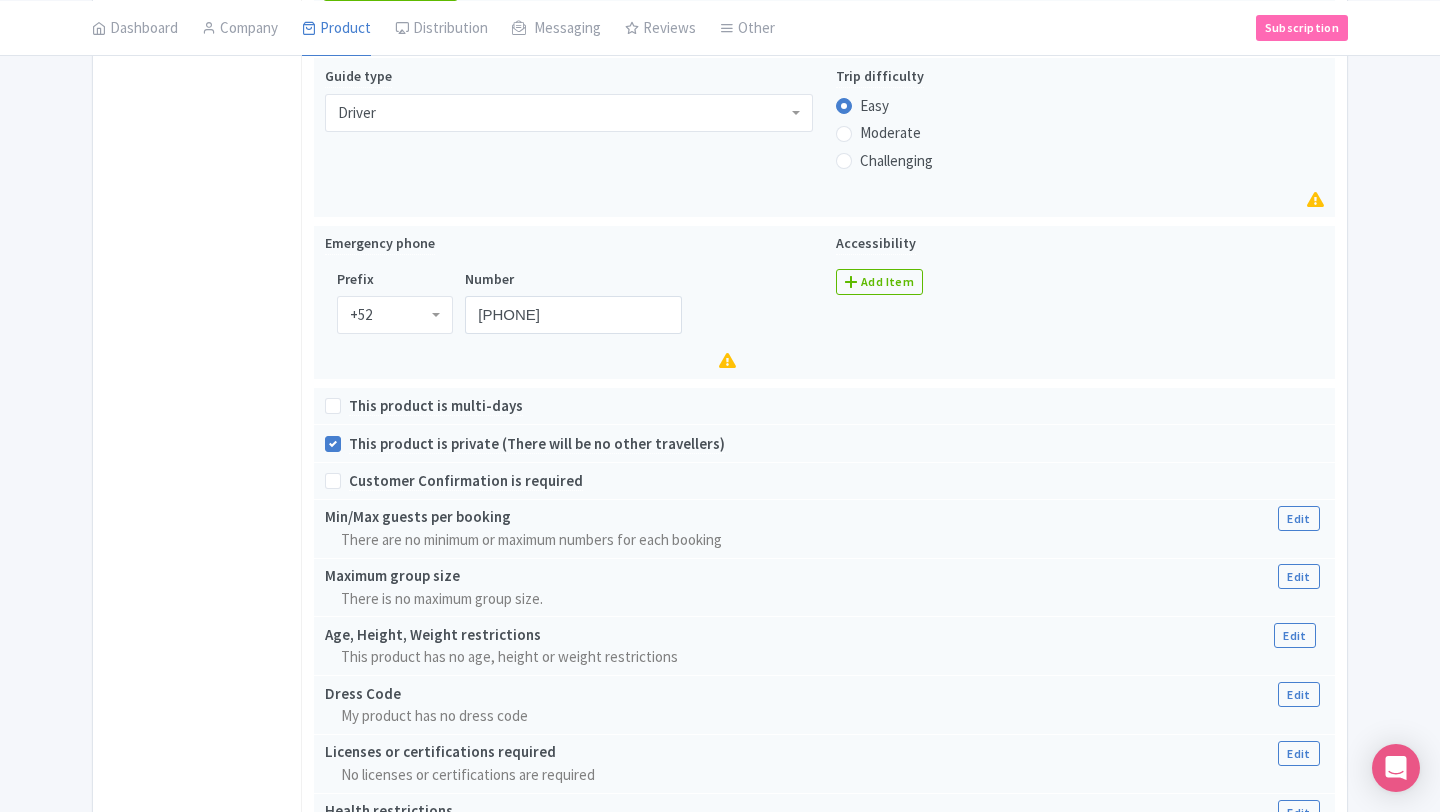 scroll, scrollTop: 1032, scrollLeft: 0, axis: vertical 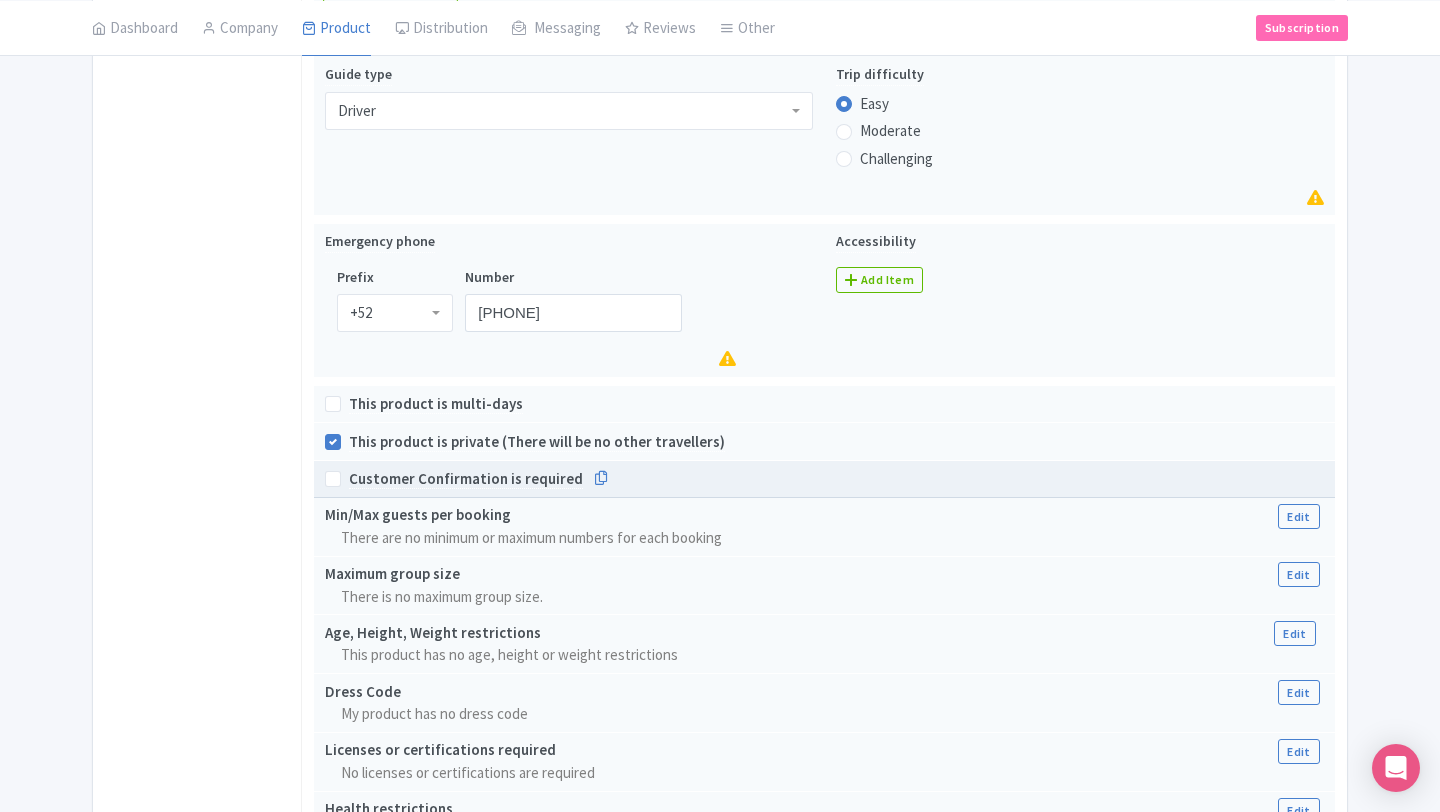 click on "Customer Confirmation is required" at bounding box center (466, 479) 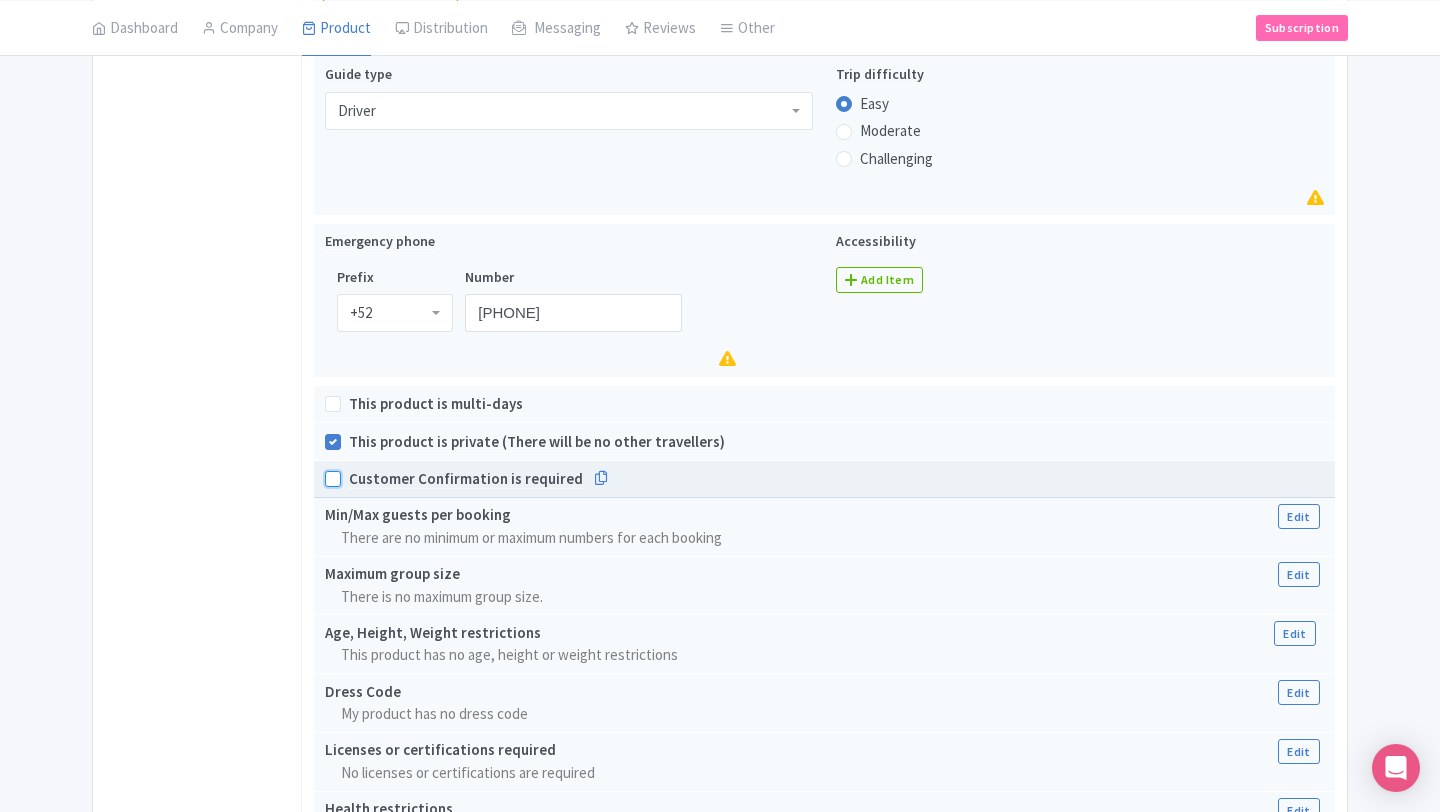 click on "Customer Confirmation is required" at bounding box center [355, 473] 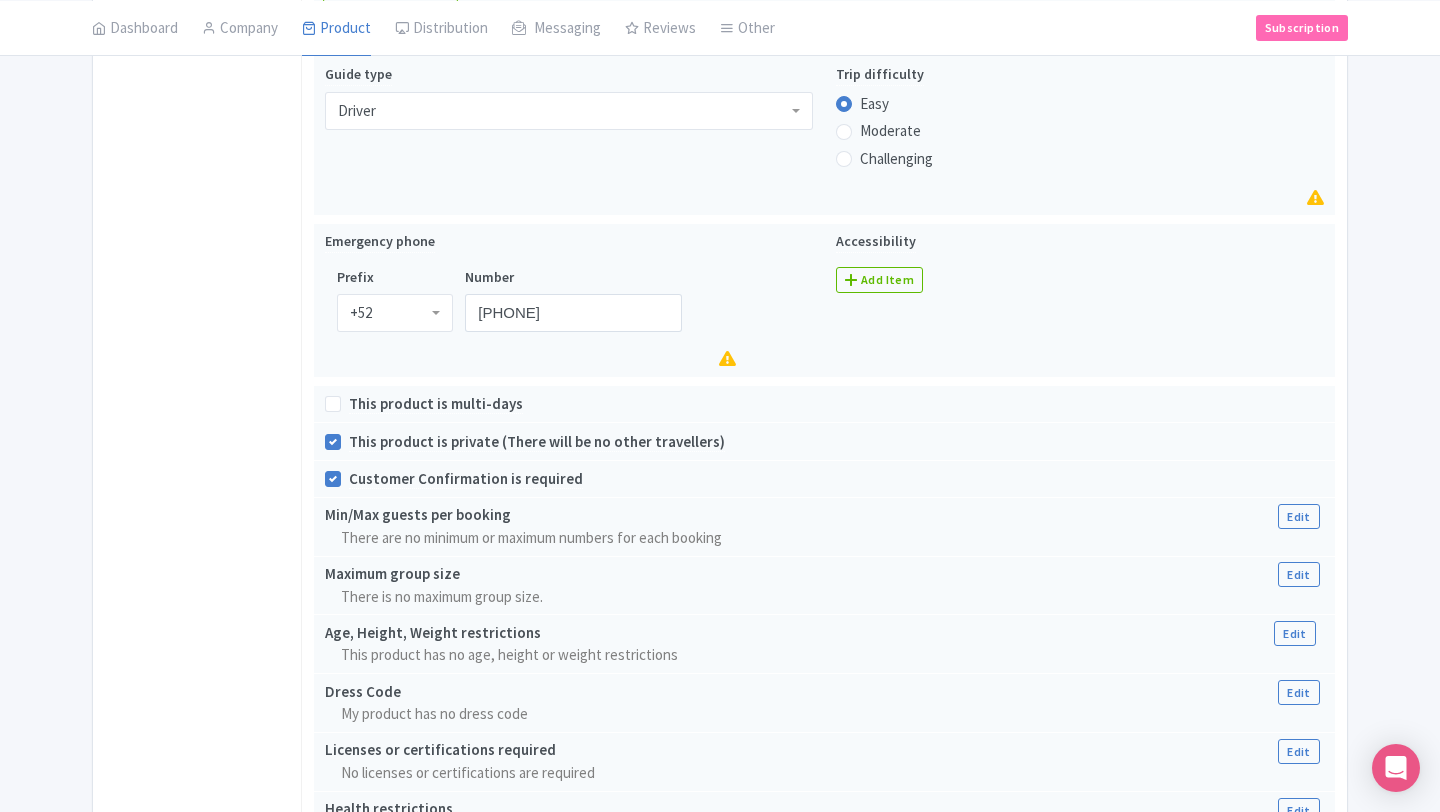 click on "General
Booking Info
Locations
Settings
Pricing
Gallery
Itinerary
FAQs" at bounding box center [197, 262] 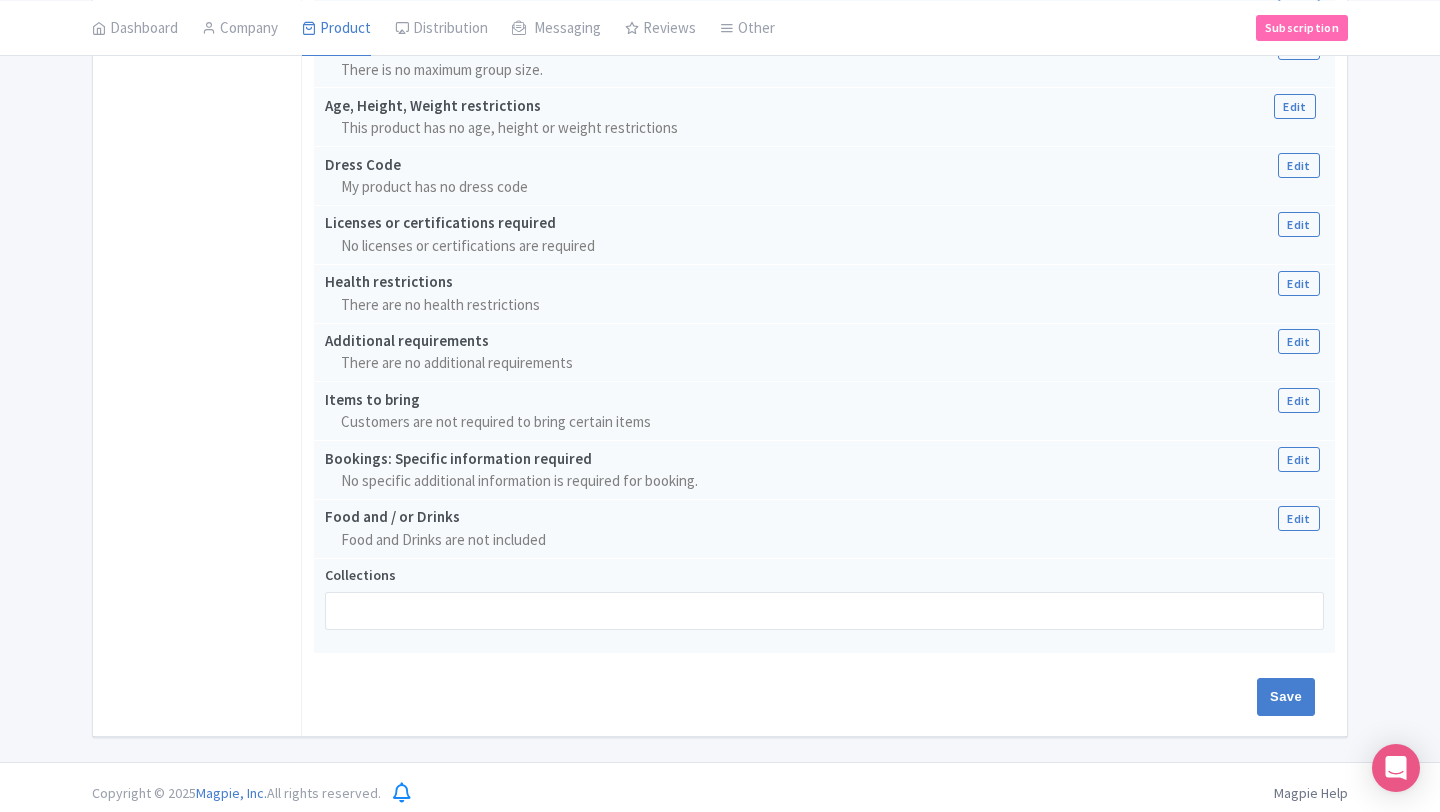scroll, scrollTop: 1577, scrollLeft: 0, axis: vertical 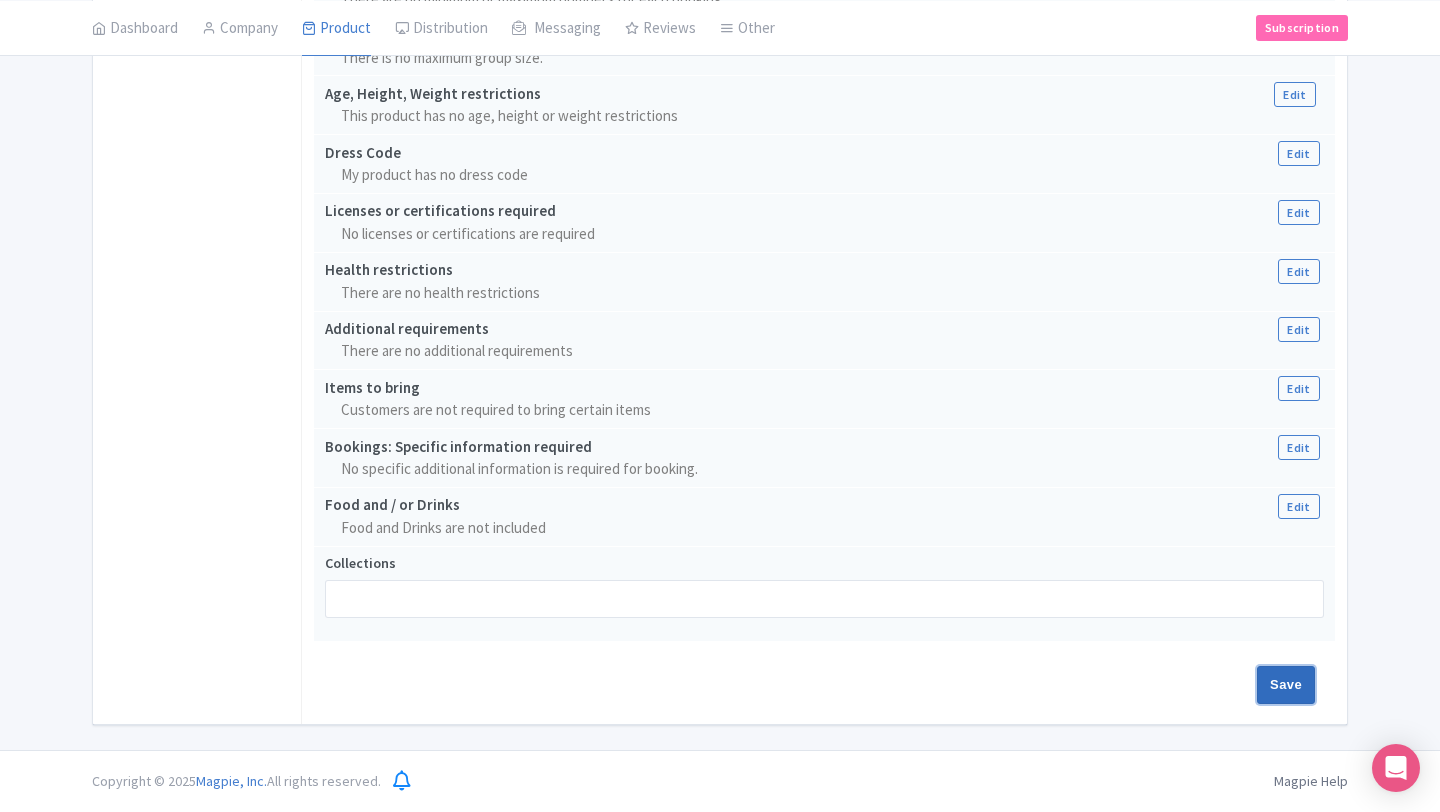 click on "Save" at bounding box center (1286, 685) 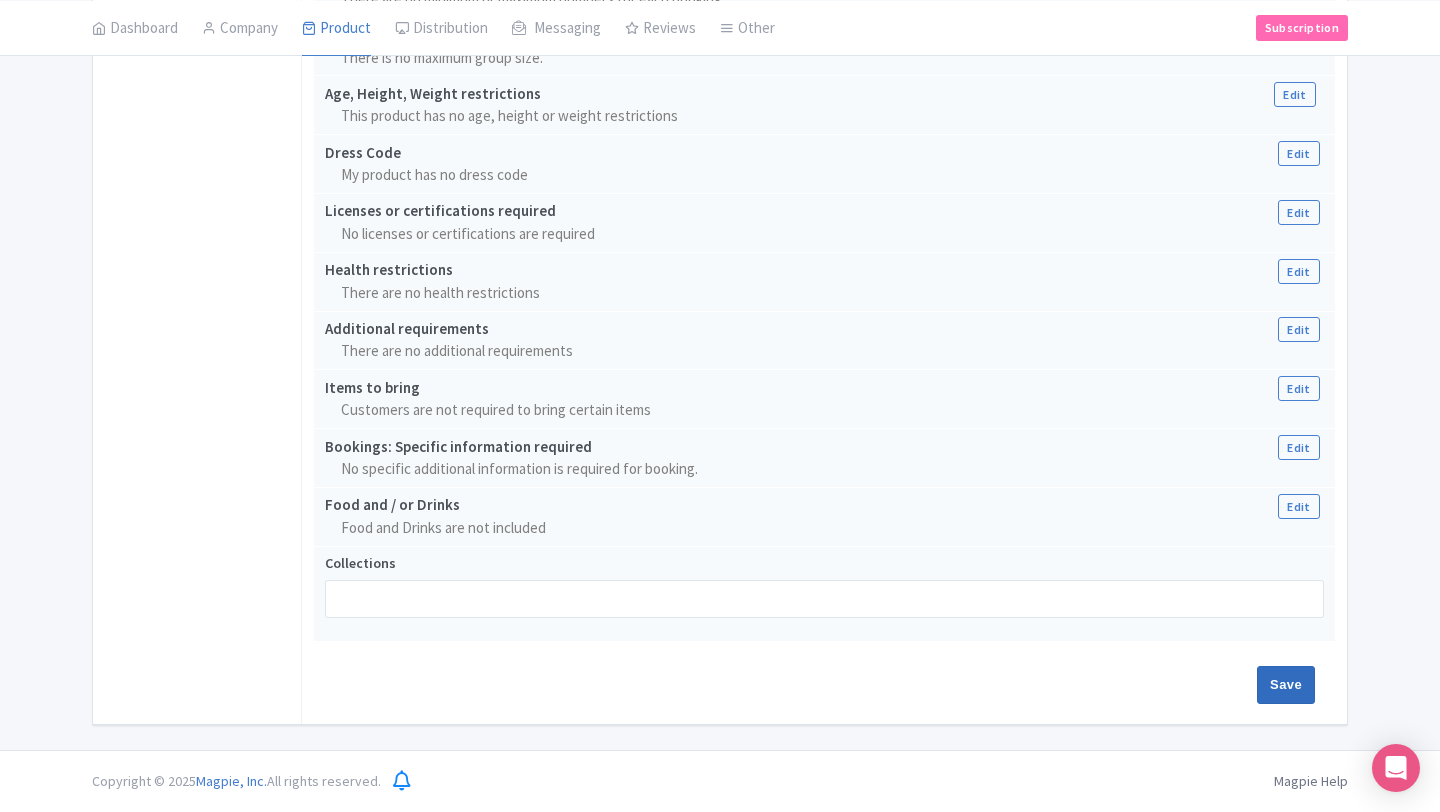 type on "Saving..." 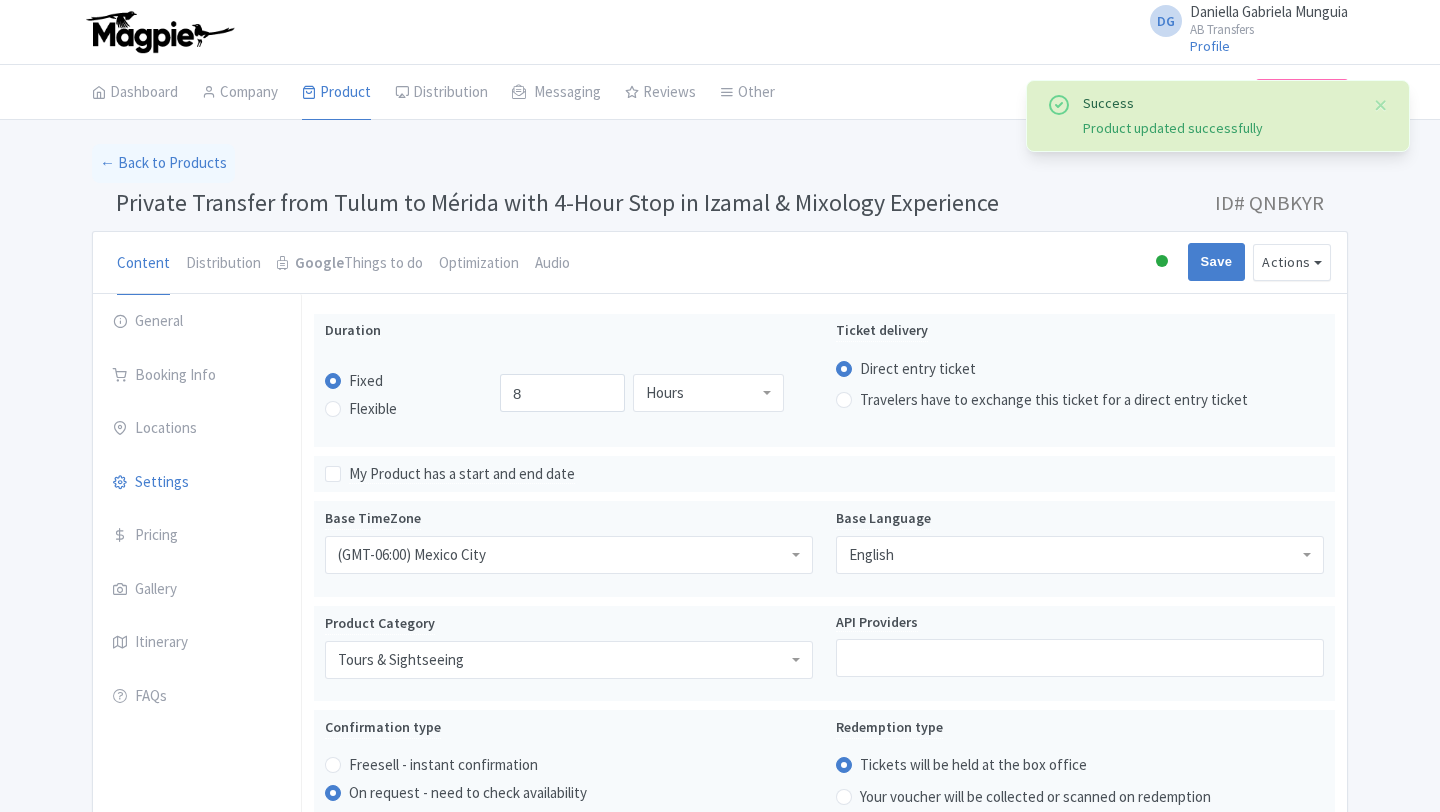 scroll, scrollTop: 314, scrollLeft: 0, axis: vertical 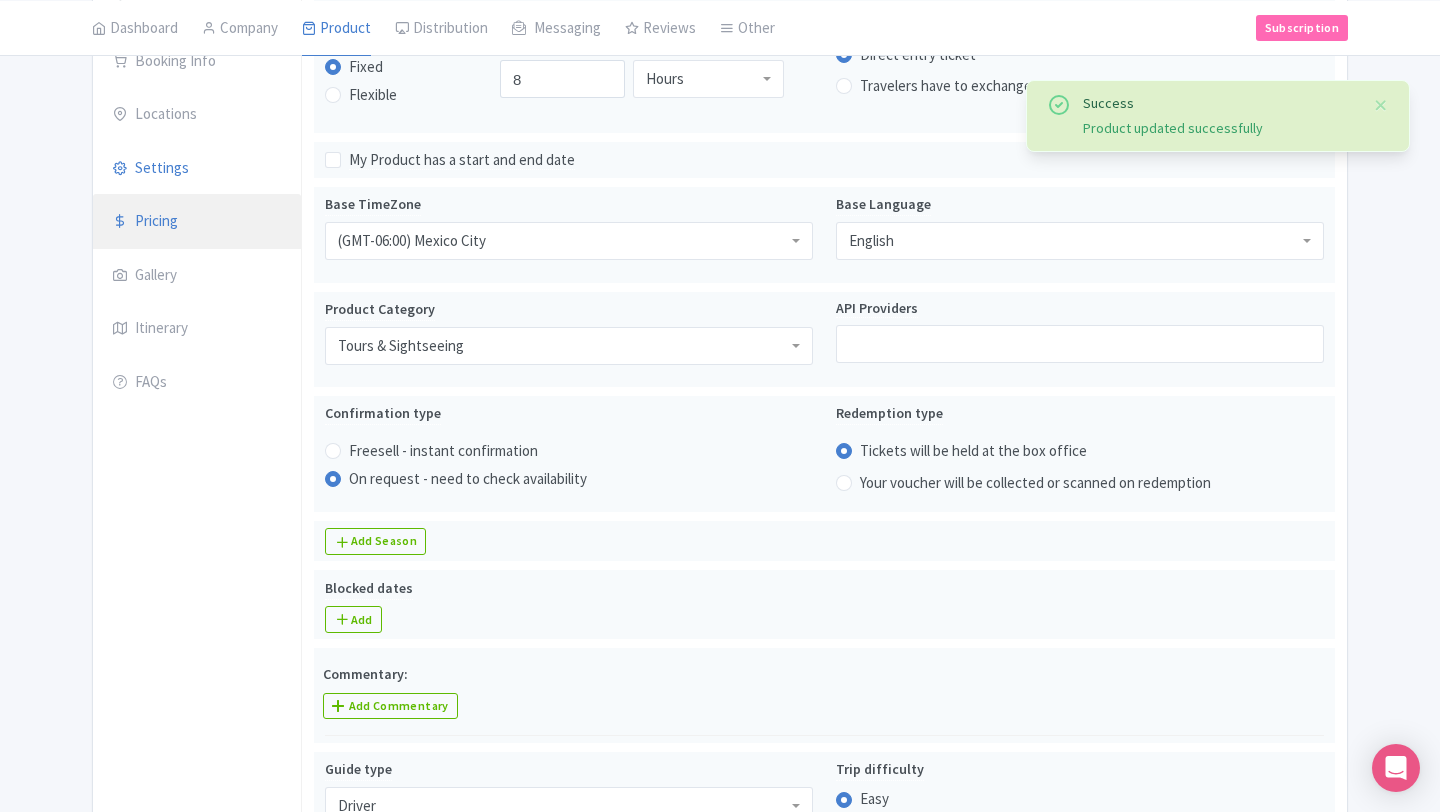 click on "Pricing" at bounding box center [197, 222] 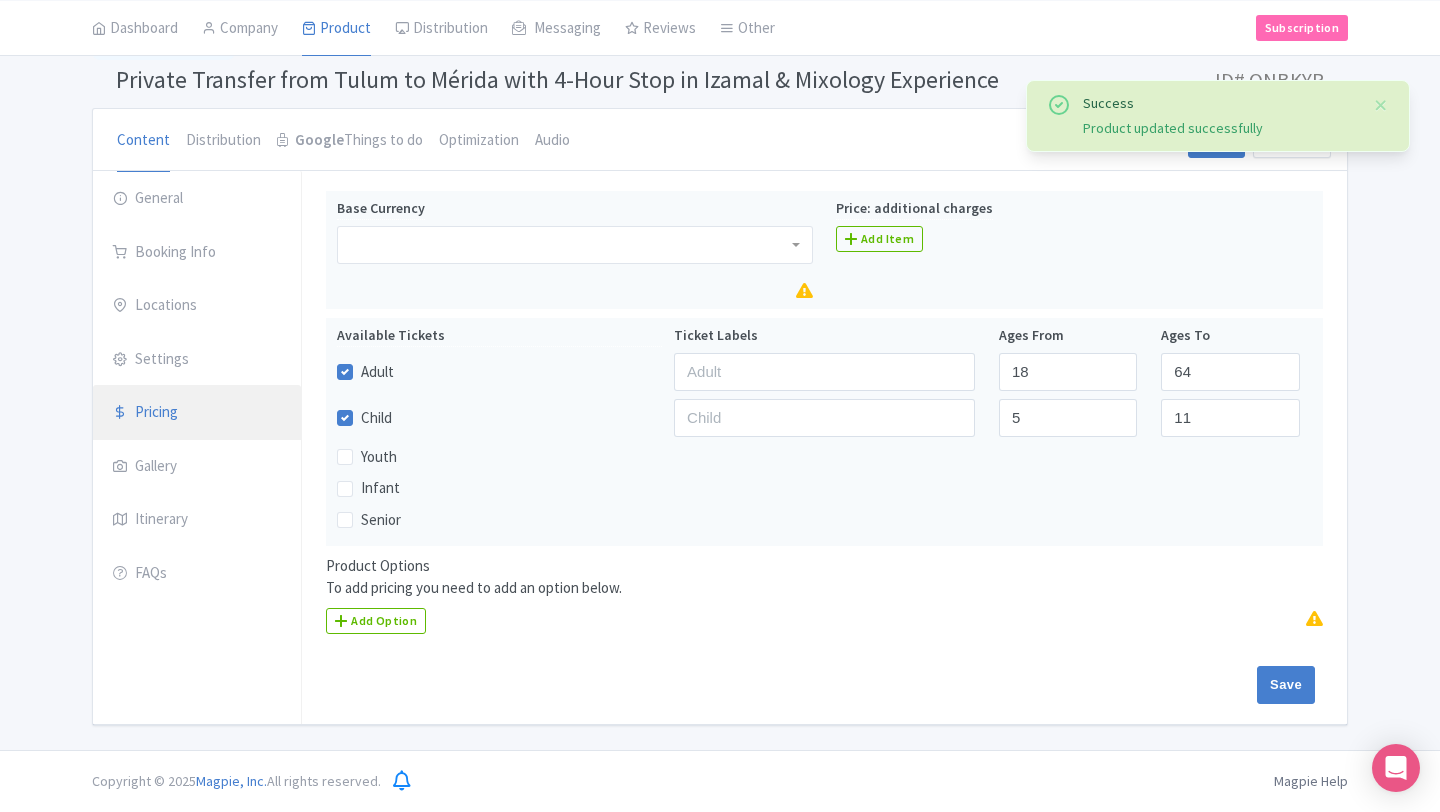 scroll, scrollTop: 124, scrollLeft: 0, axis: vertical 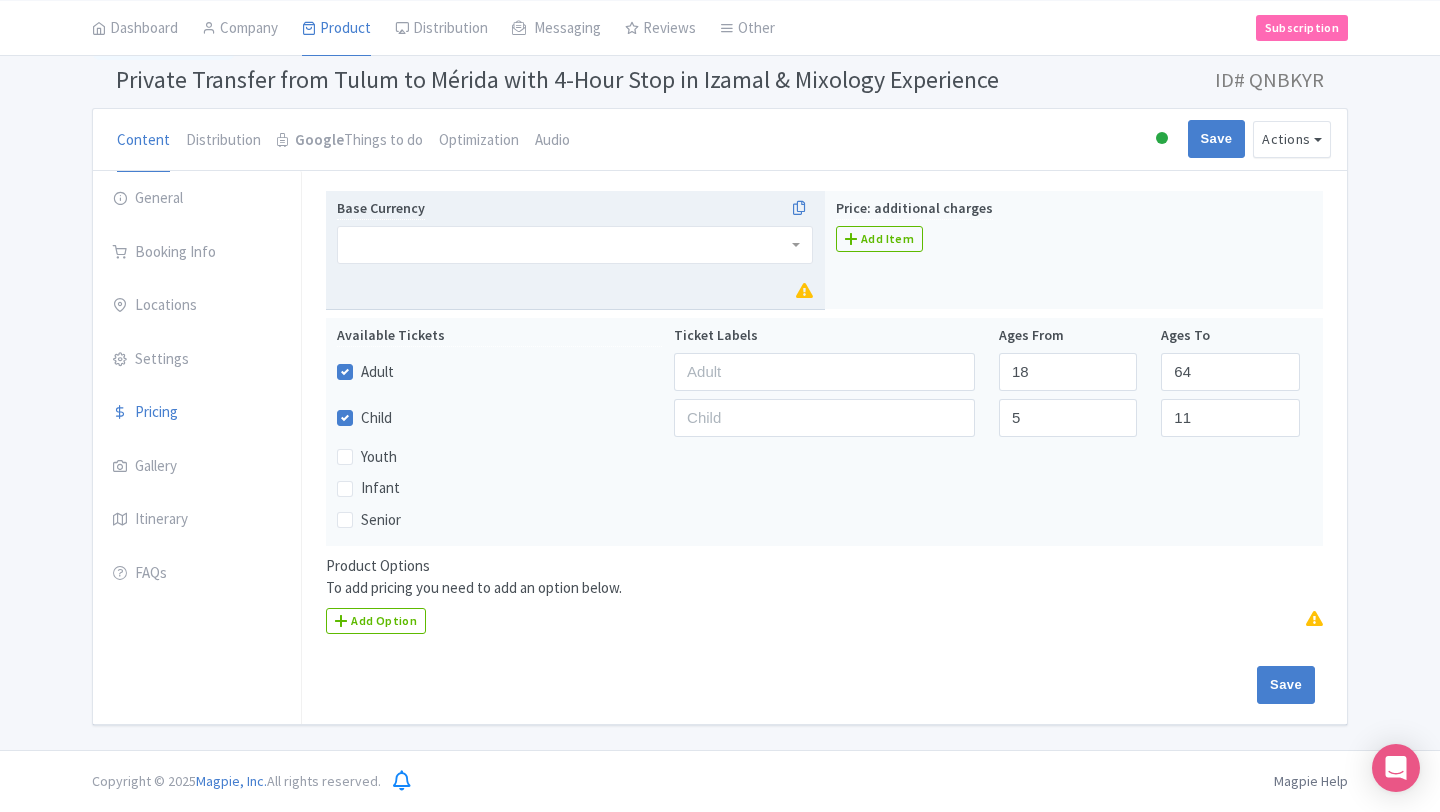 click at bounding box center (575, 245) 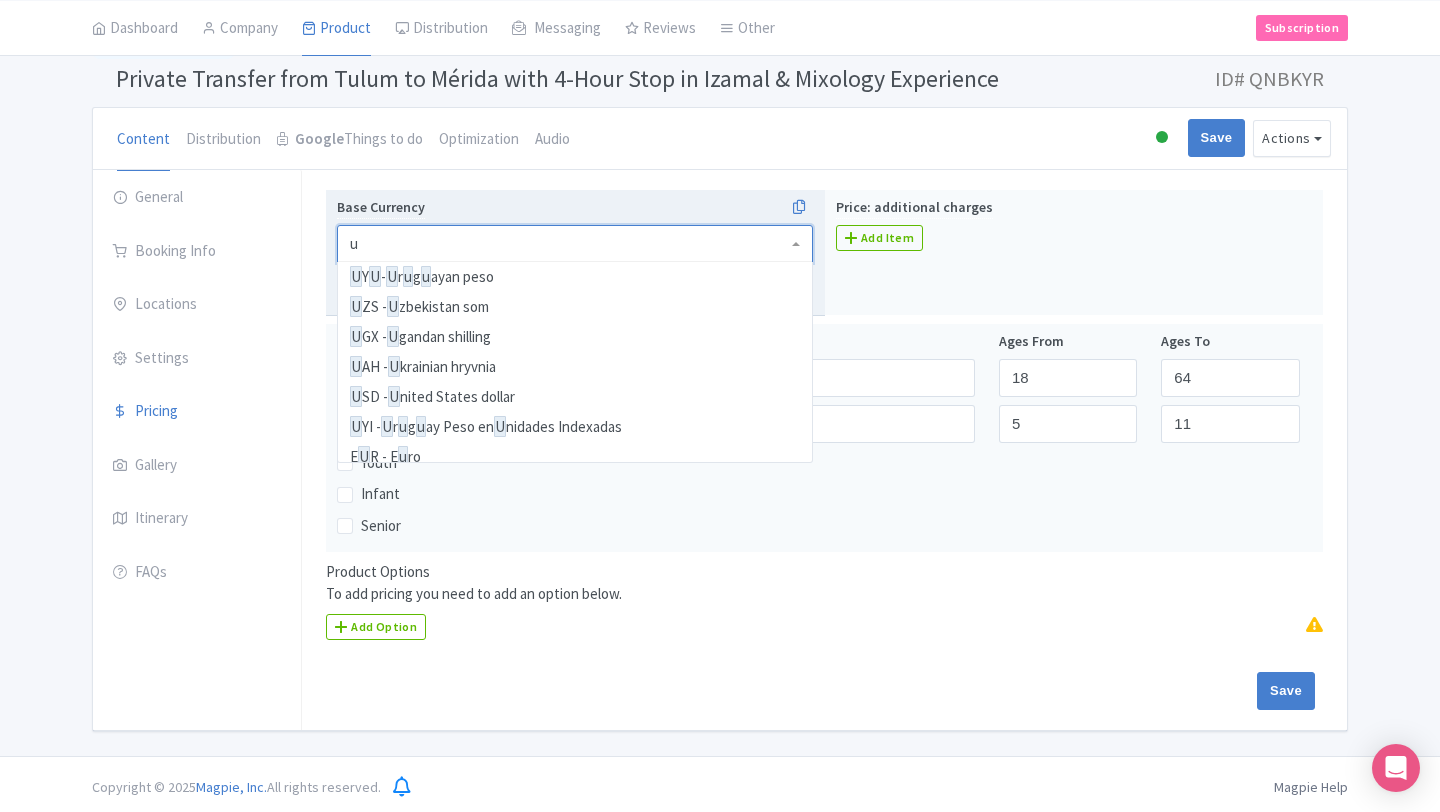 scroll, scrollTop: 1840, scrollLeft: 0, axis: vertical 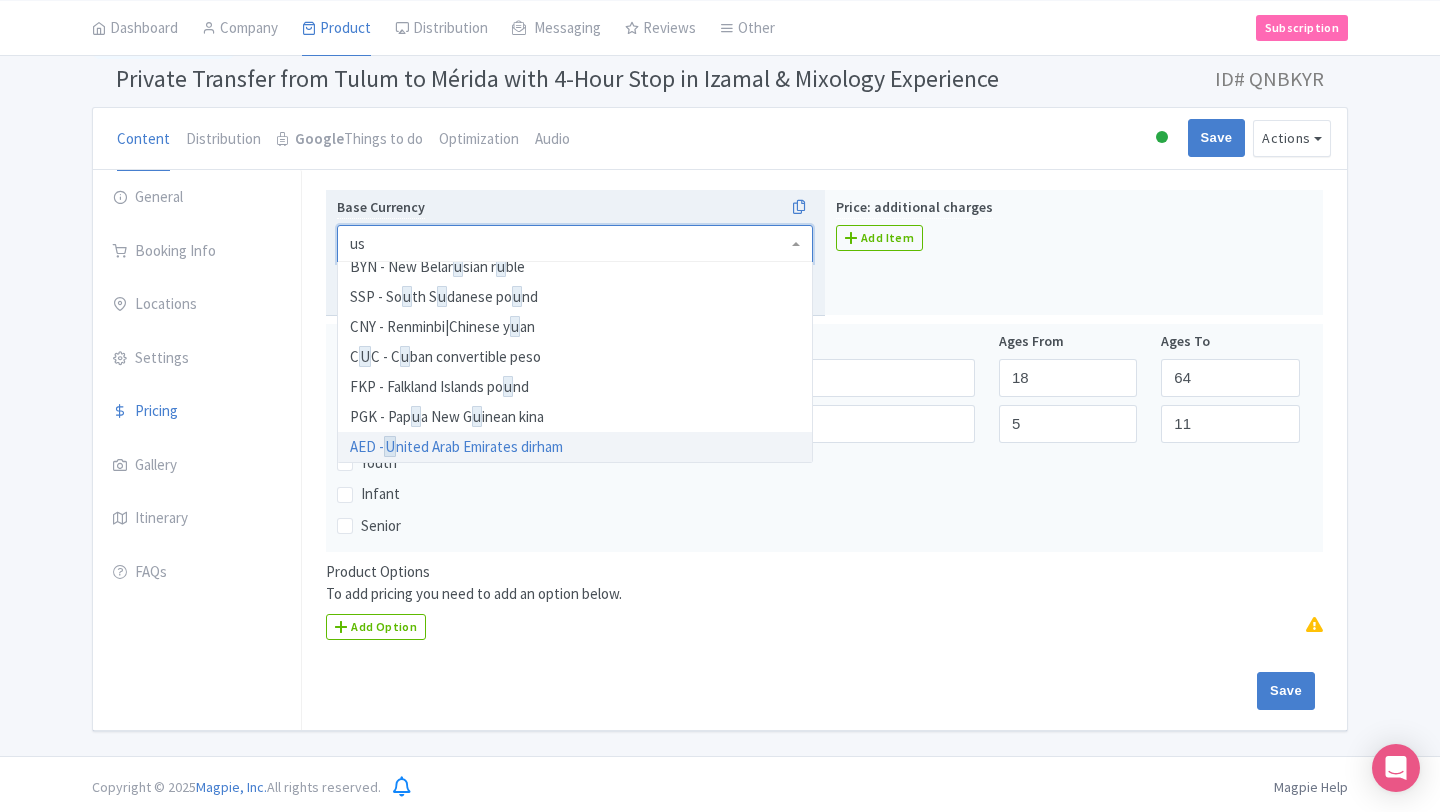 type on "usd" 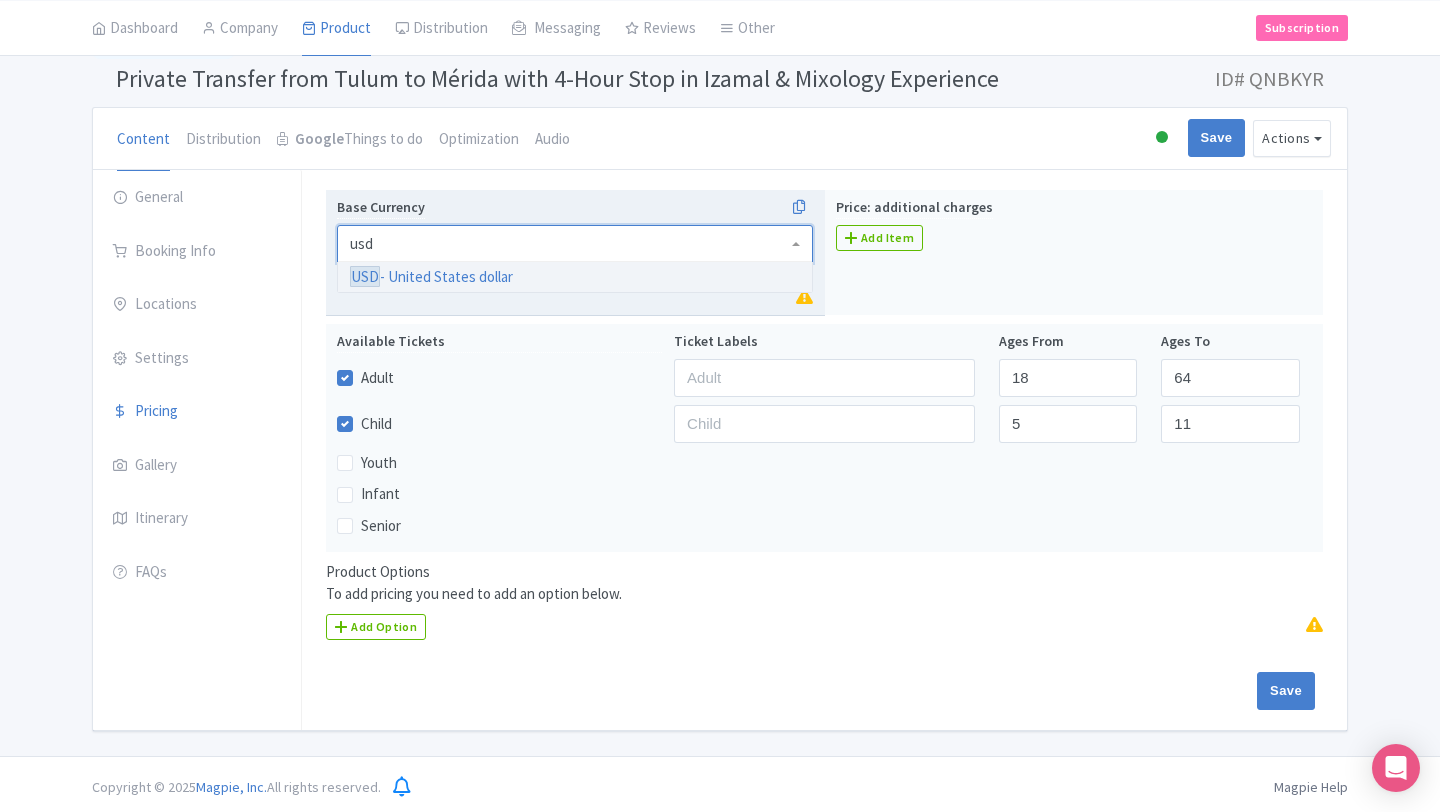 type 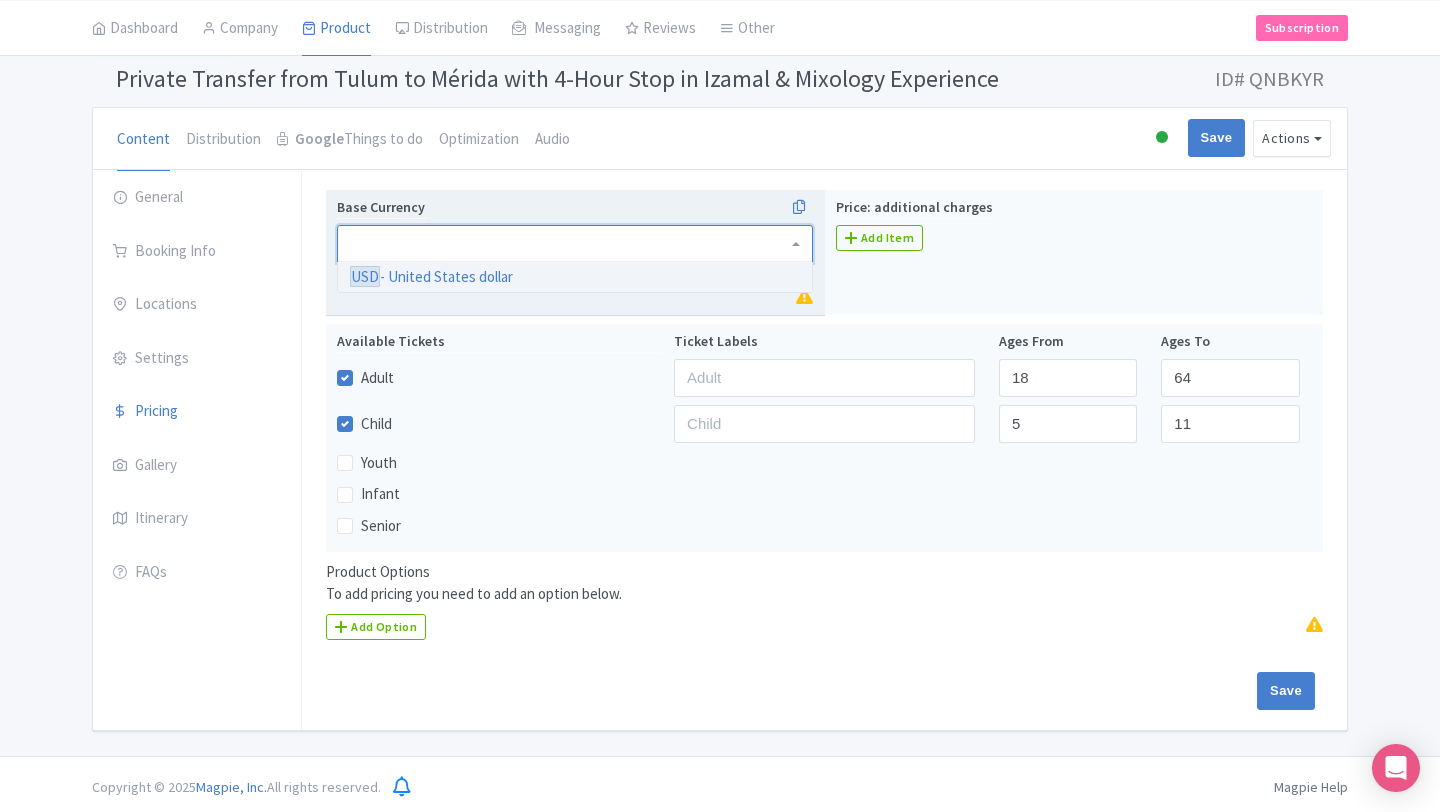 scroll, scrollTop: 0, scrollLeft: 0, axis: both 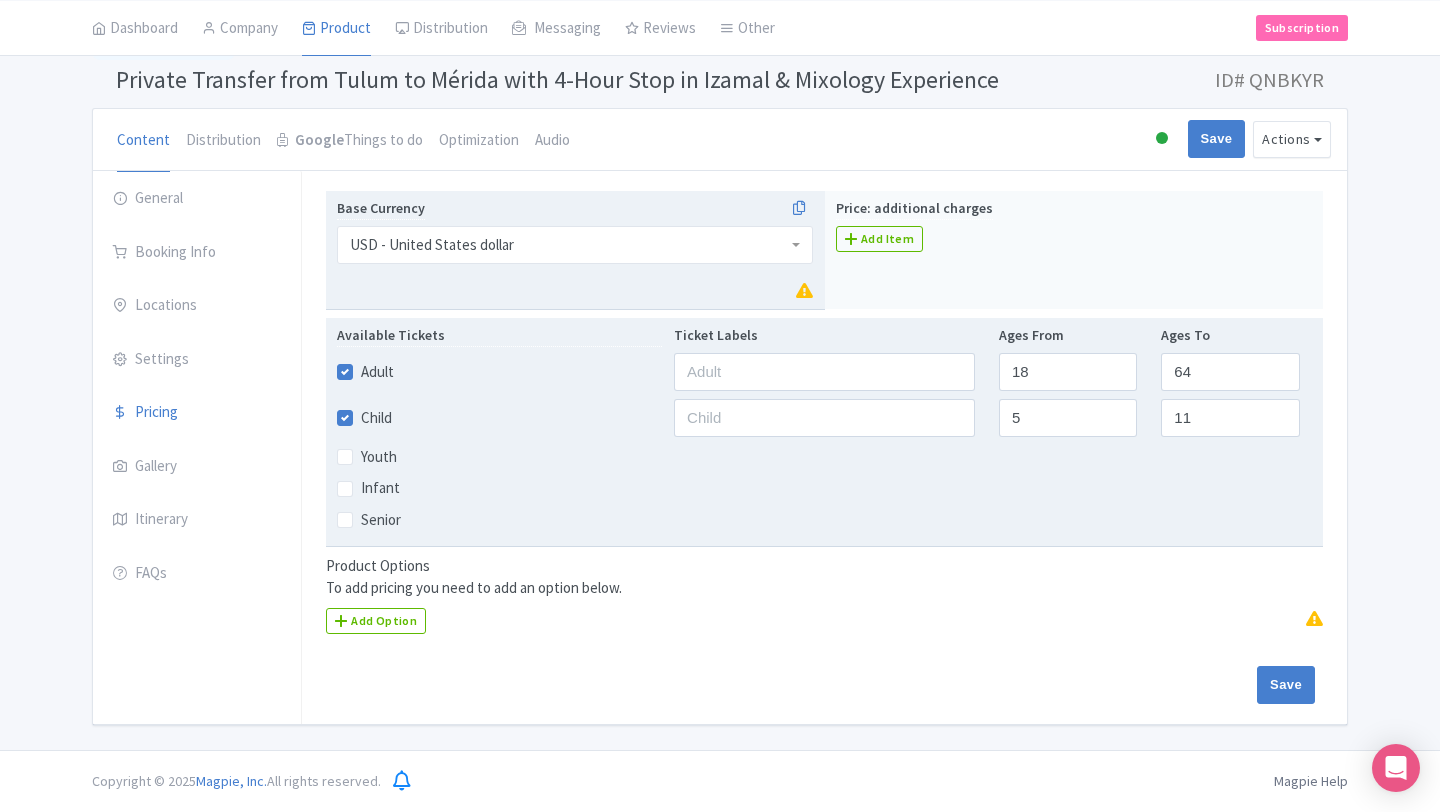 click on "Child" at bounding box center (376, 418) 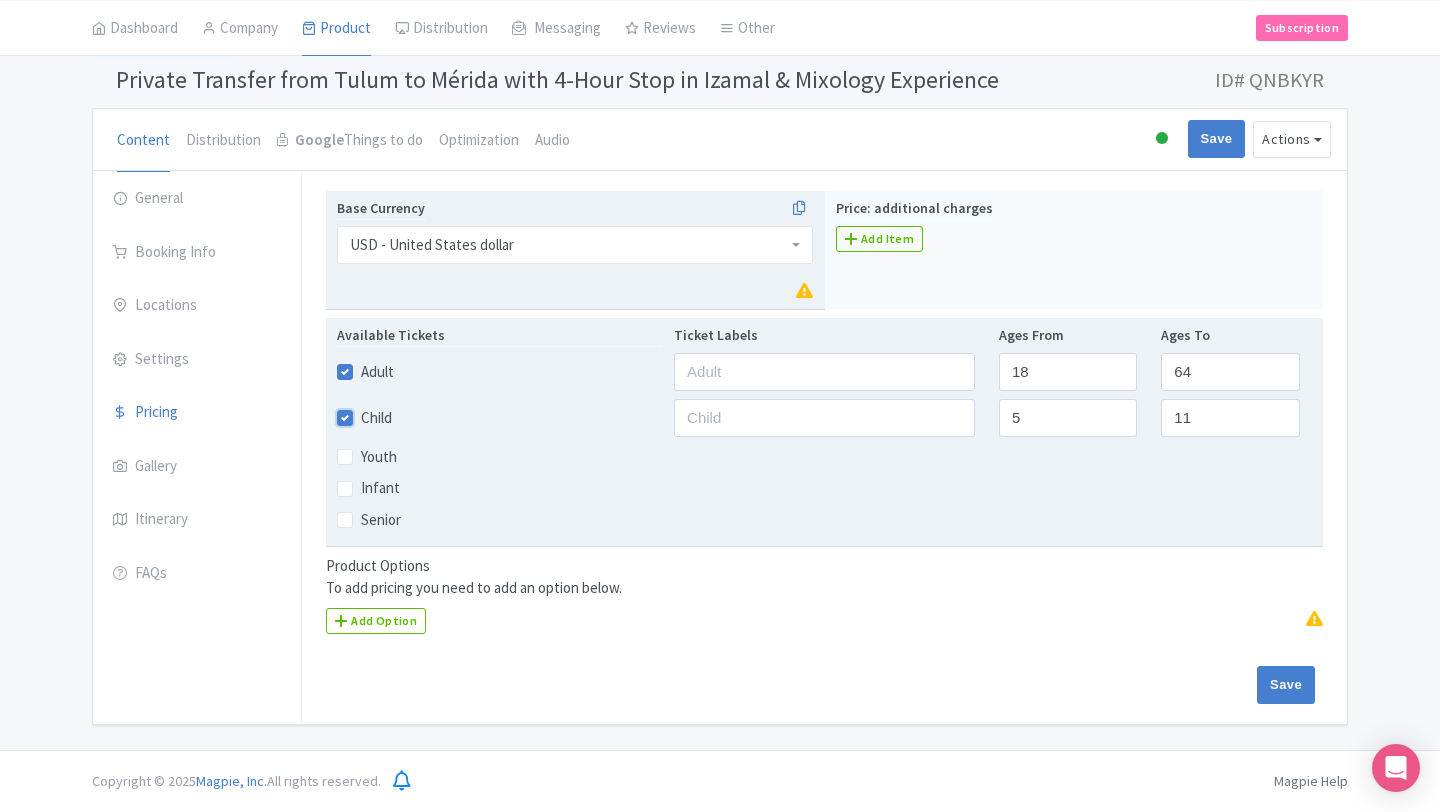 click on "Child" at bounding box center (367, 412) 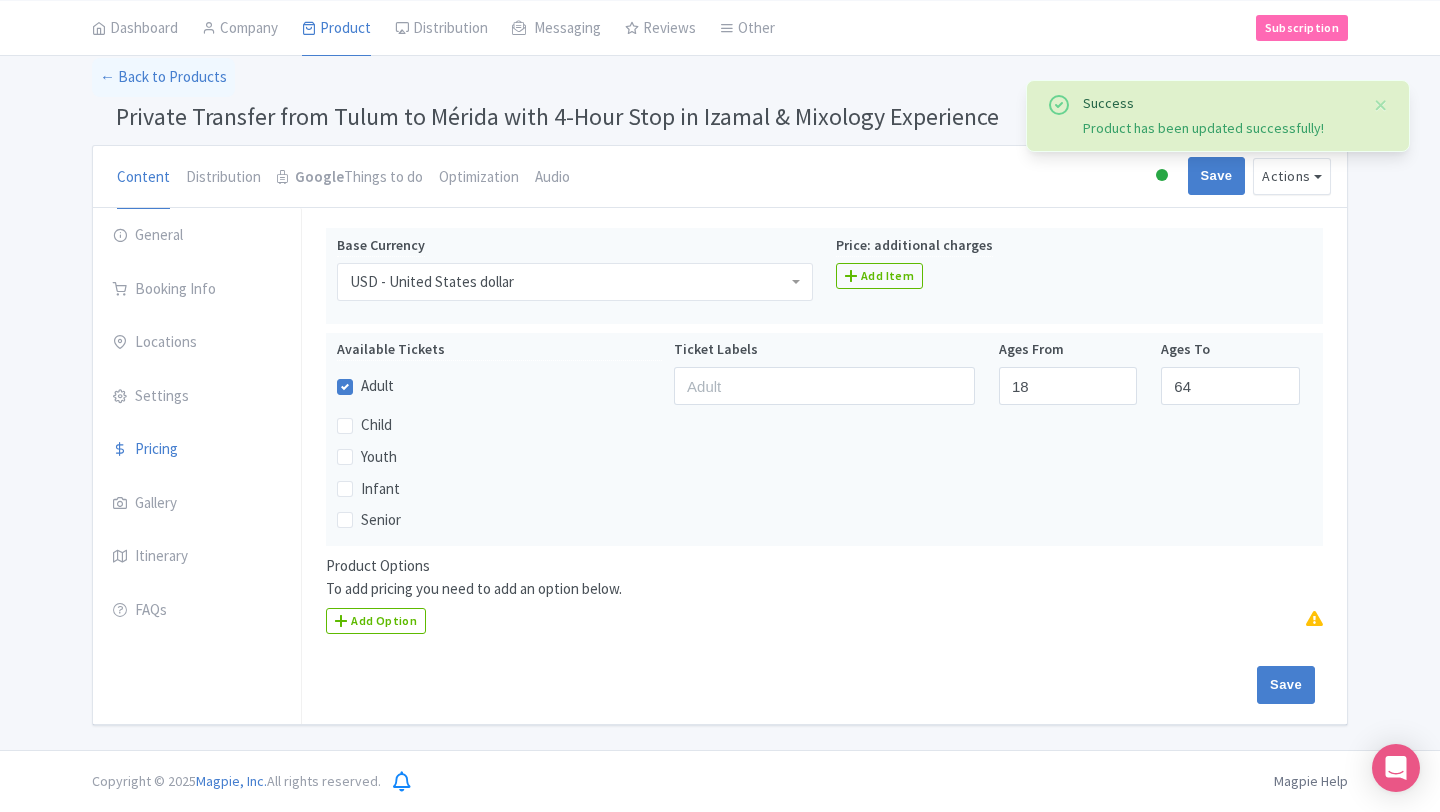 scroll, scrollTop: 88, scrollLeft: 0, axis: vertical 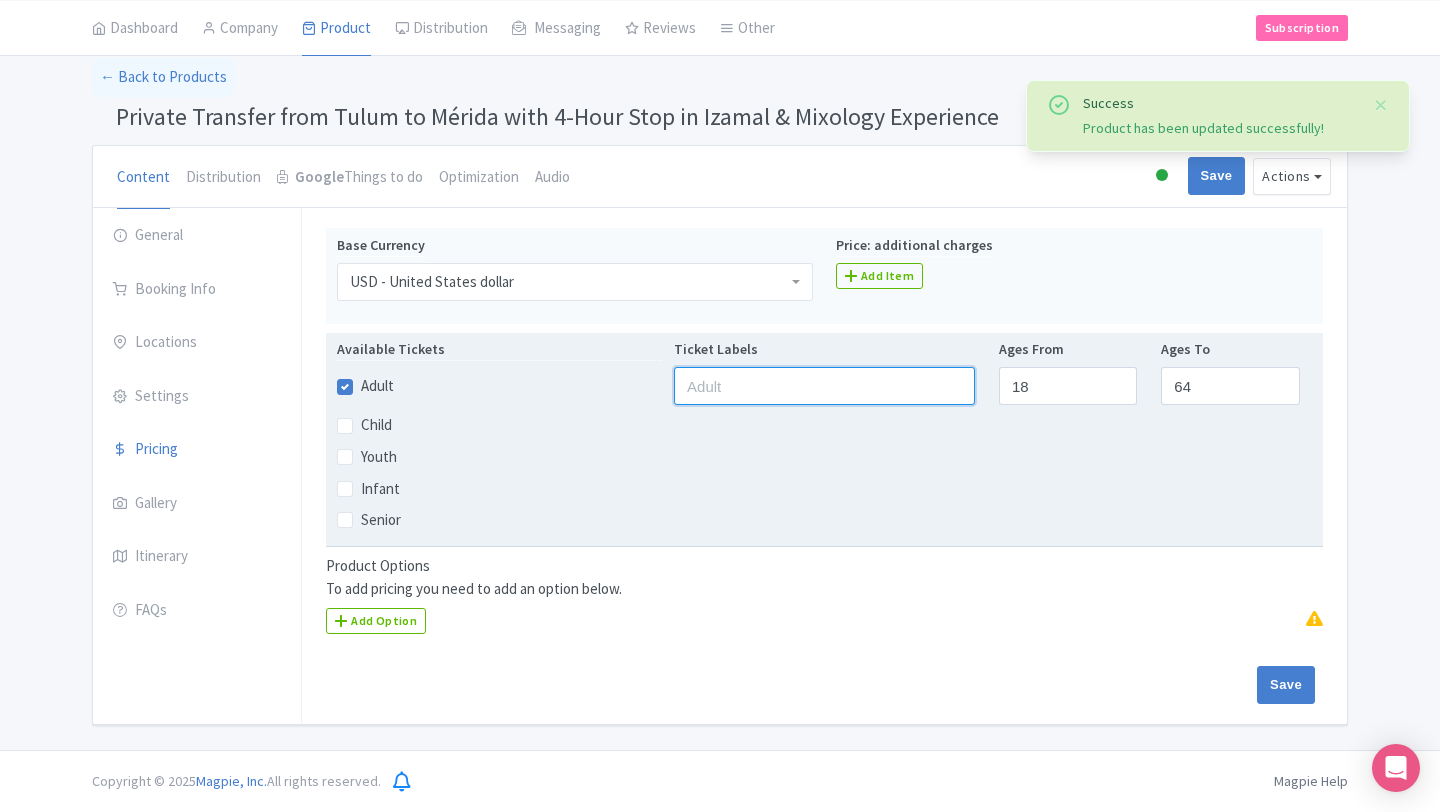 click at bounding box center (824, 386) 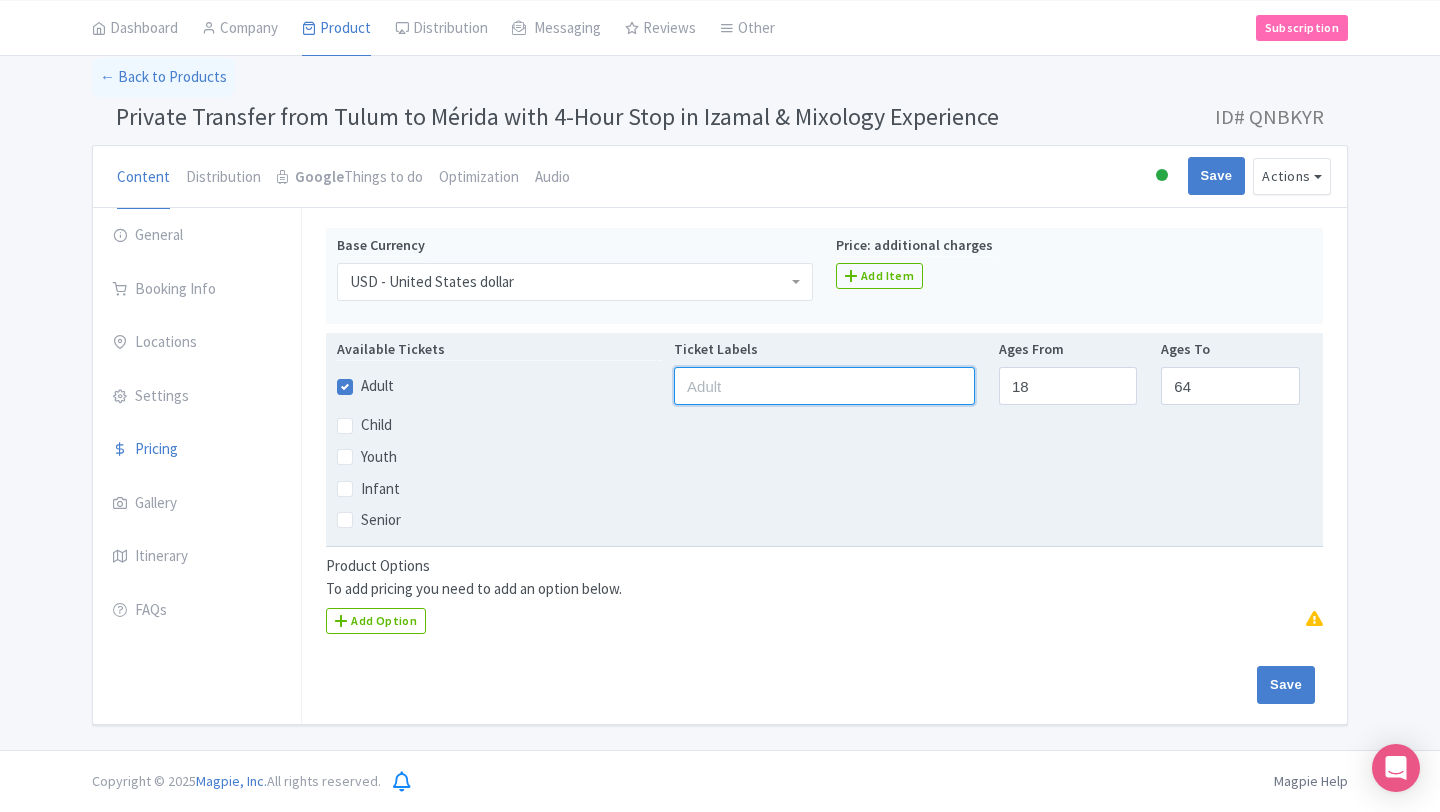 type on "adults" 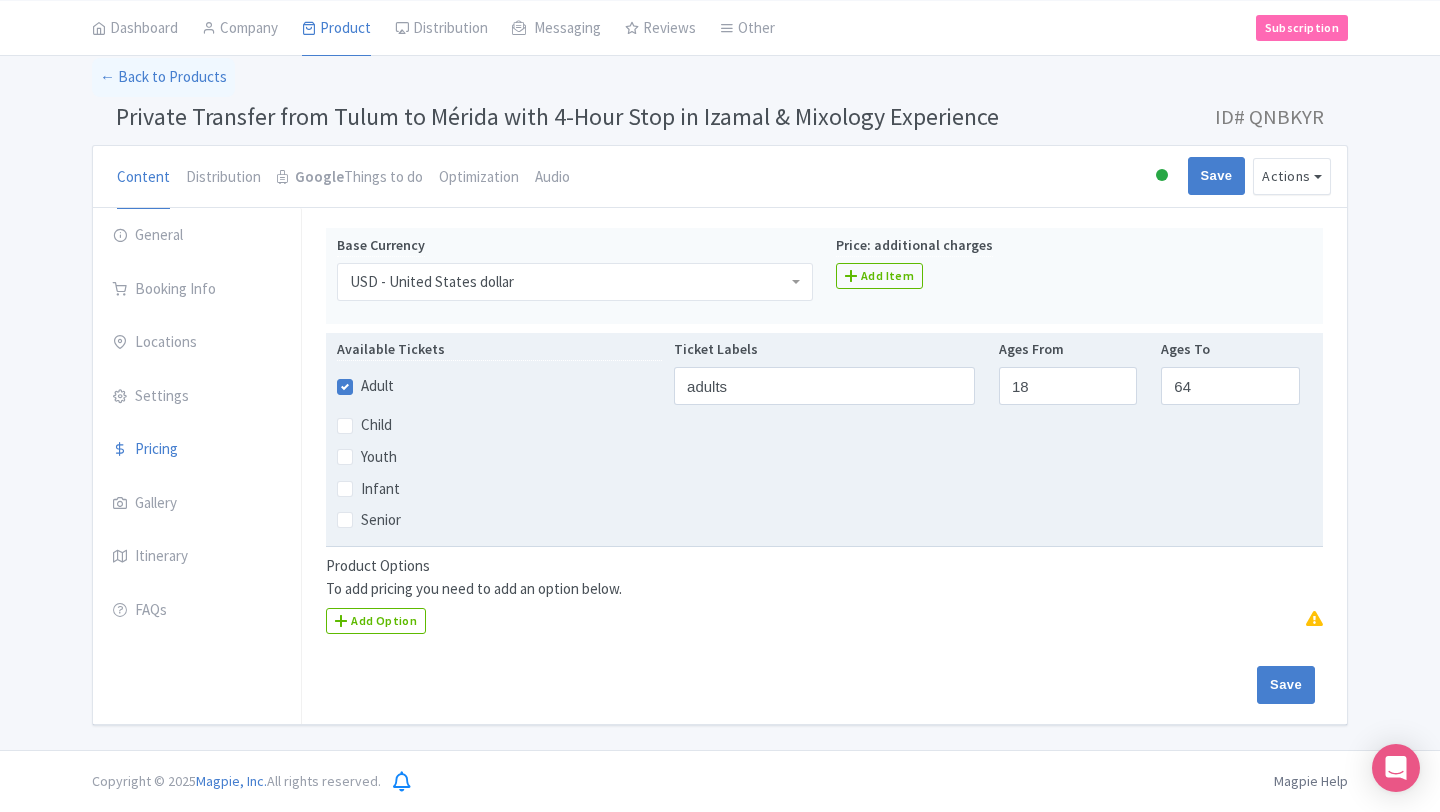 click on "Child" at bounding box center (376, 425) 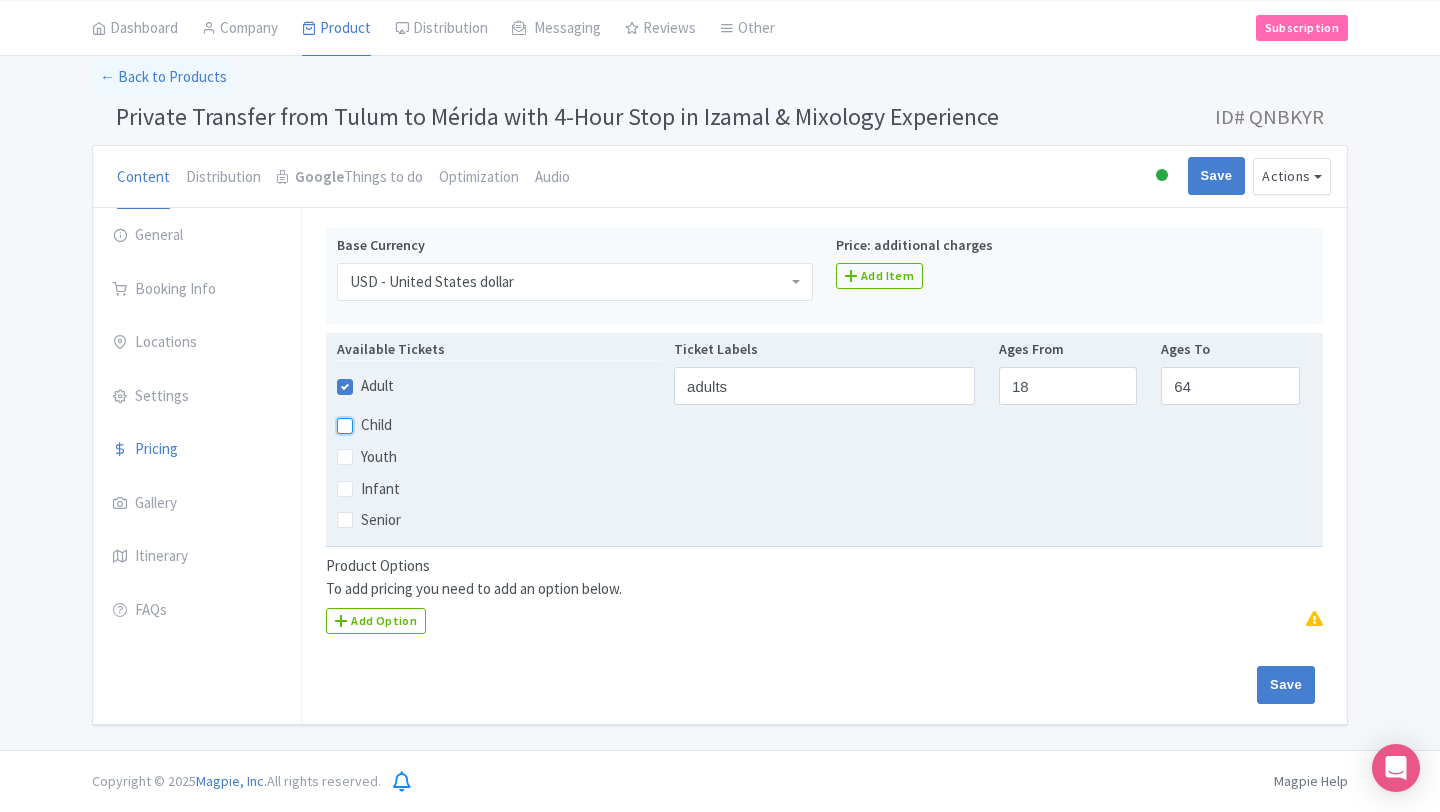 click on "Child" at bounding box center [367, 419] 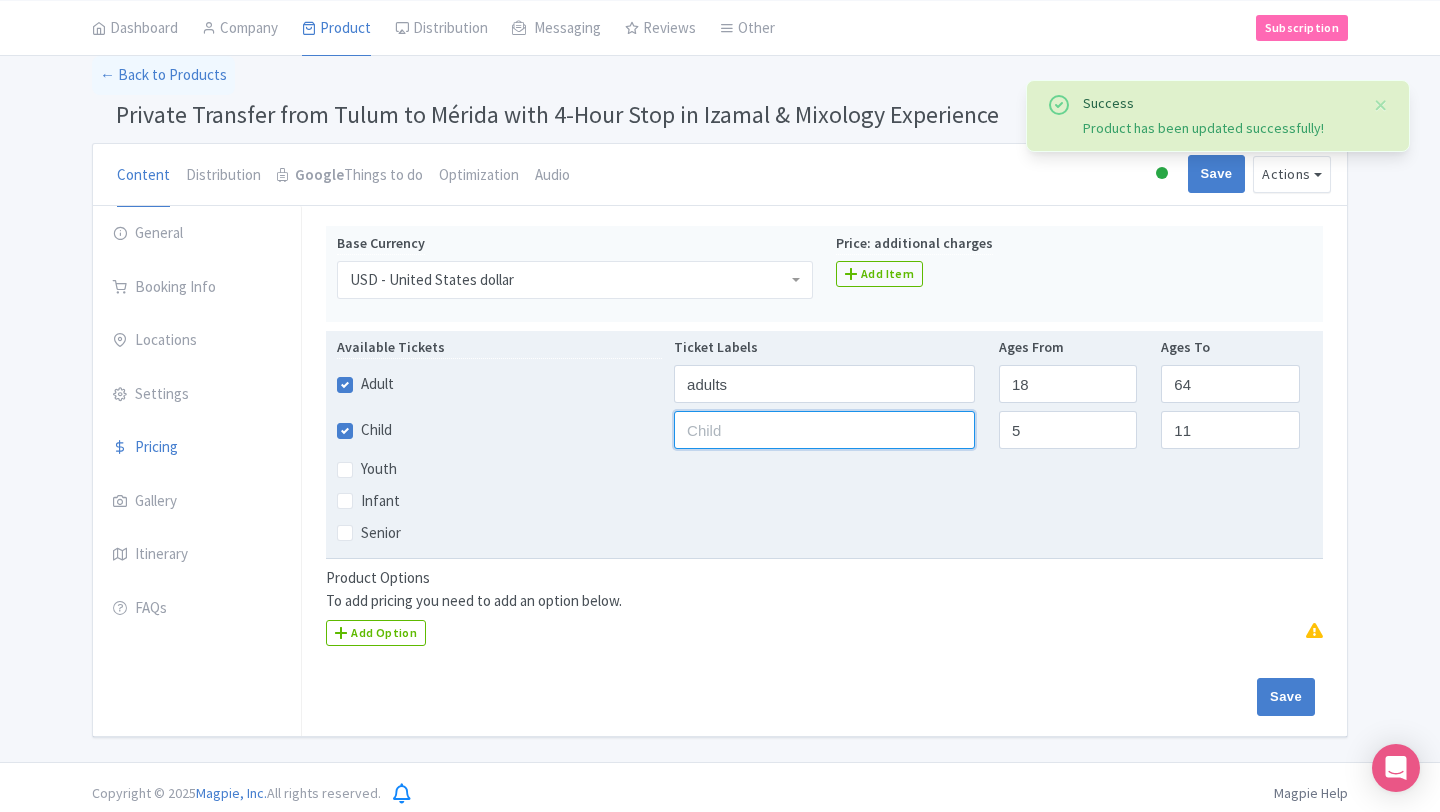 click at bounding box center (824, 430) 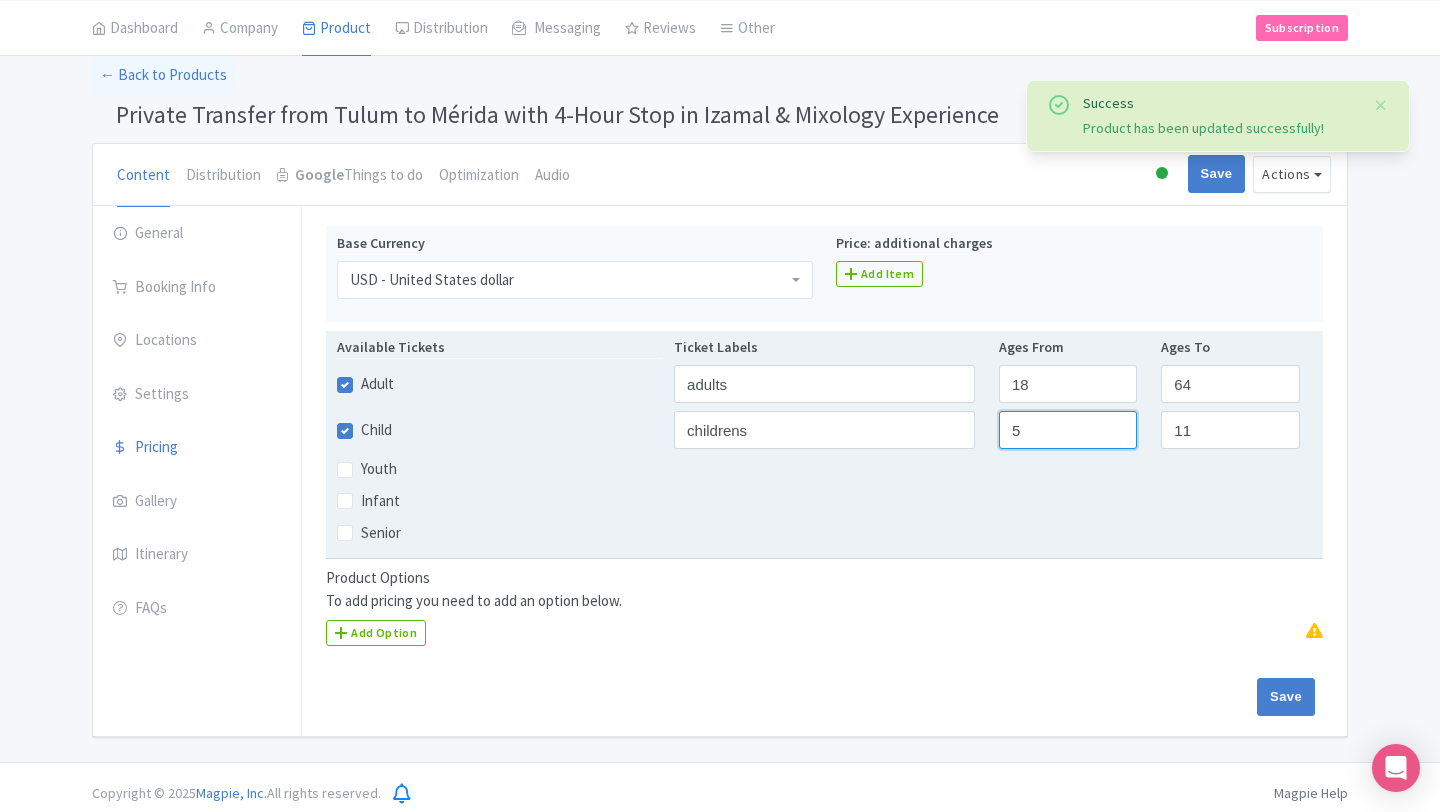 click on "5" at bounding box center [1068, 430] 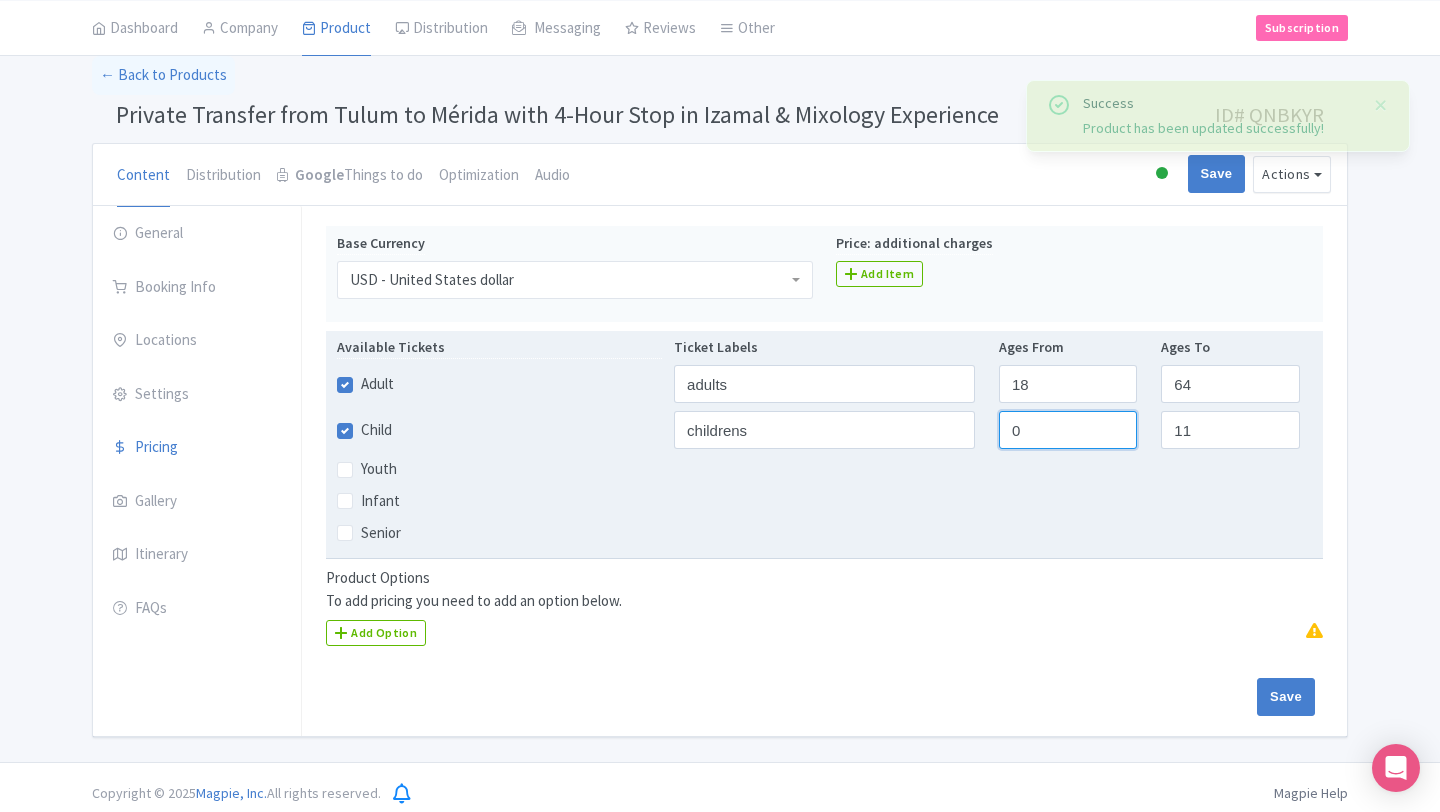 type on "0" 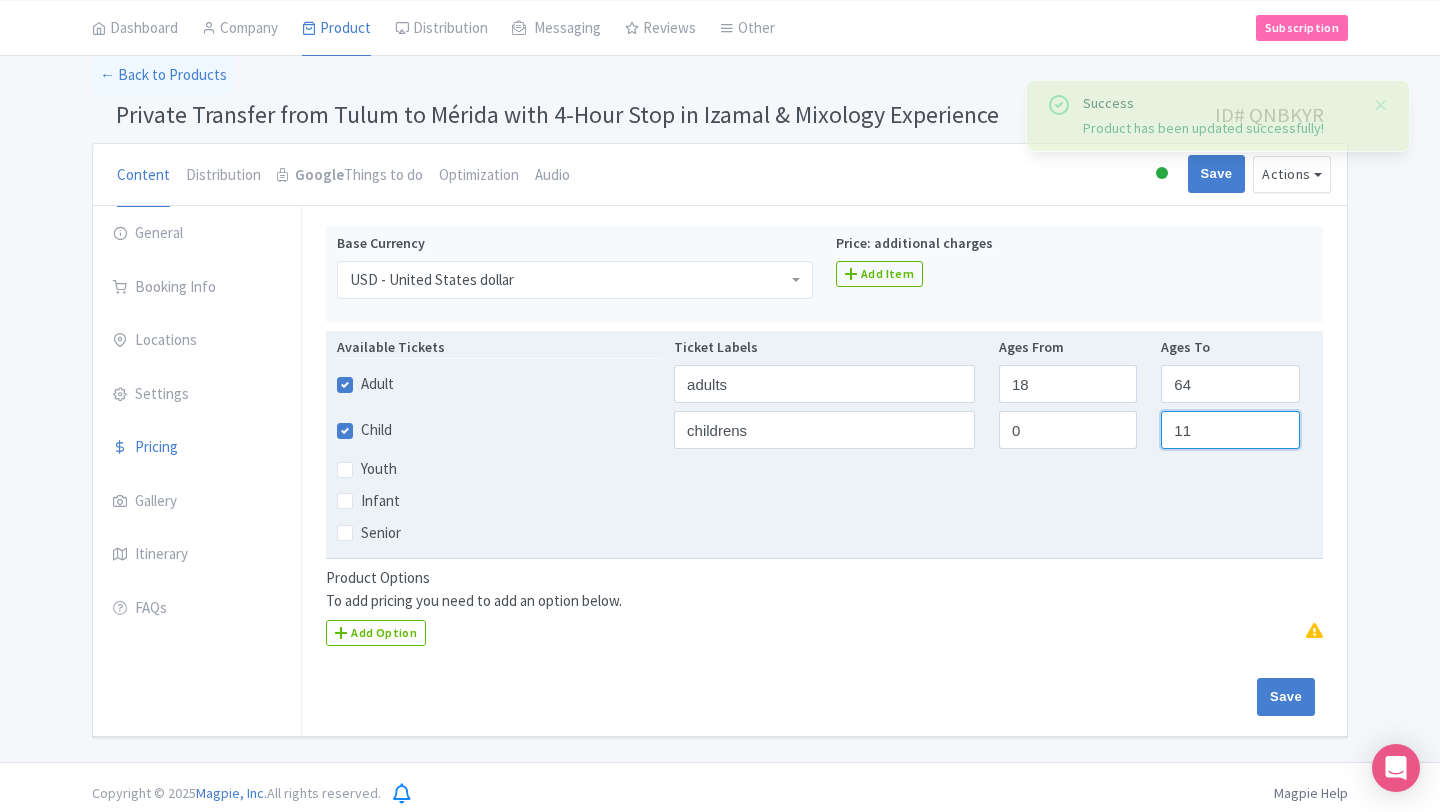 click on "11" at bounding box center [1230, 430] 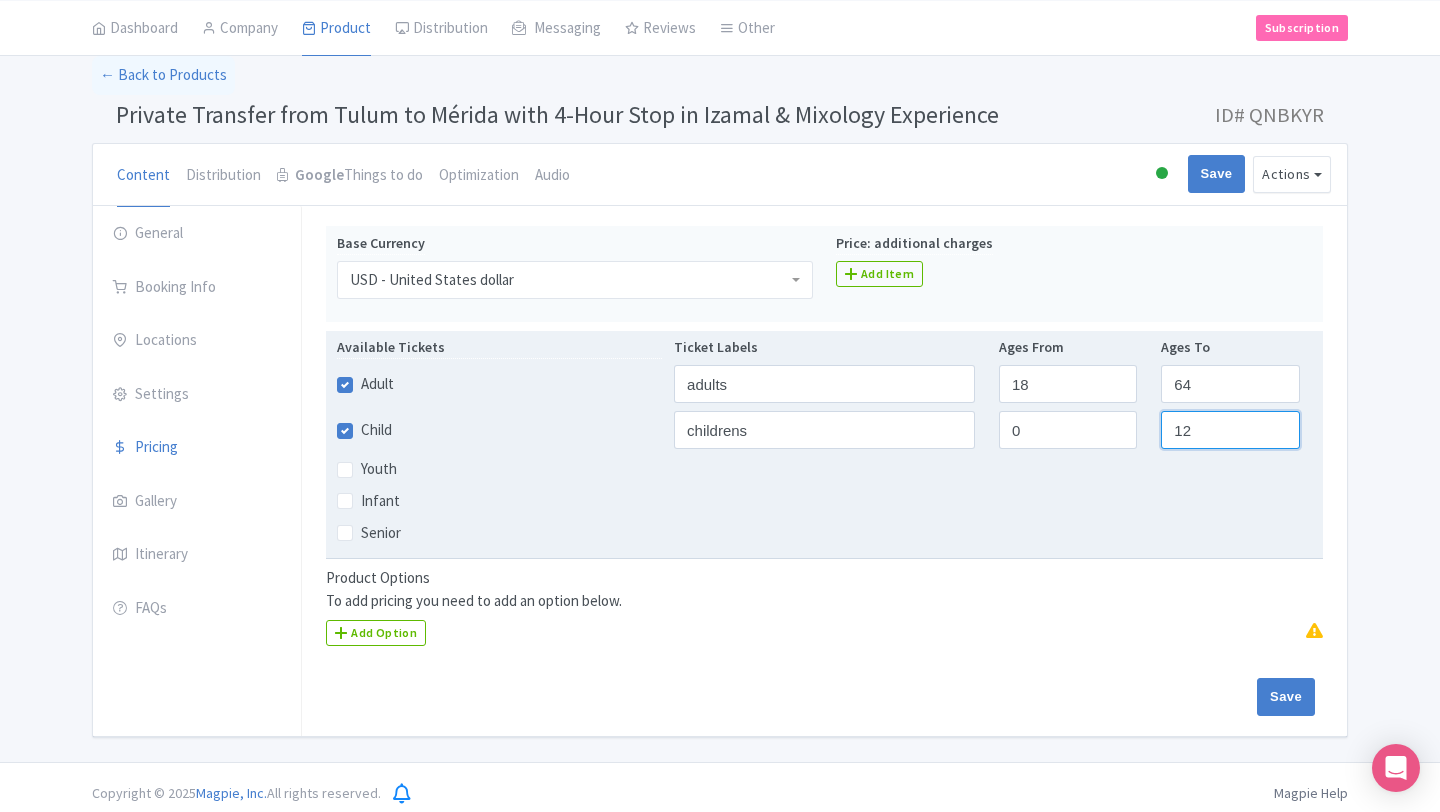 type on "12" 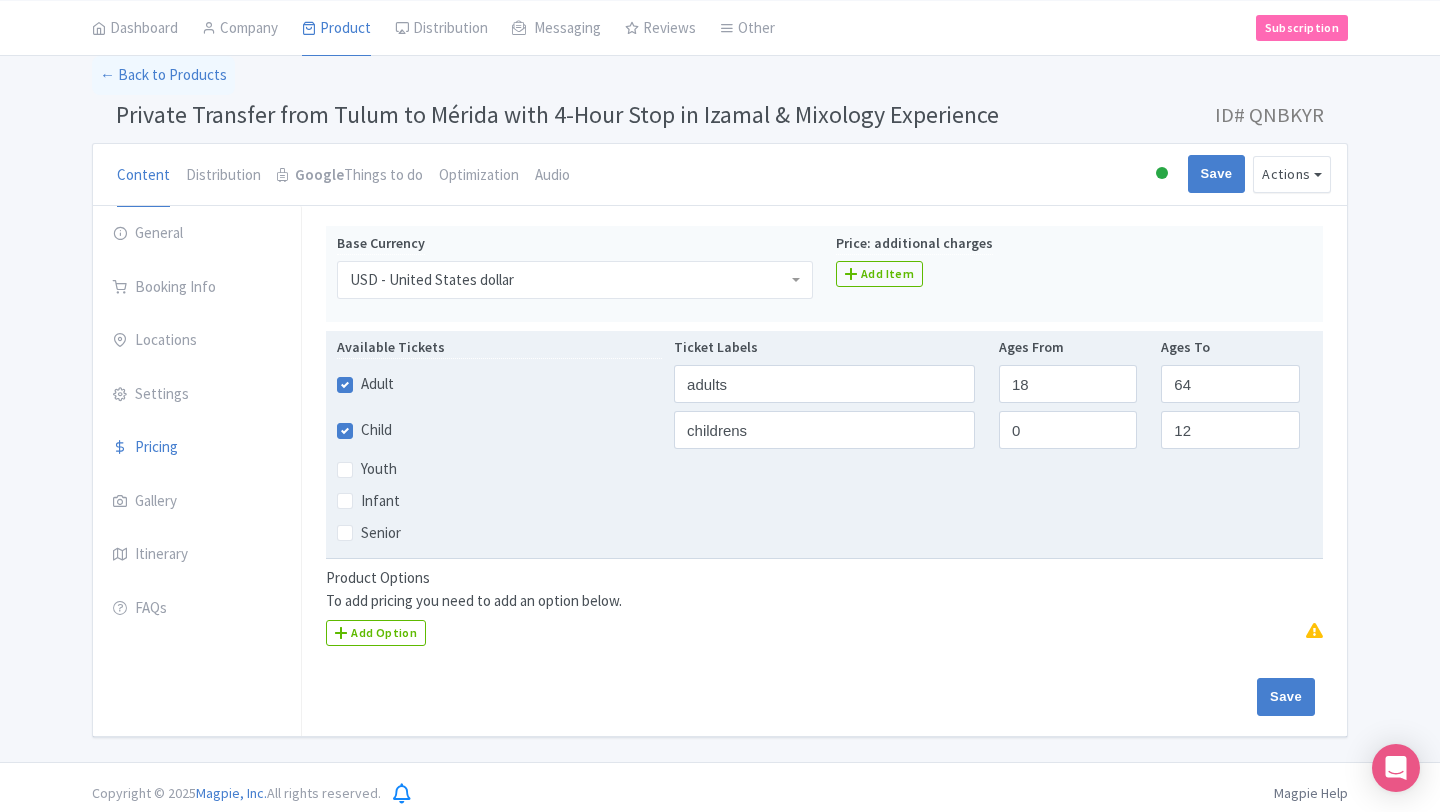 click on "Senior" at bounding box center [824, 532] 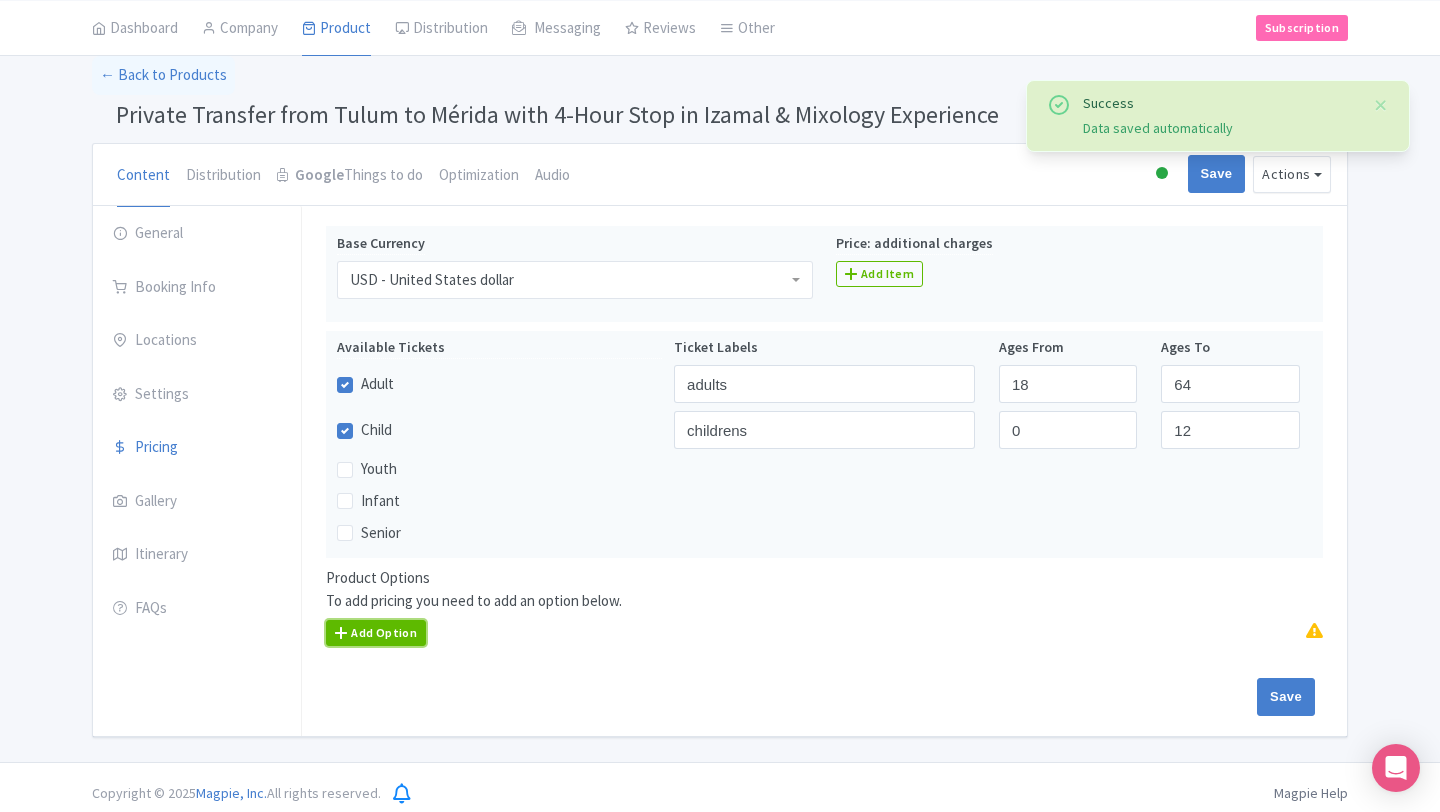 click on "Add Option" at bounding box center [376, 633] 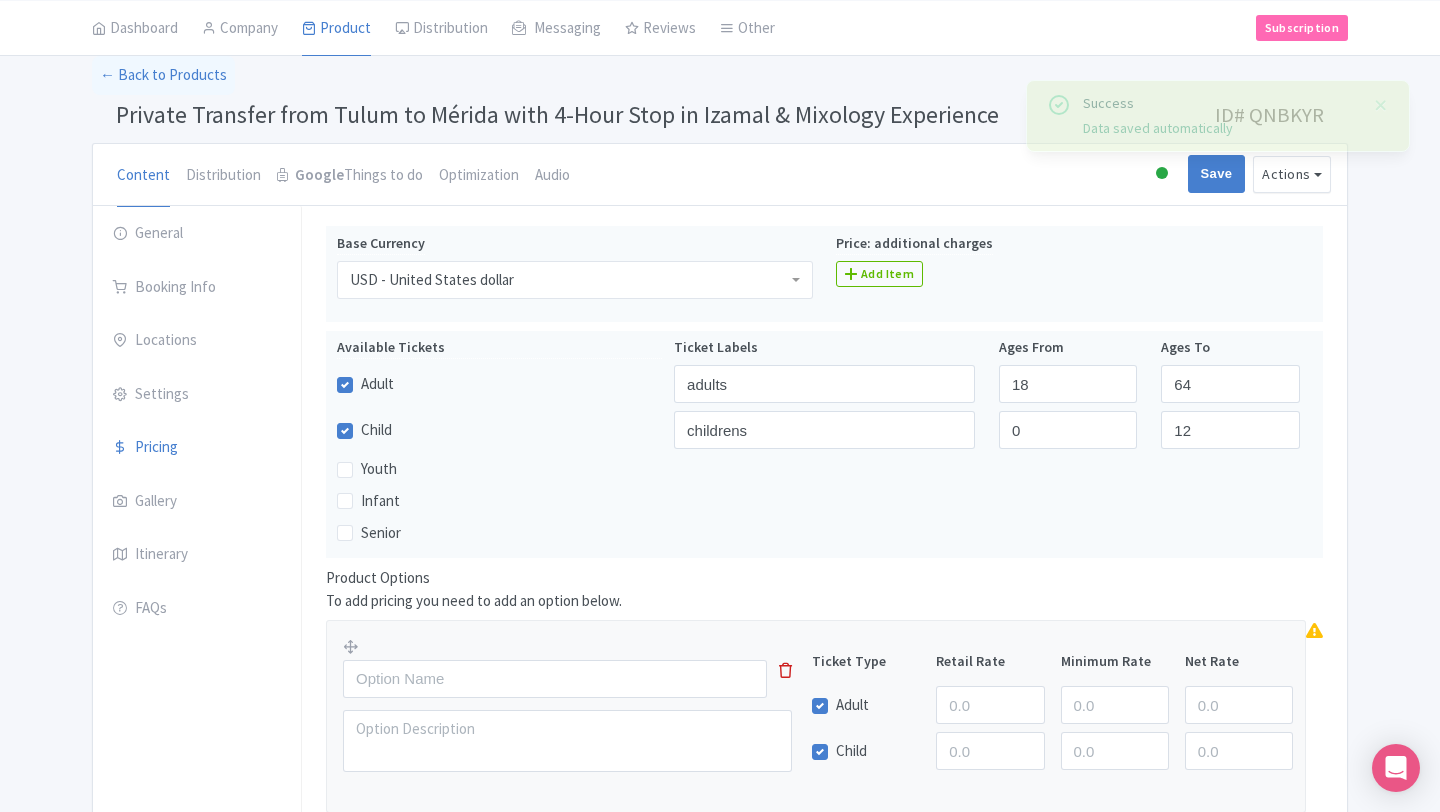click on "Product Options
To add pricing you need to add an option below.
Ticket Type
Retail Rate
Minimum Rate
Net Rate
Adult
Child
Add Option" at bounding box center [824, 711] 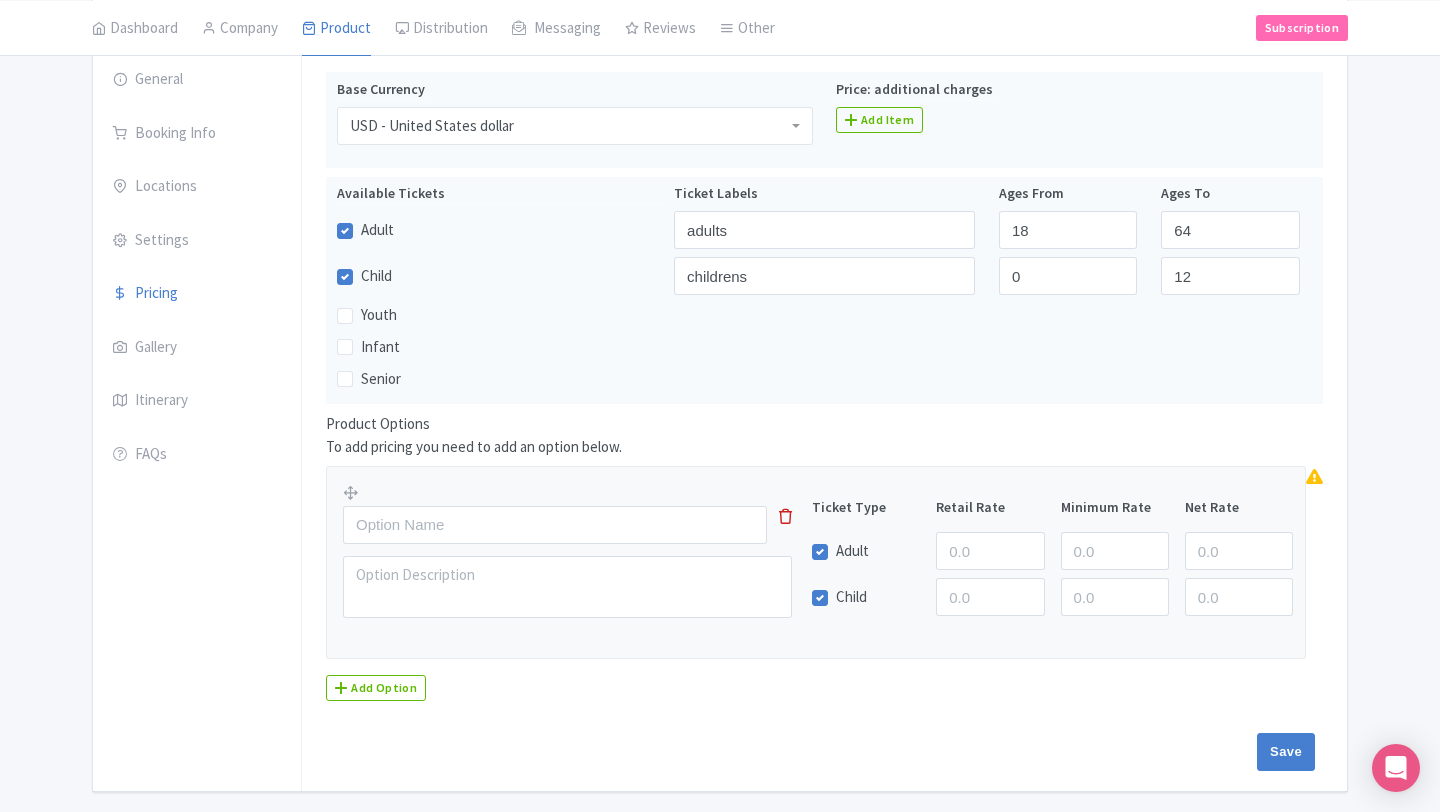scroll, scrollTop: 248, scrollLeft: 0, axis: vertical 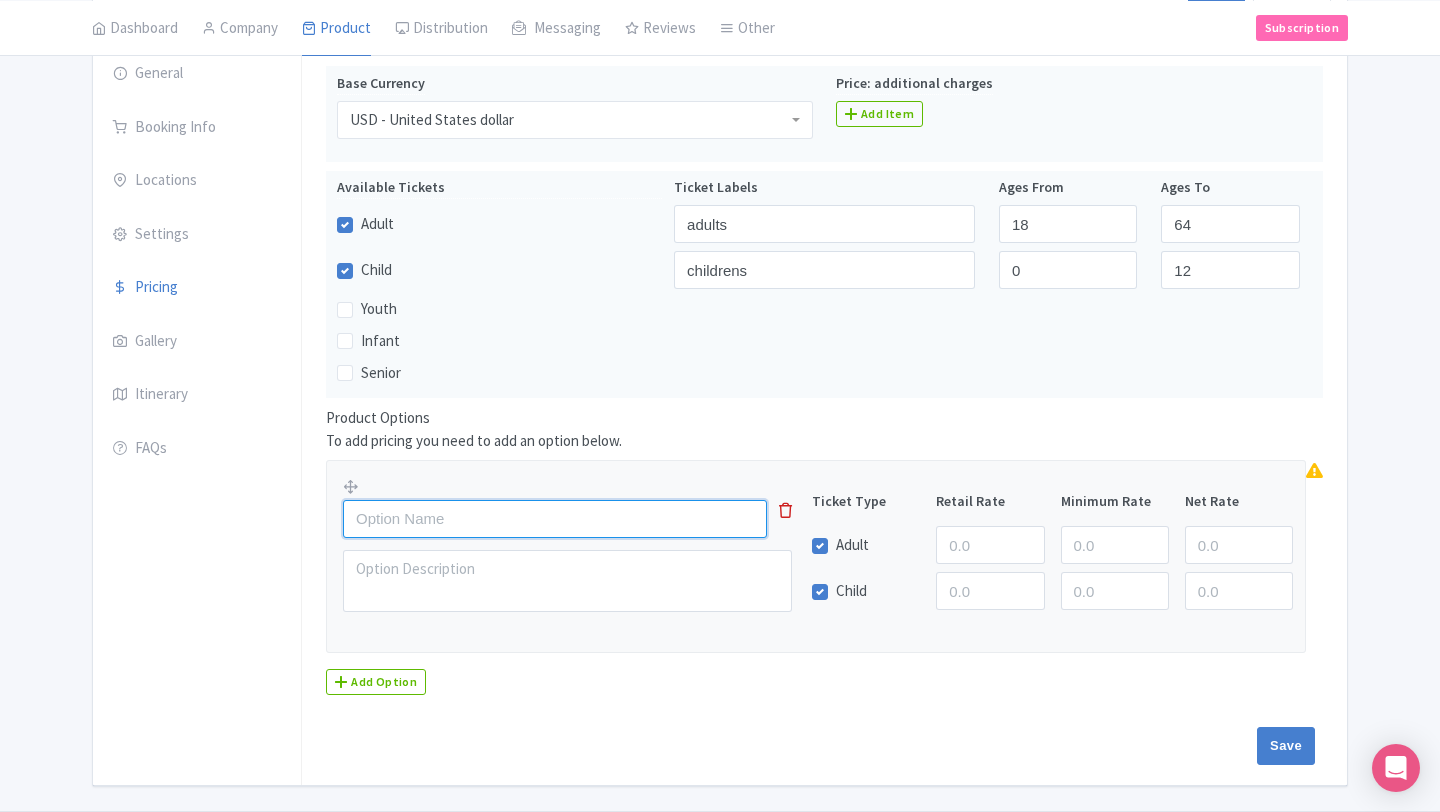 click at bounding box center [555, 519] 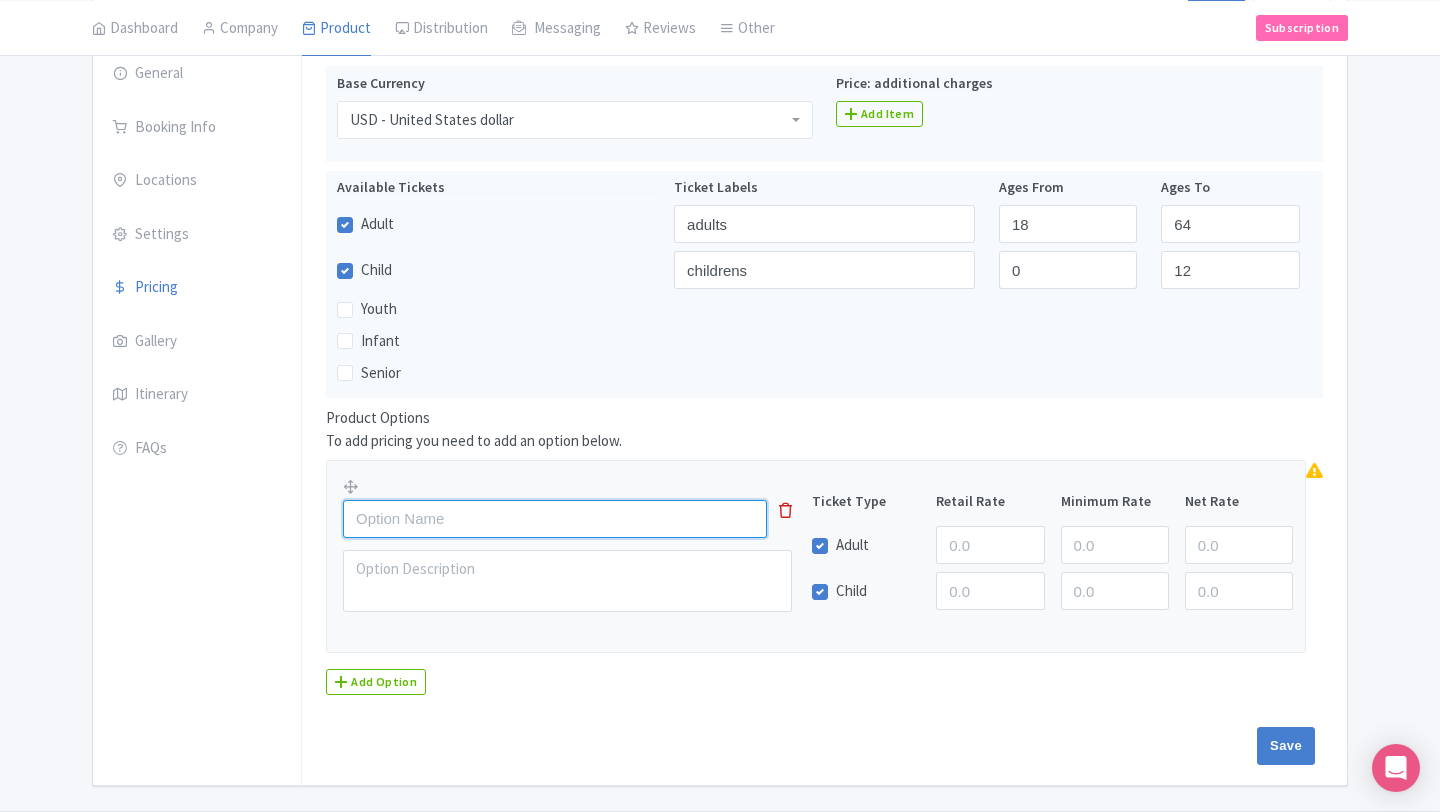 type on "sedan 3 passengers" 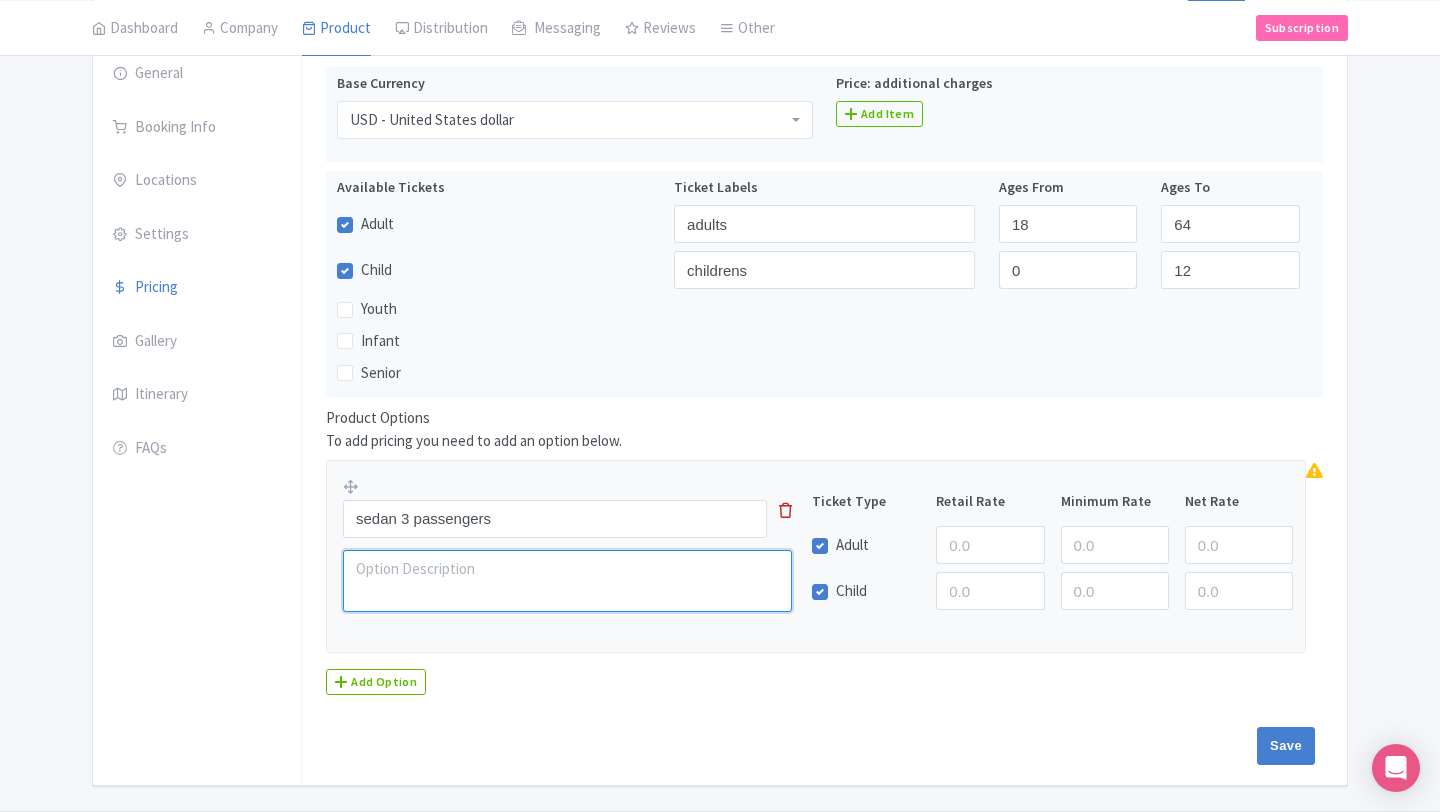 click at bounding box center (567, 581) 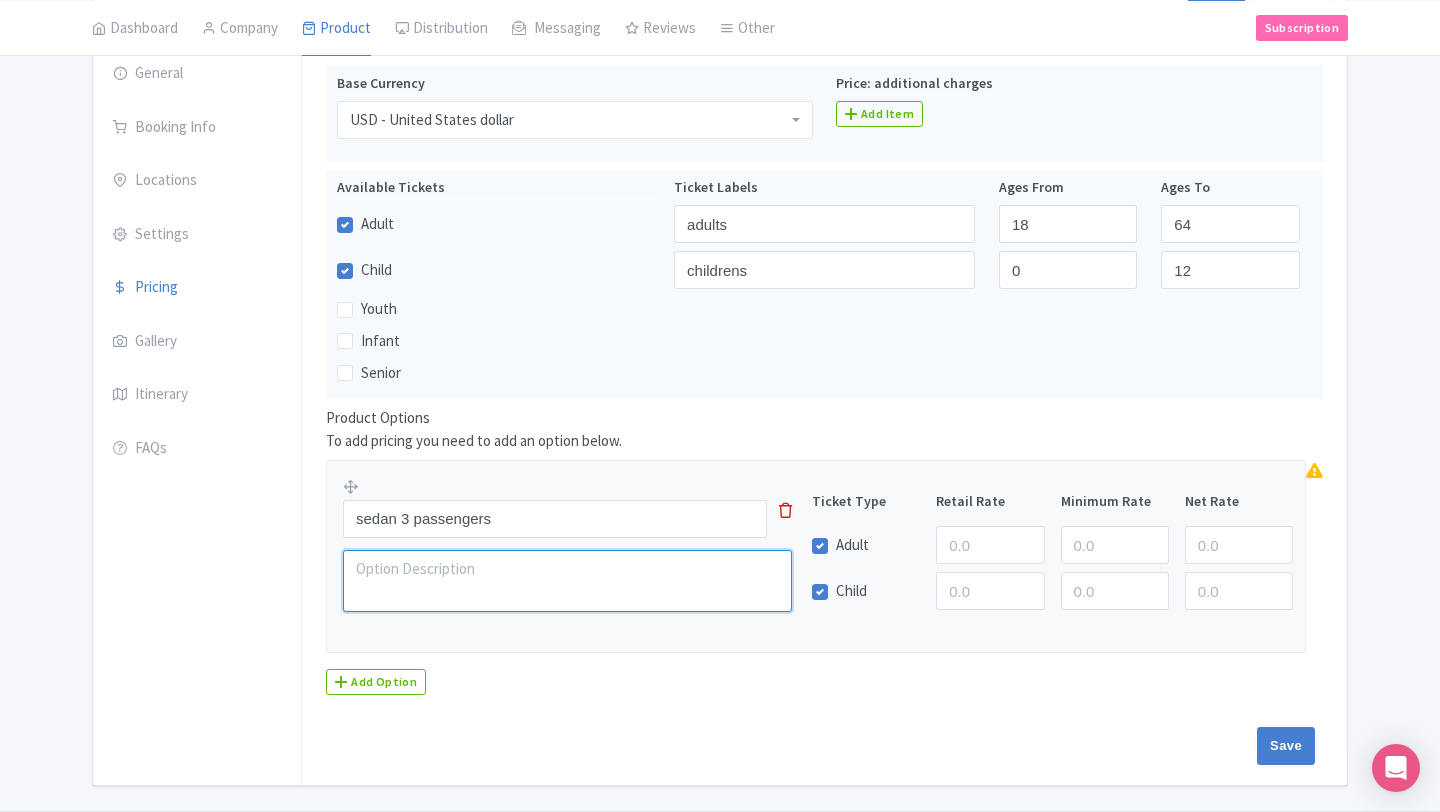 click at bounding box center (567, 581) 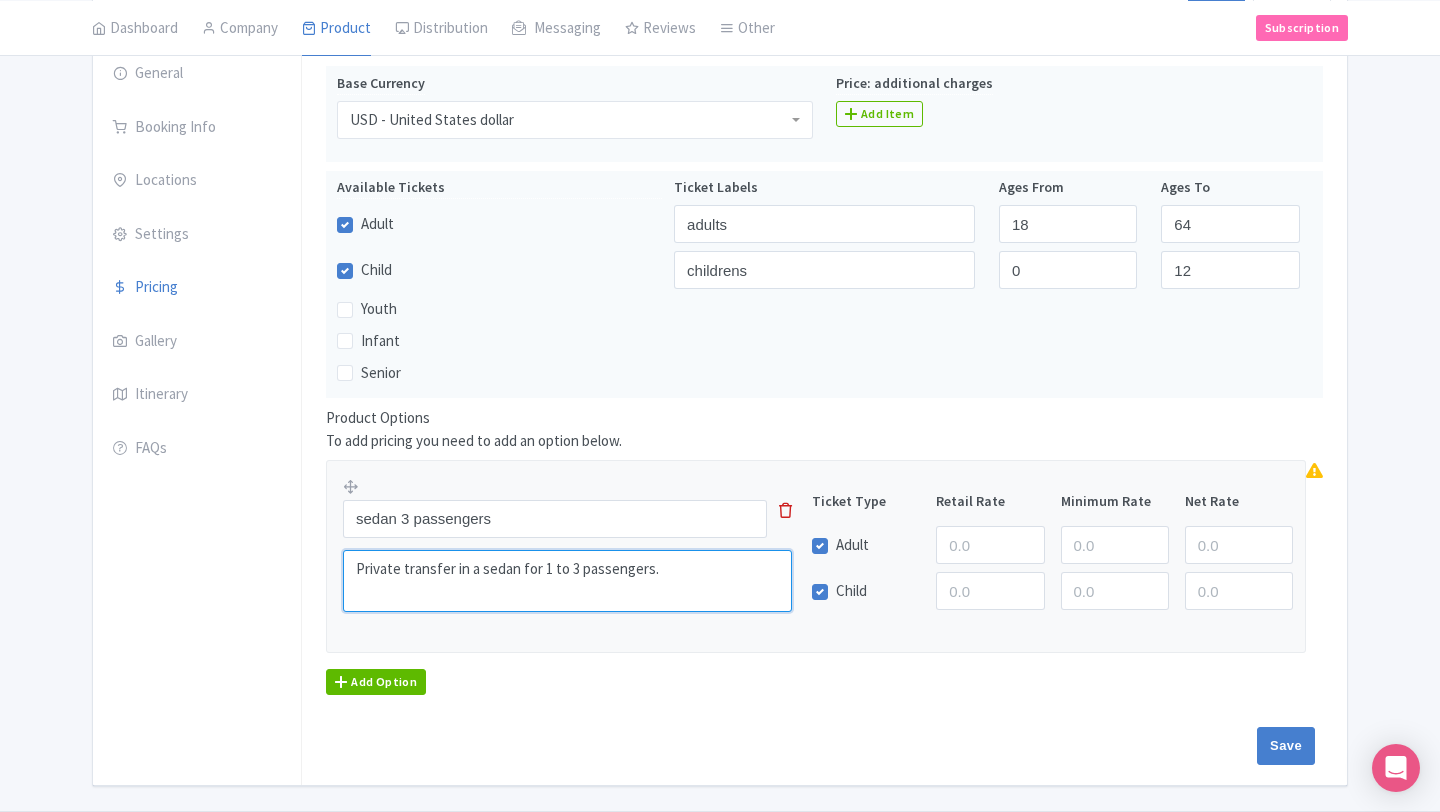 type on "Private transfer in a sedan for 1 to 3 passengers." 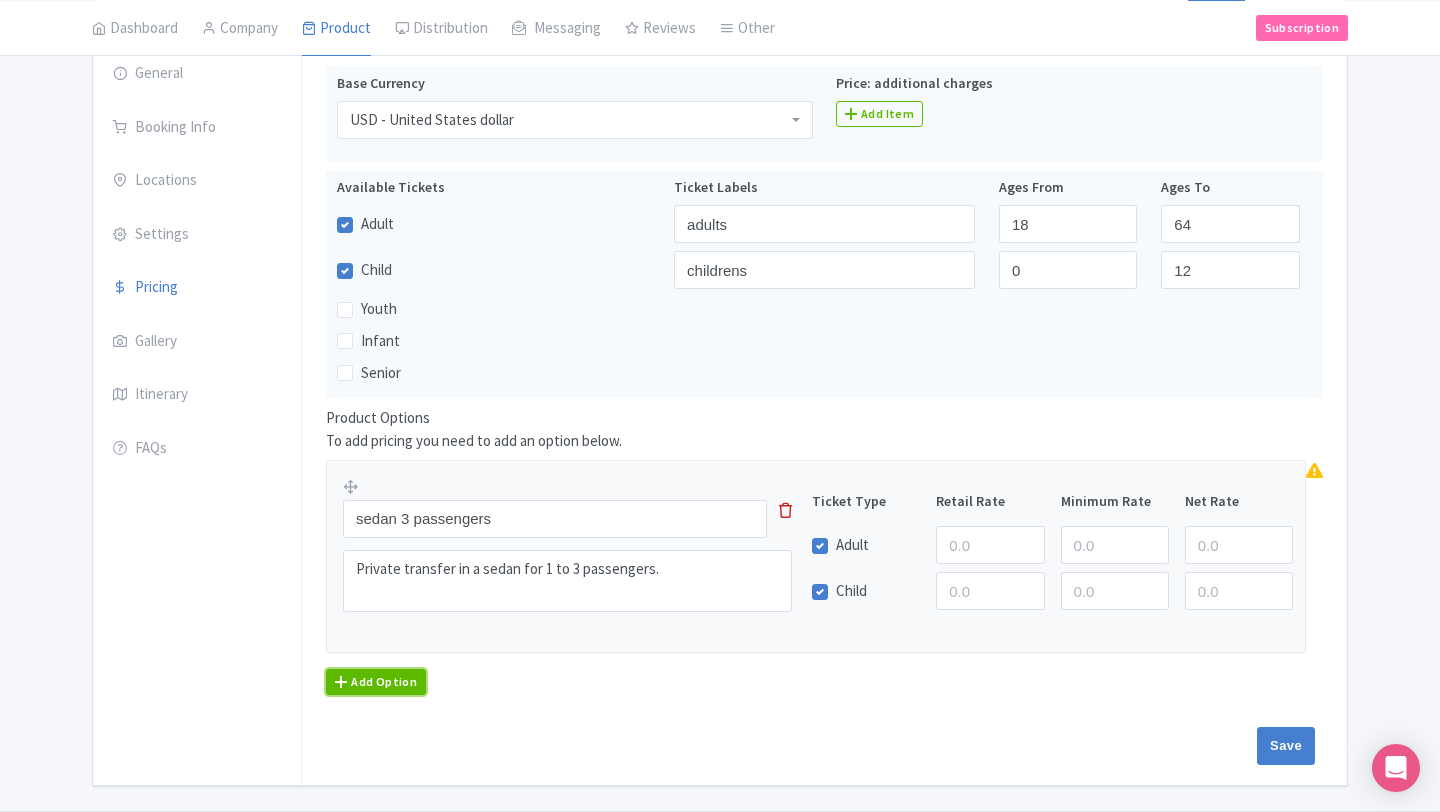 click on "Add Option" at bounding box center (376, 682) 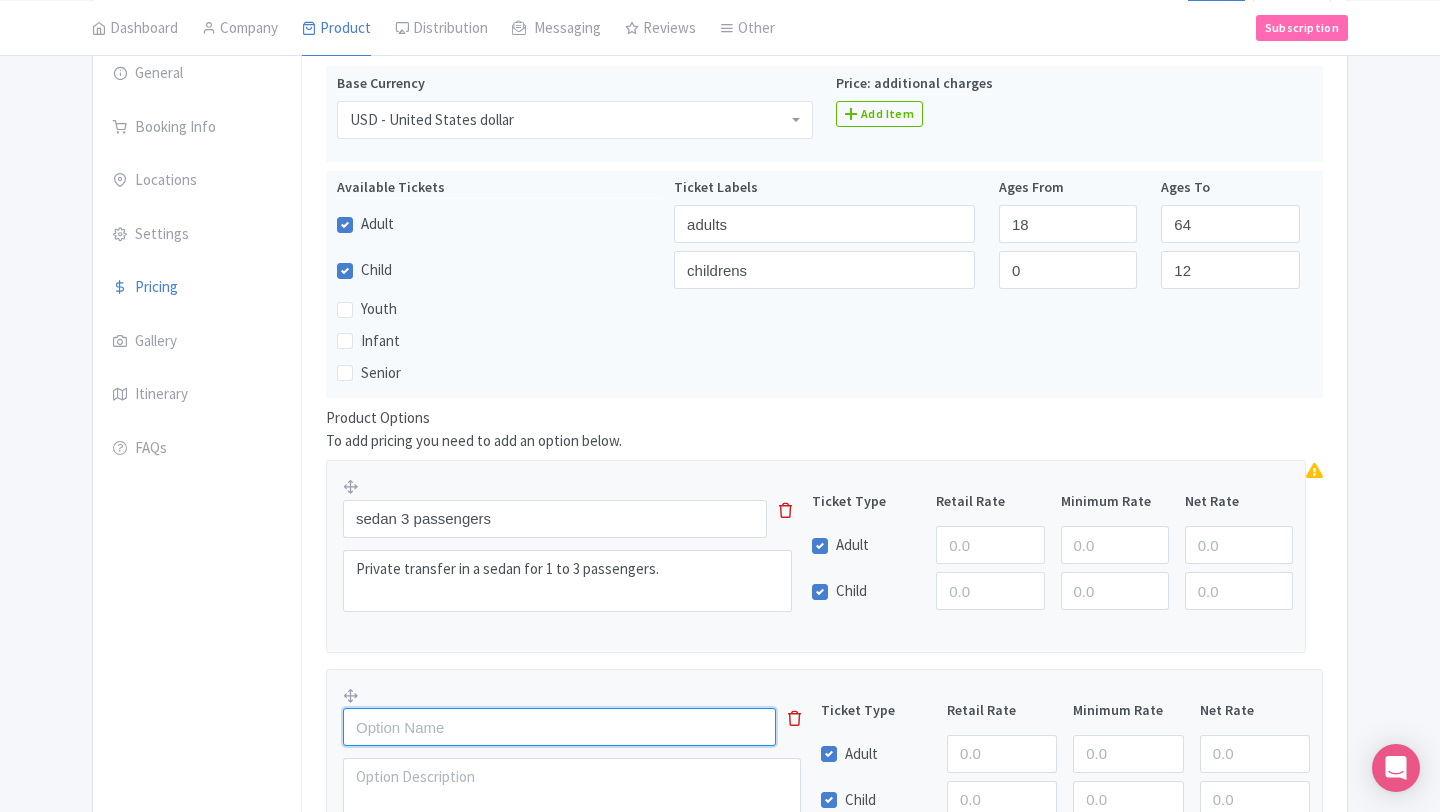 click at bounding box center (559, 727) 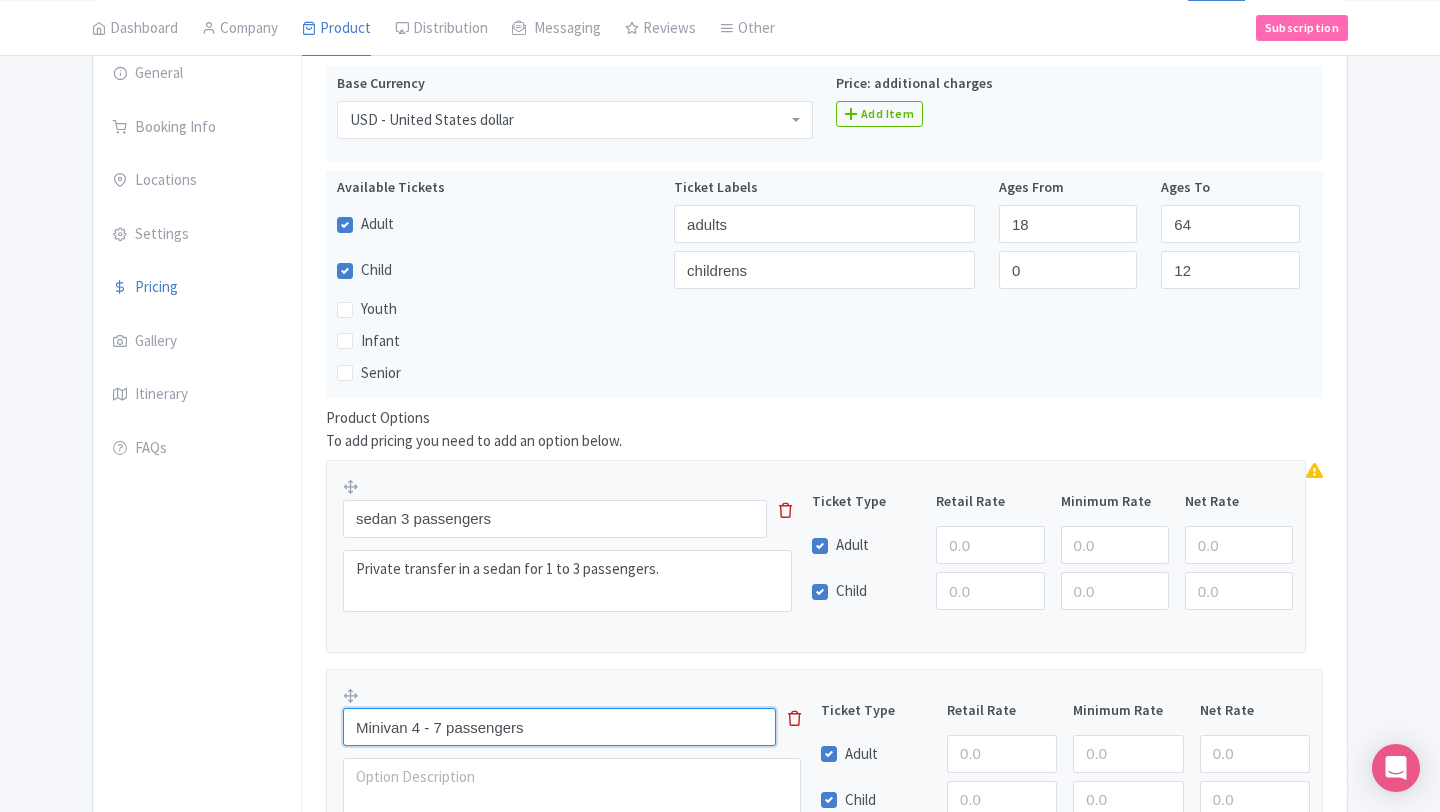 type on "Minivan 4 - 7 passengers" 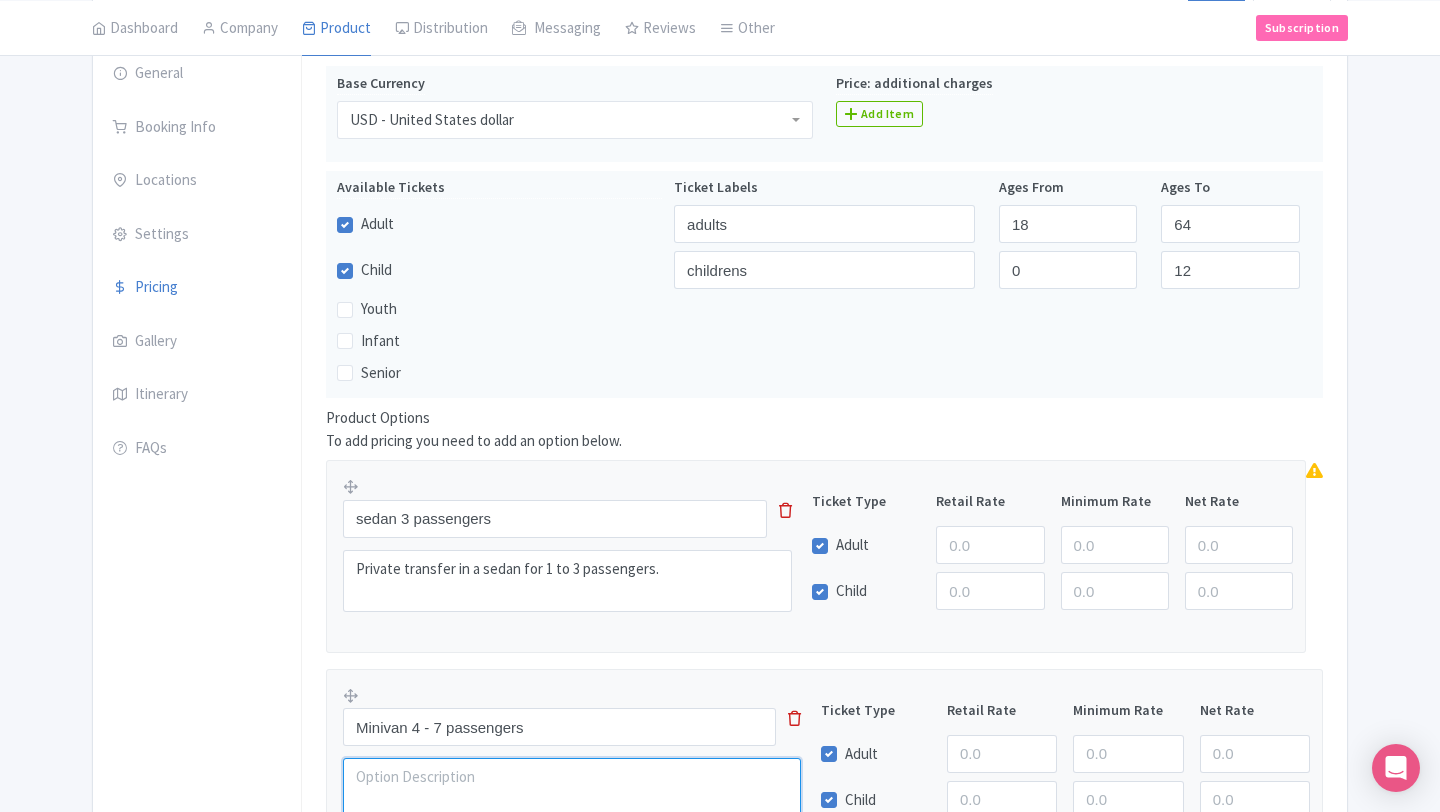 click at bounding box center [572, 789] 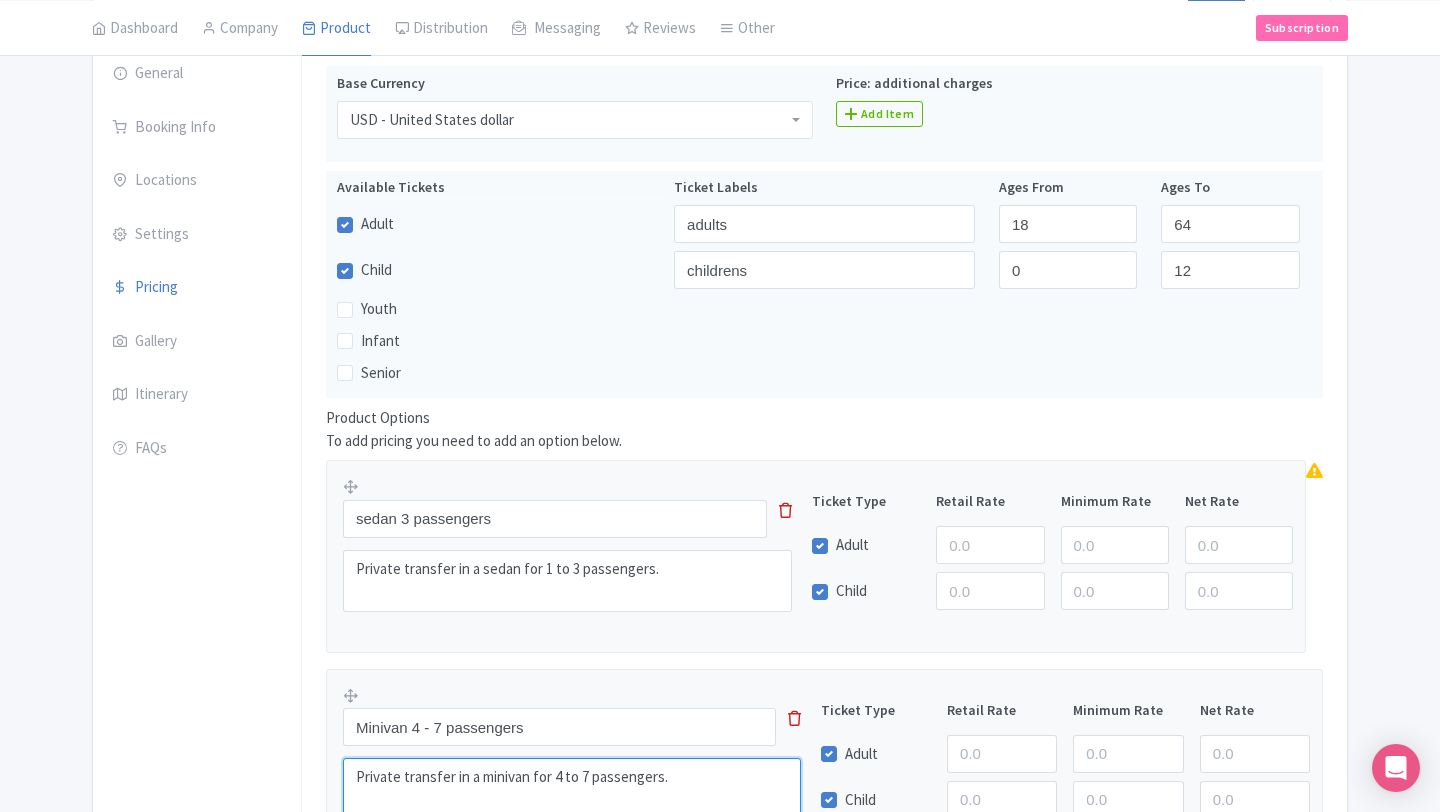 type on "Private transfer in a minivan for 4 to 7 passengers." 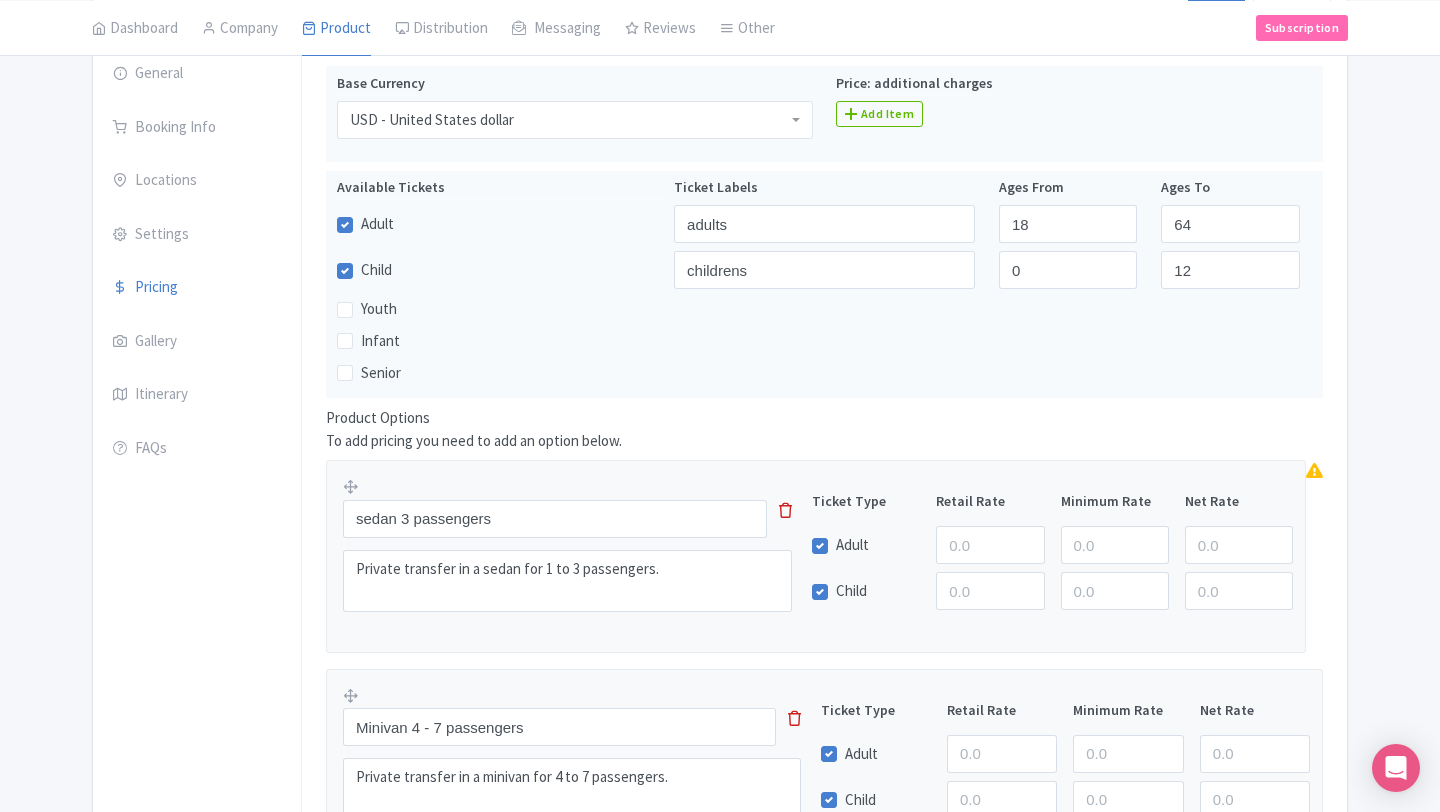 click on "Product Options
To add pricing you need to add an option below.
sedan 3 passengers
Private transfer in a sedan for 1 to 3 passengers.
Ticket Type
Retail Rate
Minimum Rate
Net Rate
Adult
Child
Minivan 4 - 7 passengers
Private transfer in a minivan for 4 to 7 passengers.
Ticket Type
Retail Rate
Minimum Rate
Net Rate
Adult
Child
Add Option" at bounding box center [824, 655] 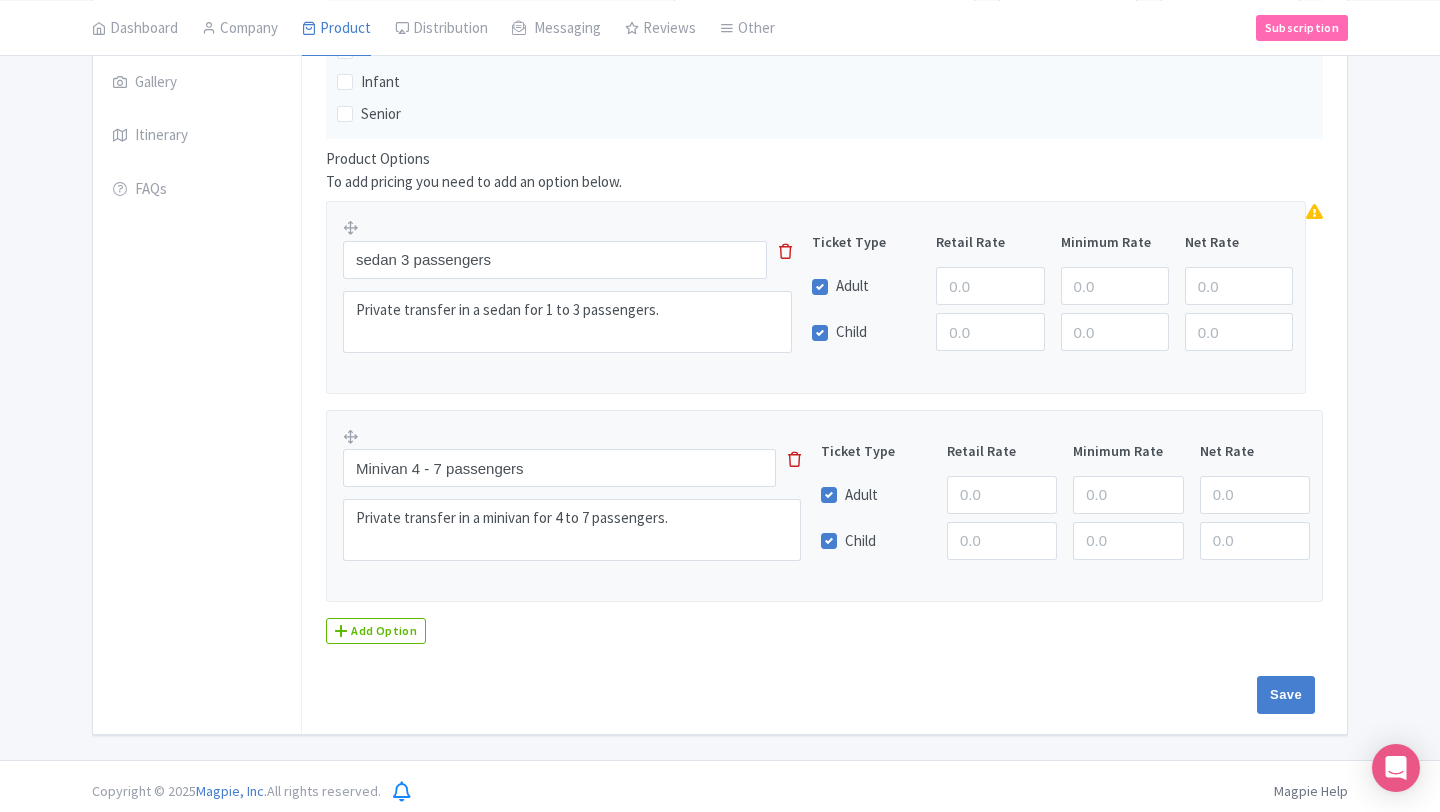 scroll, scrollTop: 519, scrollLeft: 0, axis: vertical 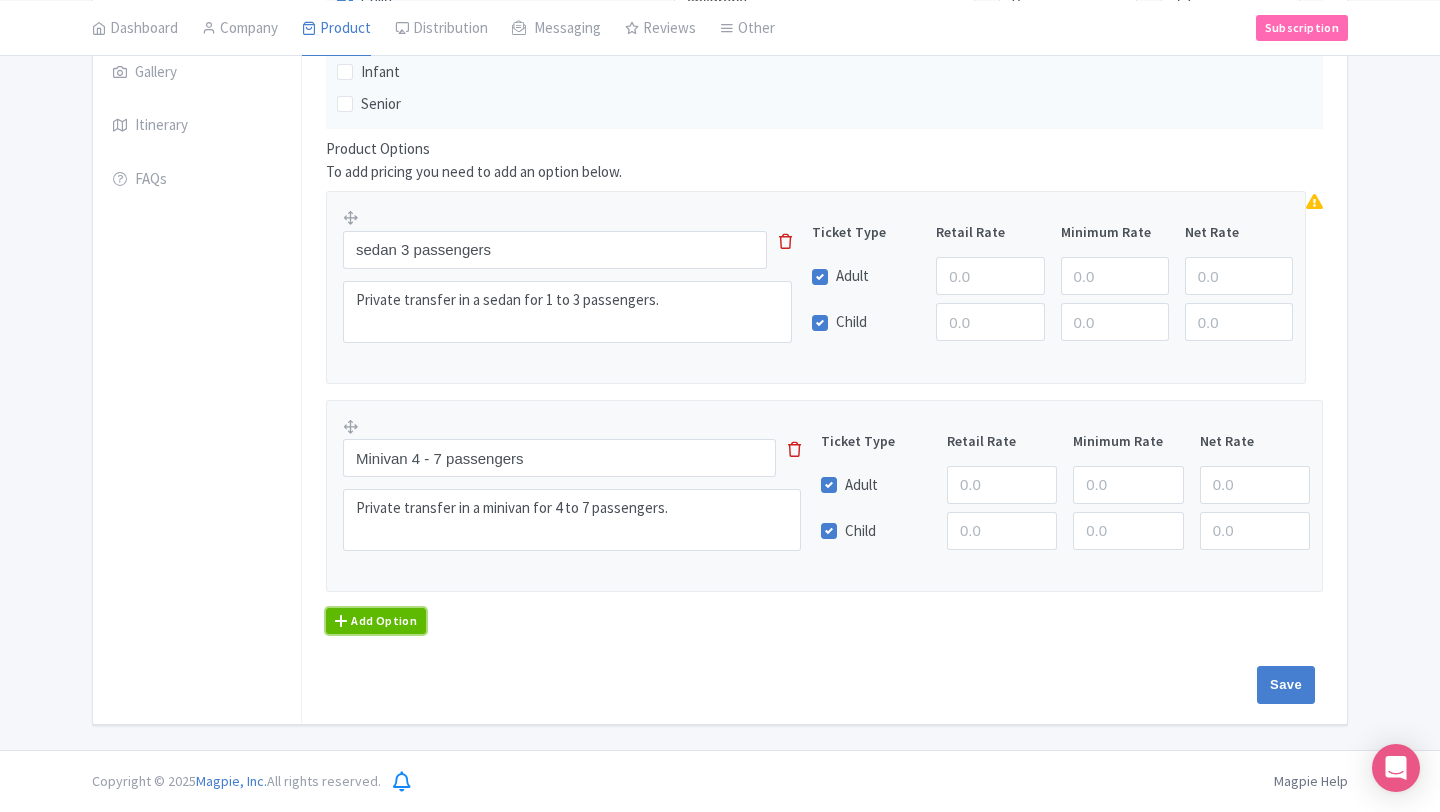 click on "Add Option" at bounding box center [376, 621] 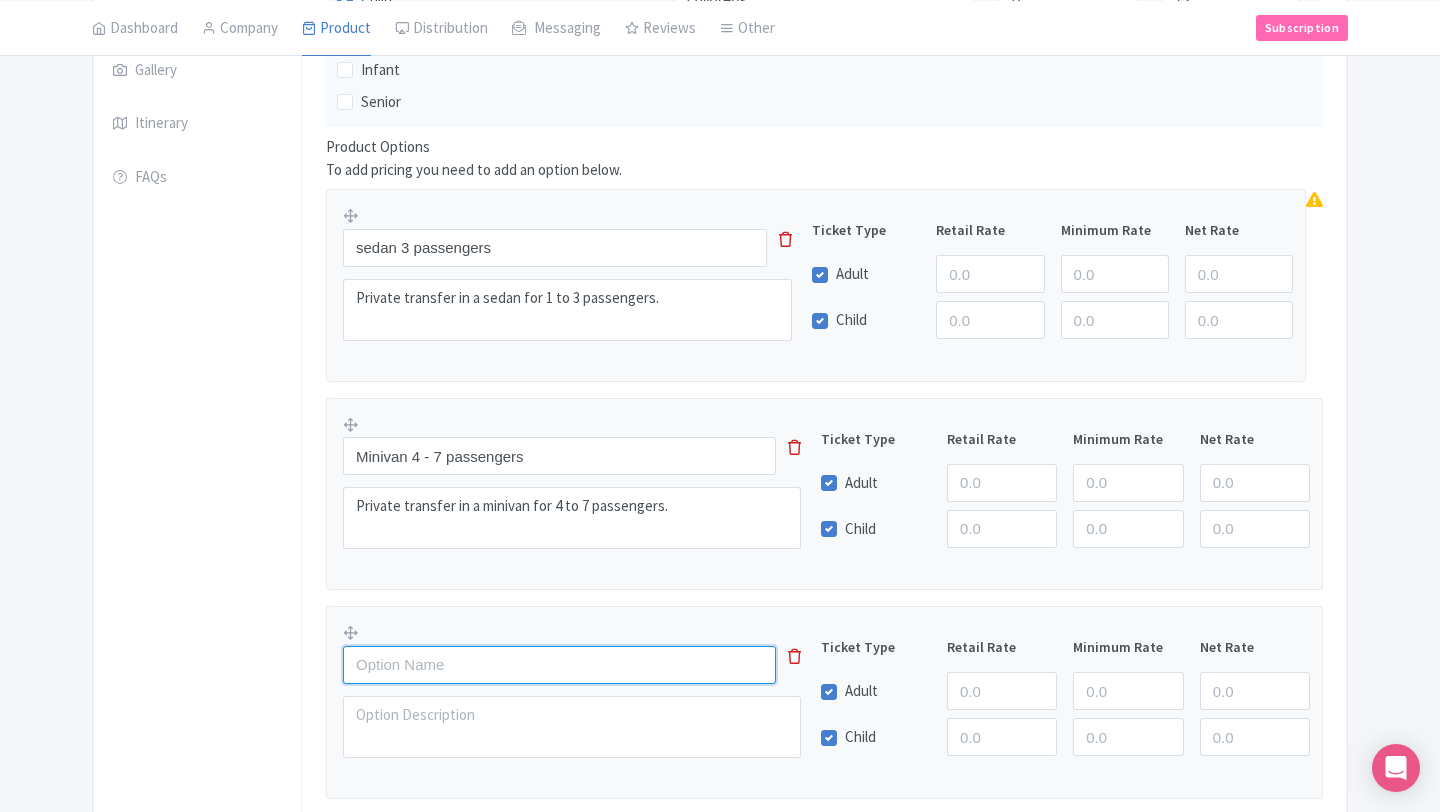 click at bounding box center (559, 665) 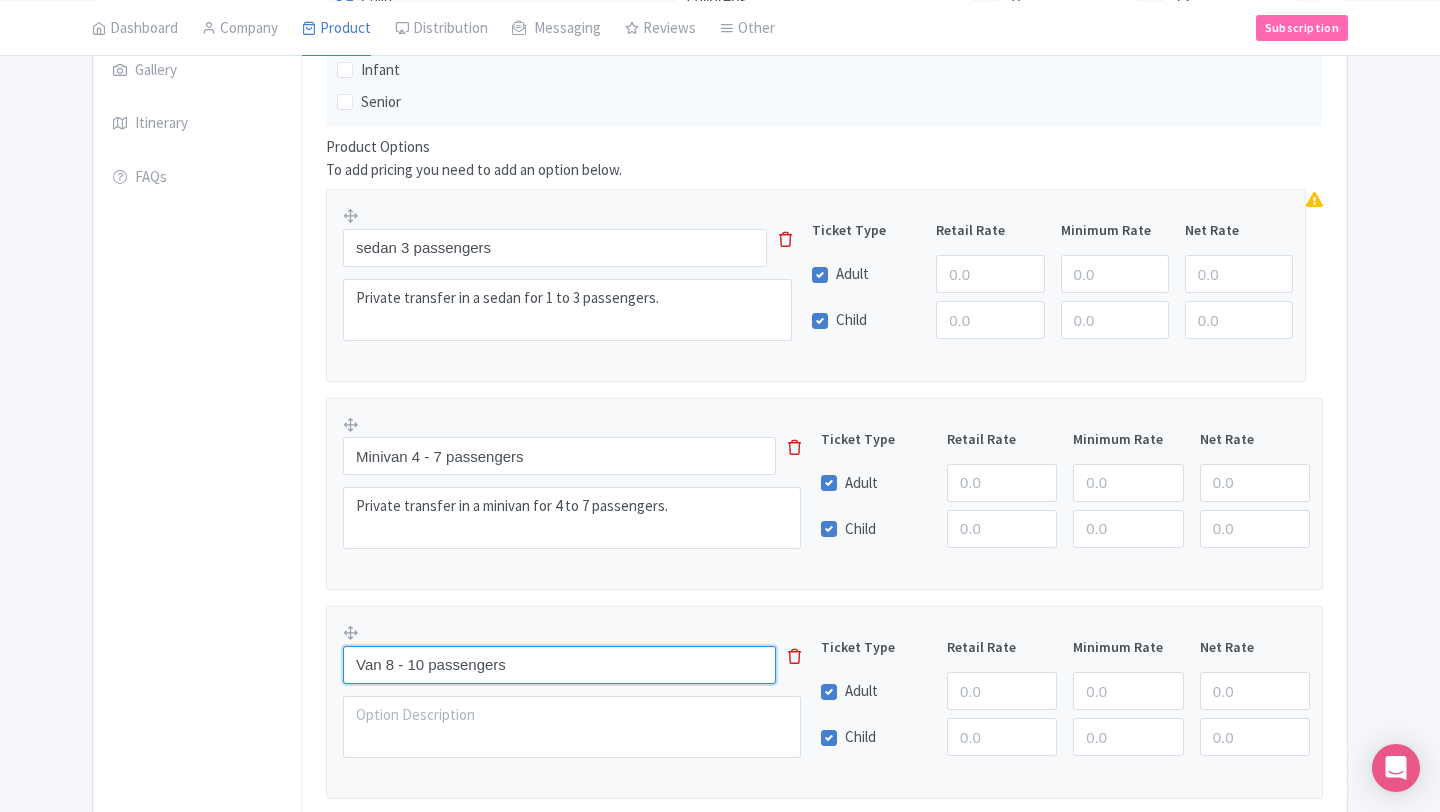 type on "Van 8 - 10 passengers" 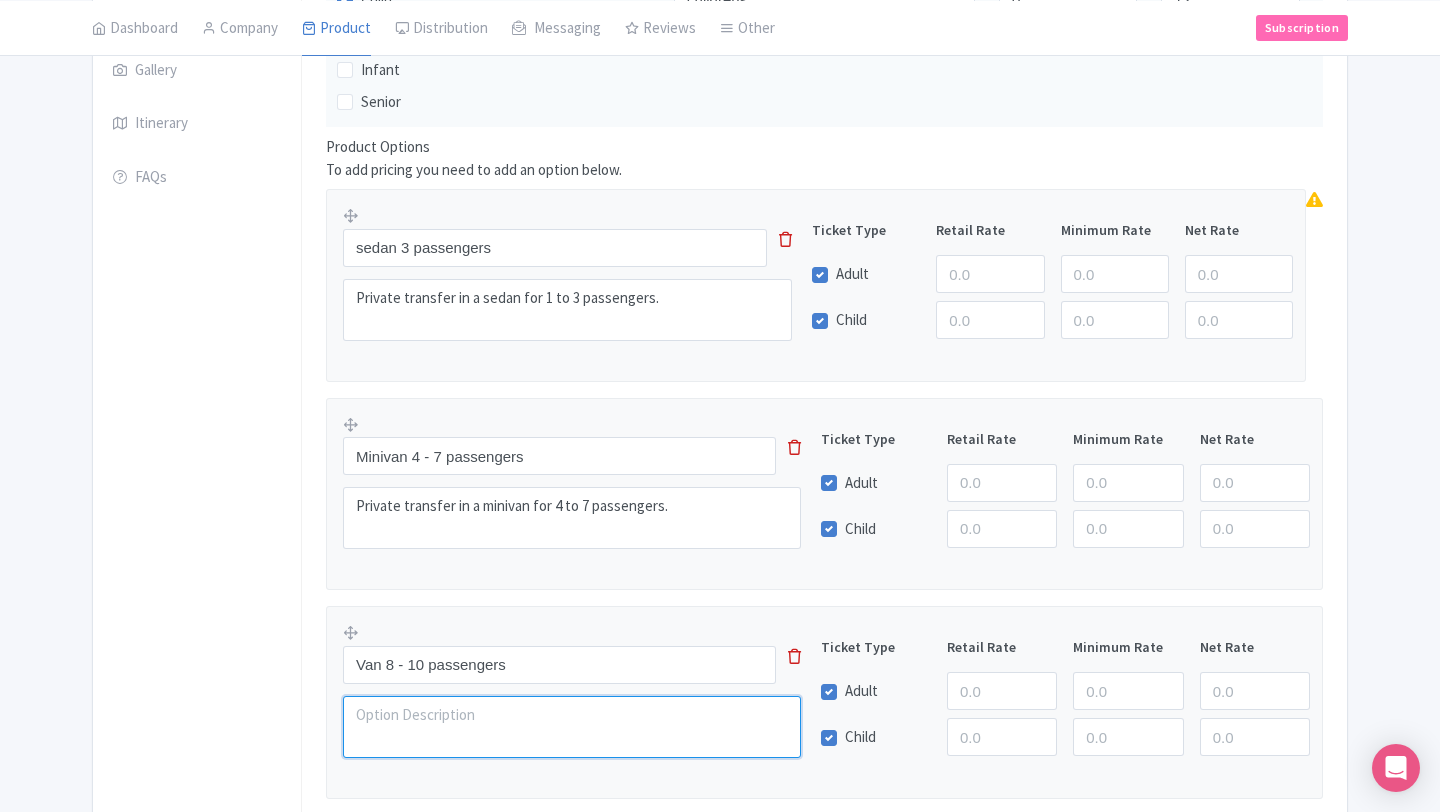 click at bounding box center [572, 727] 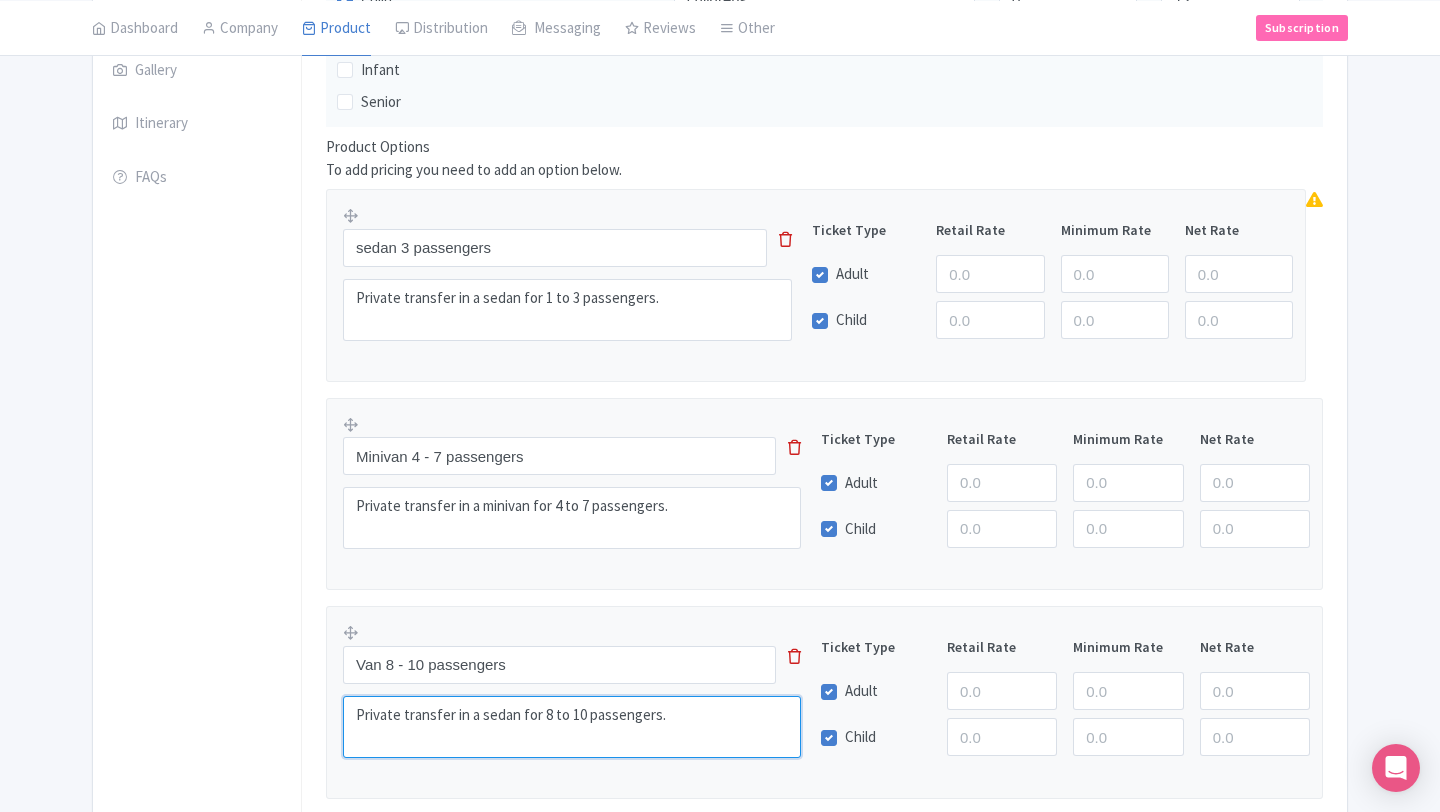 type on "Private transfer in a sedan for 8 to 10 passengers." 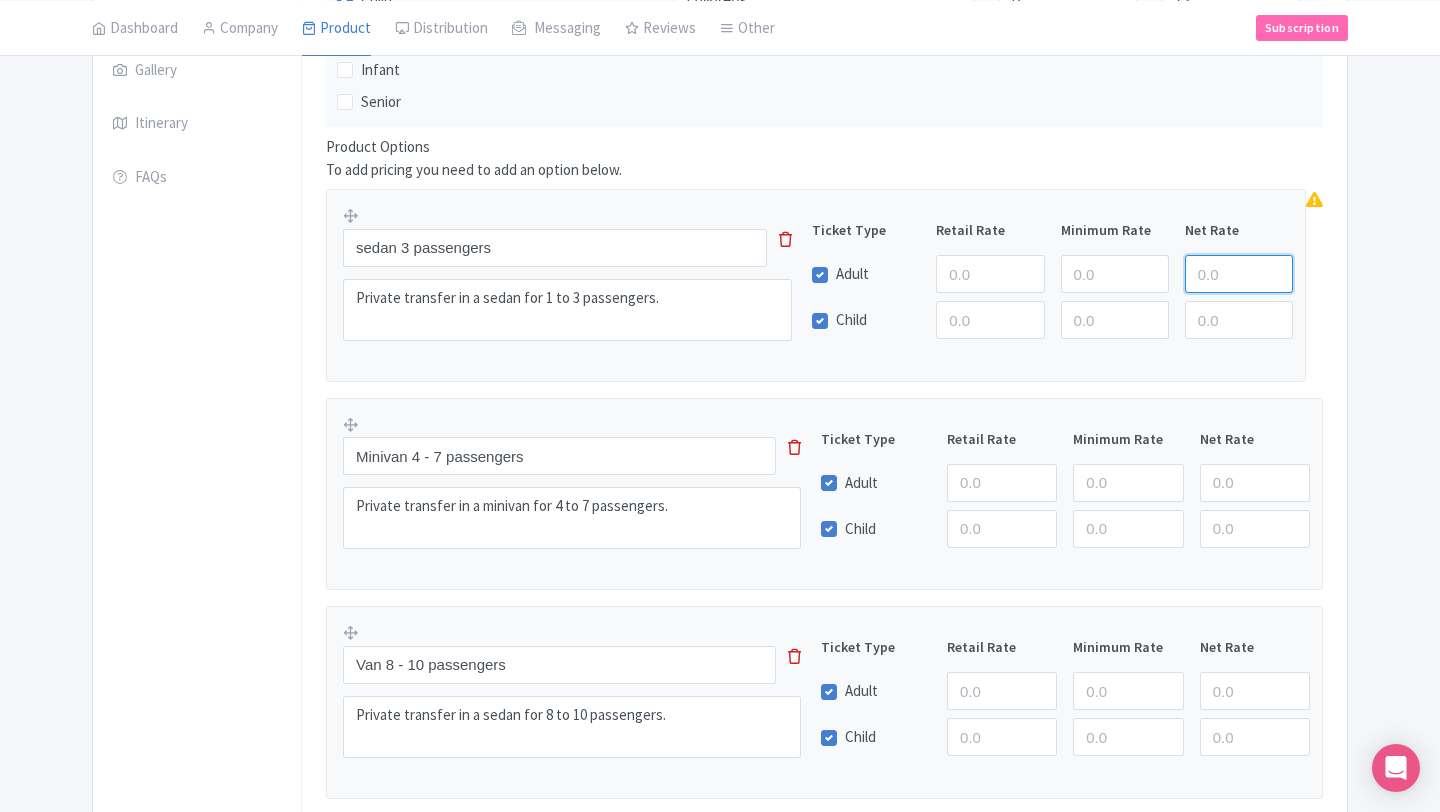 click at bounding box center [1239, 274] 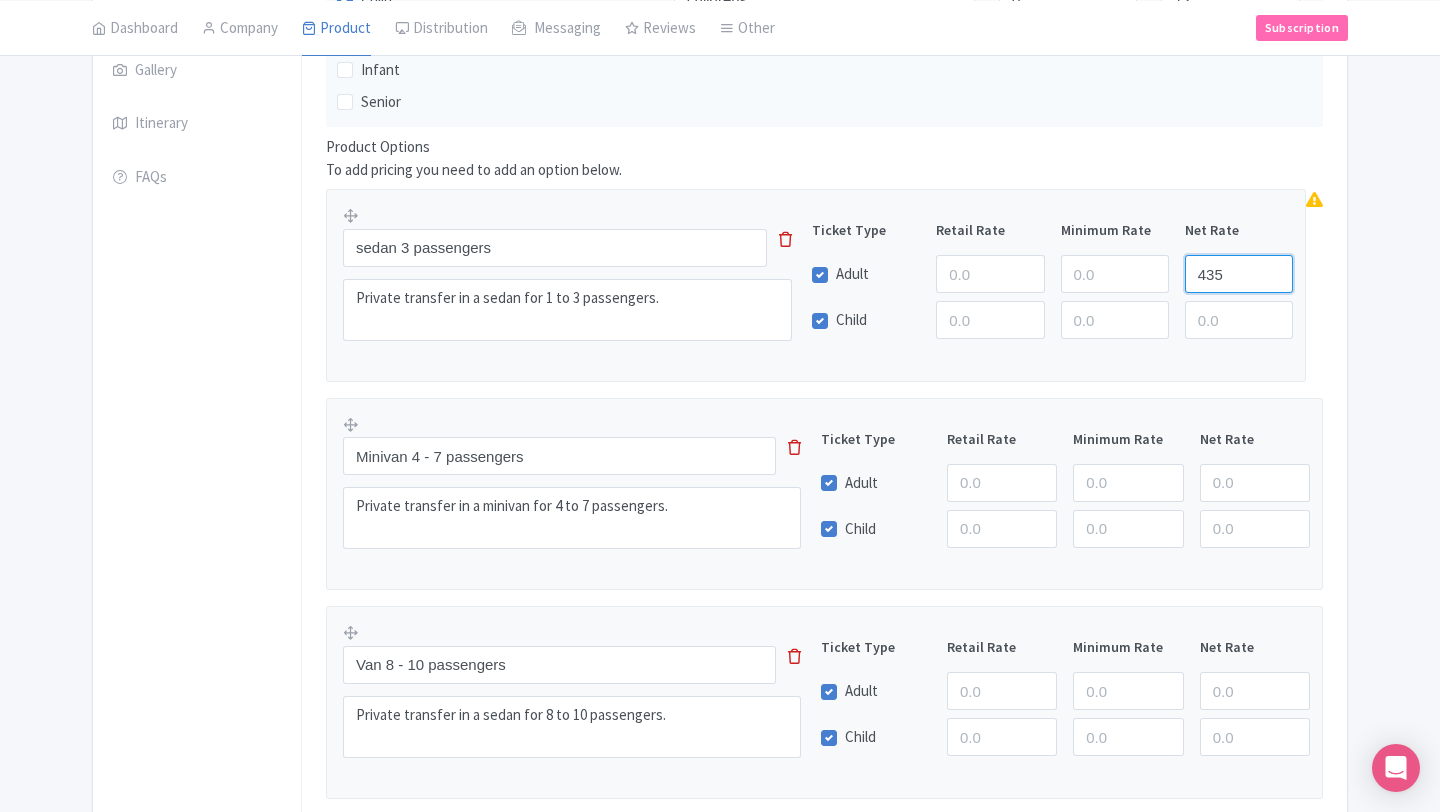 type on "435" 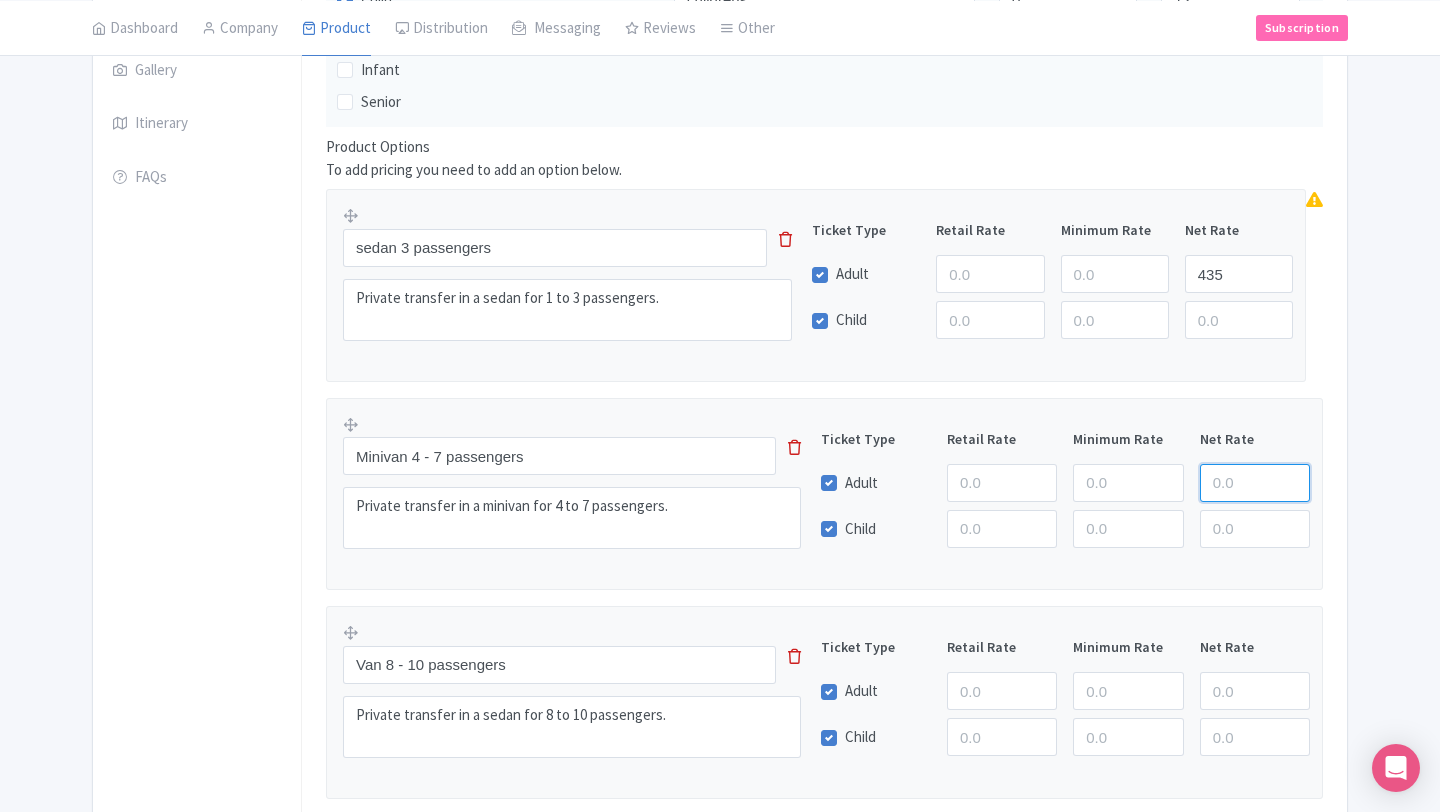 click at bounding box center [1255, 483] 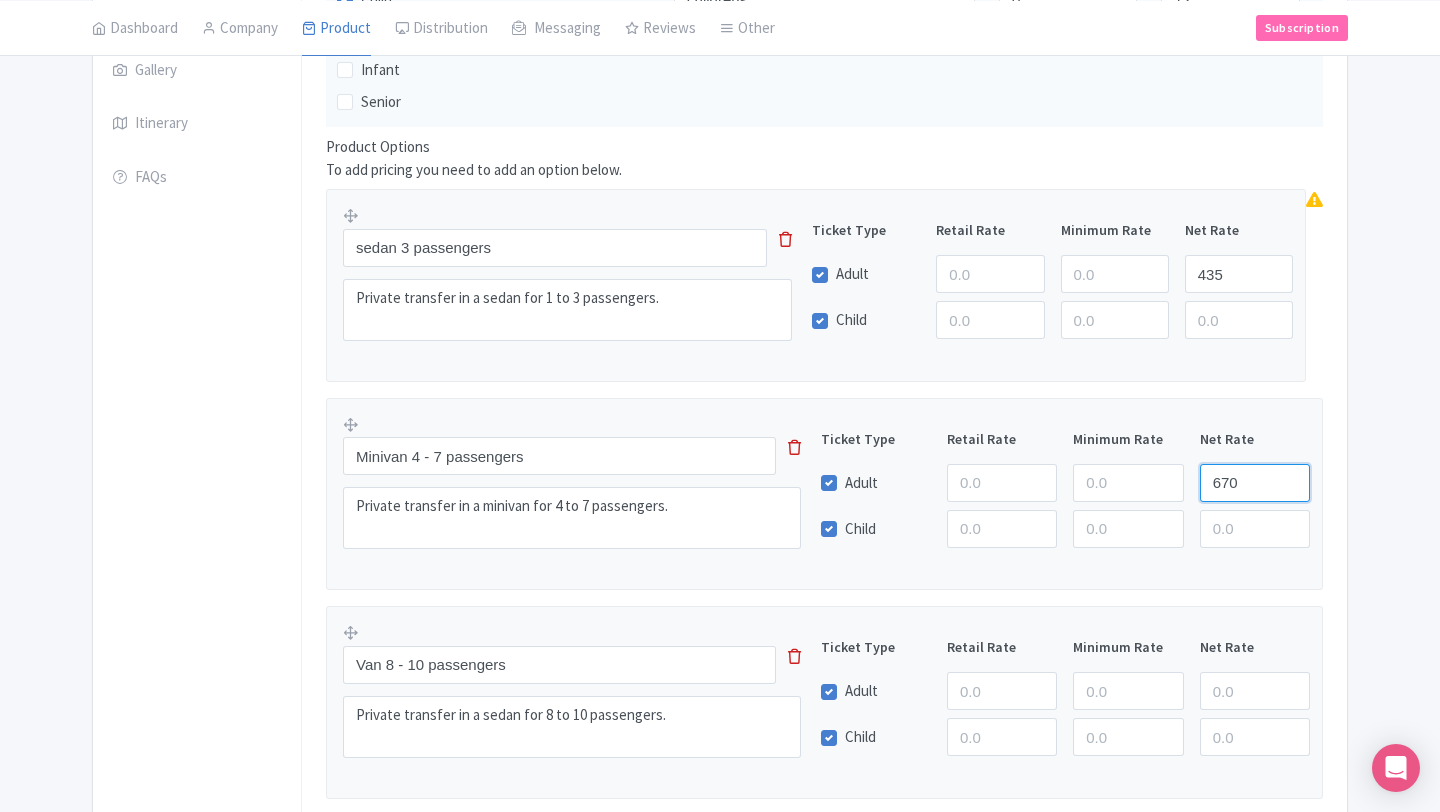 type on "670" 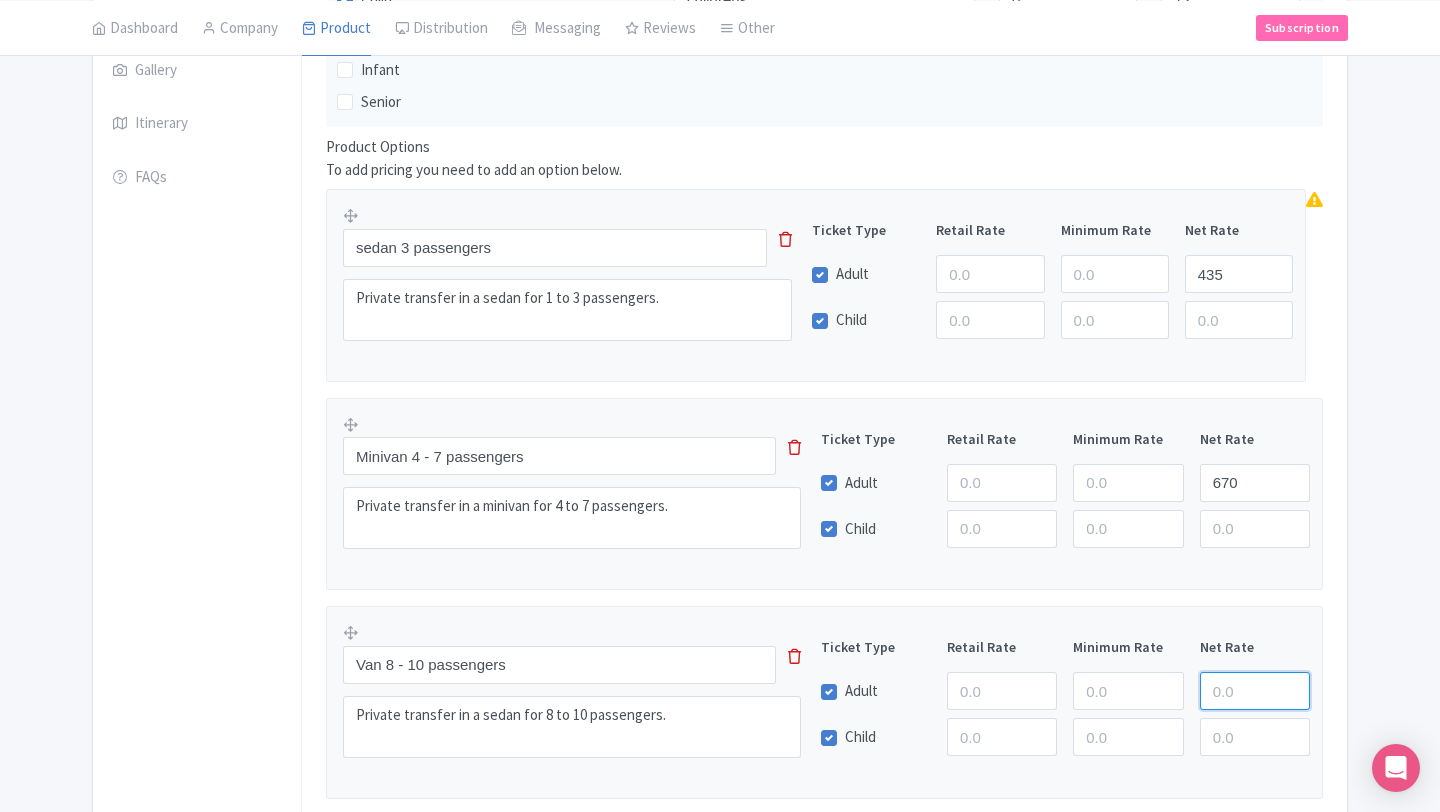 click at bounding box center (1255, 691) 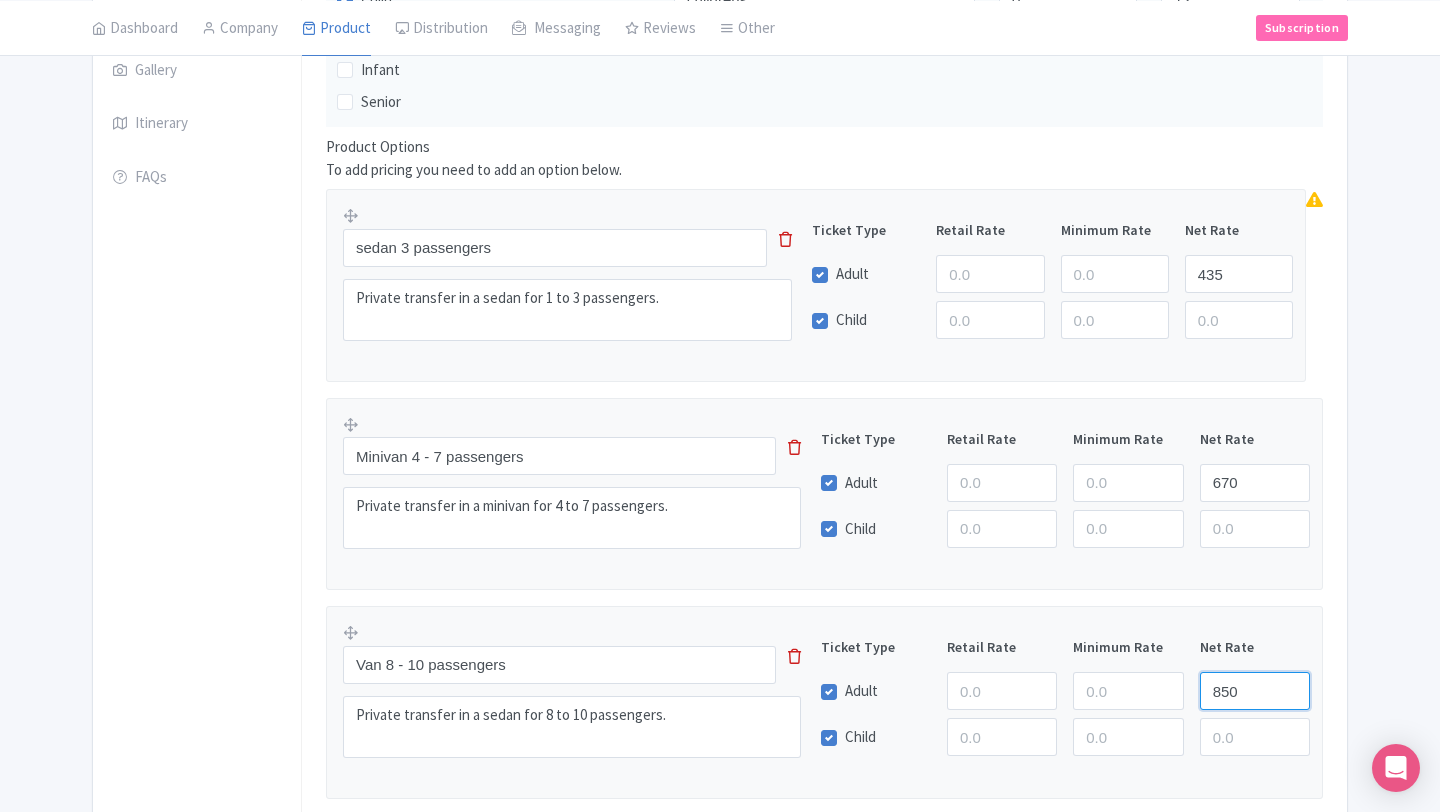 click on "Check the weather forecast – Be prepared for sun or possible rain.
Please provide your hotel or pickup location at the time of booking.
Bring comfortable shoes, a hat, sunscreen, and a refillable water bottle.
Know Before You Go Check the weather forecast – Be prepared for sun or possible rain. Please provide your hotel or pickup location at the time of booking. Bring comfortable shoes, a hat, sunscreen, and a refillable water bottle.
Sunscreen – The Yucatán sun can be intense, especially at the ruins and salt flats.
Stay Hydrated: Bring a reusable water bottle to stay cool and hydrated throughout the day.
Dress Comfortably: Wear light, breathable clothing and comfortable walking shoes. A hat and sunglasses are also recommended.
Cash is Useful: Some local spots may not accept credit cards, so carrying some pesos is a good idea.
Know Before You Book Sunscreen – The Yucatán sun can be intense, especially at the ruins and salt flats.
Additional Info" at bounding box center [824, 353] 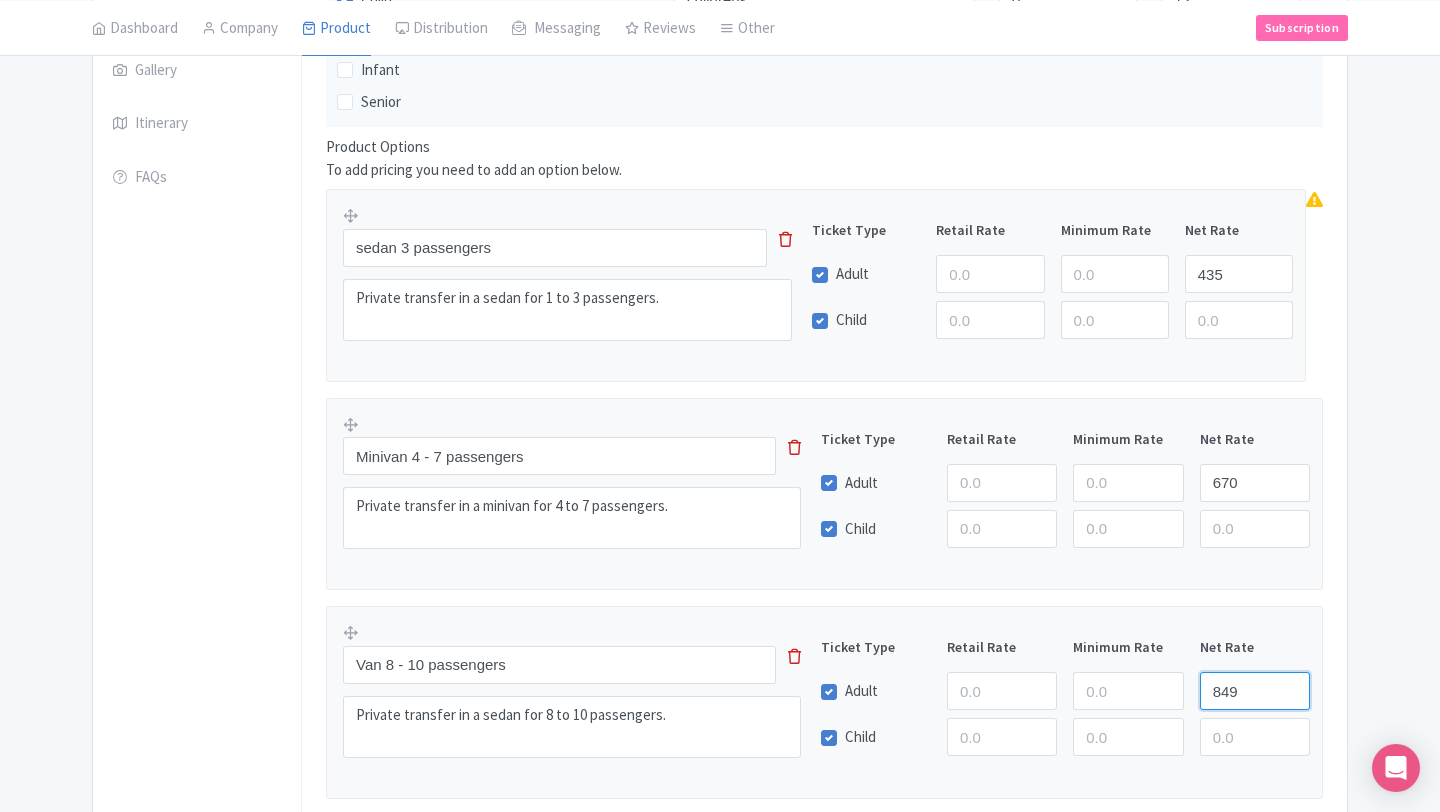 type on "850" 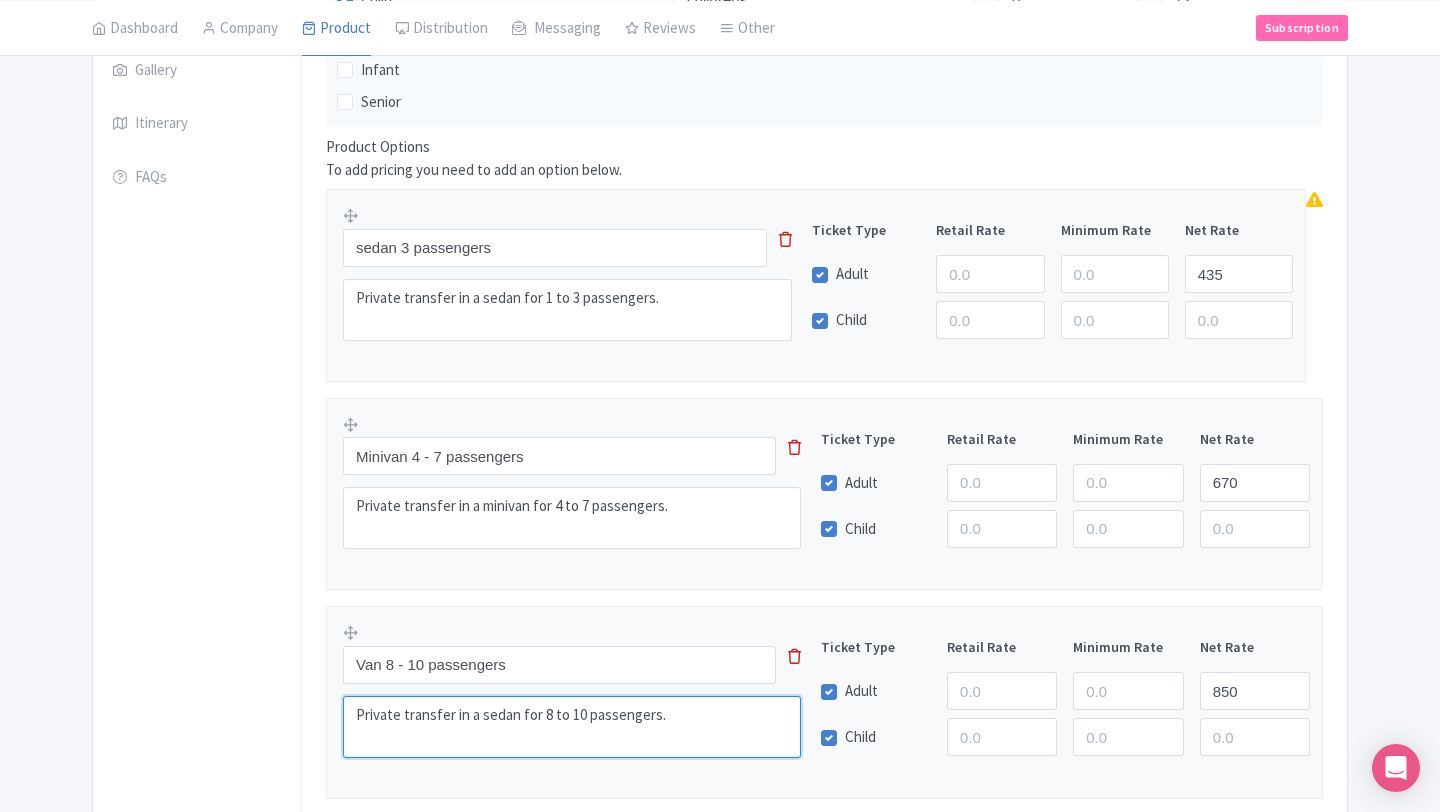 click on "Private transfer in a sedan for 8 to 10 passengers." at bounding box center [572, 727] 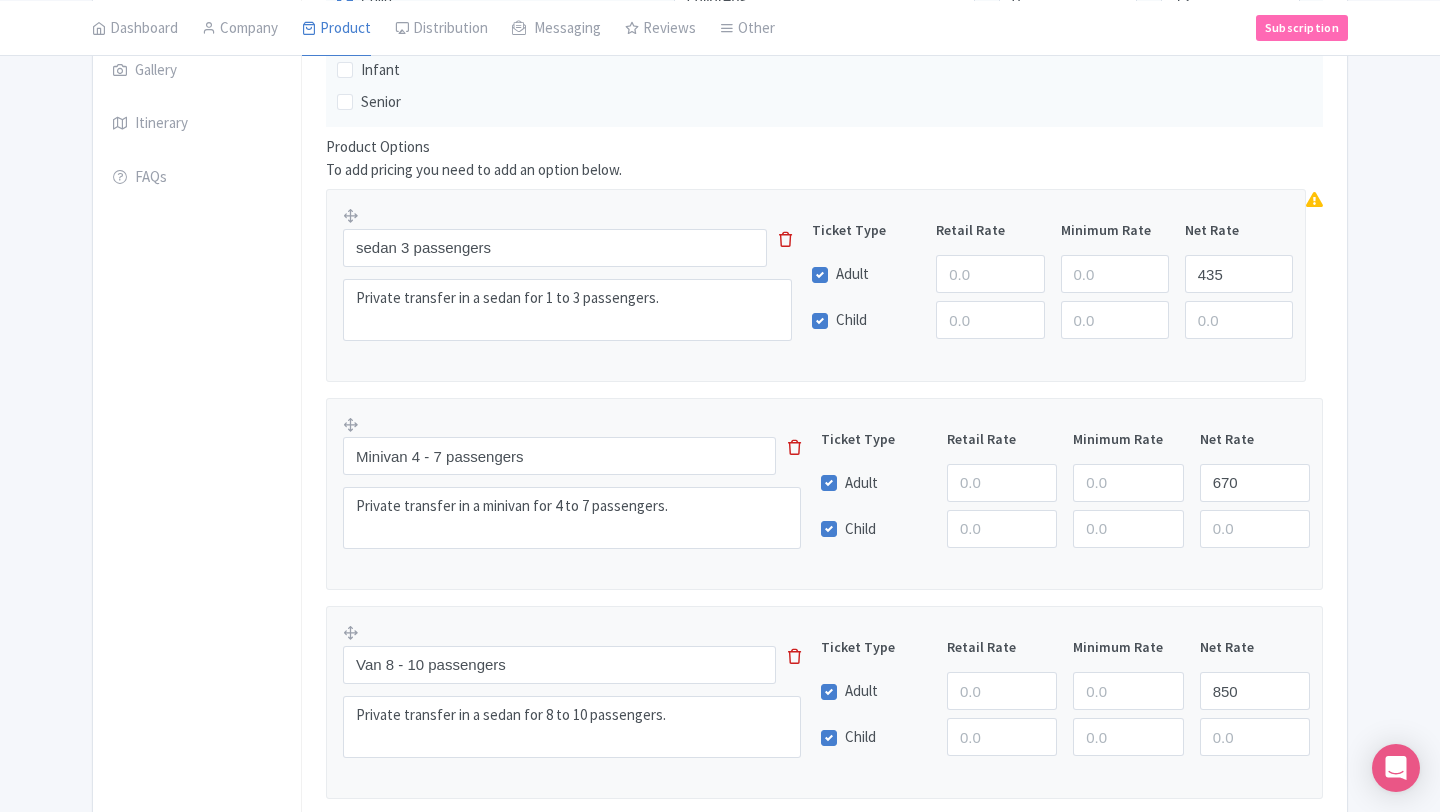 click on "Van 8 - 10 passengers
Private transfer in a sedan for 8 to 10 passengers.
Ticket Type
Retail Rate
Minimum Rate
Net Rate
Adult
850
Child" at bounding box center (824, 702) 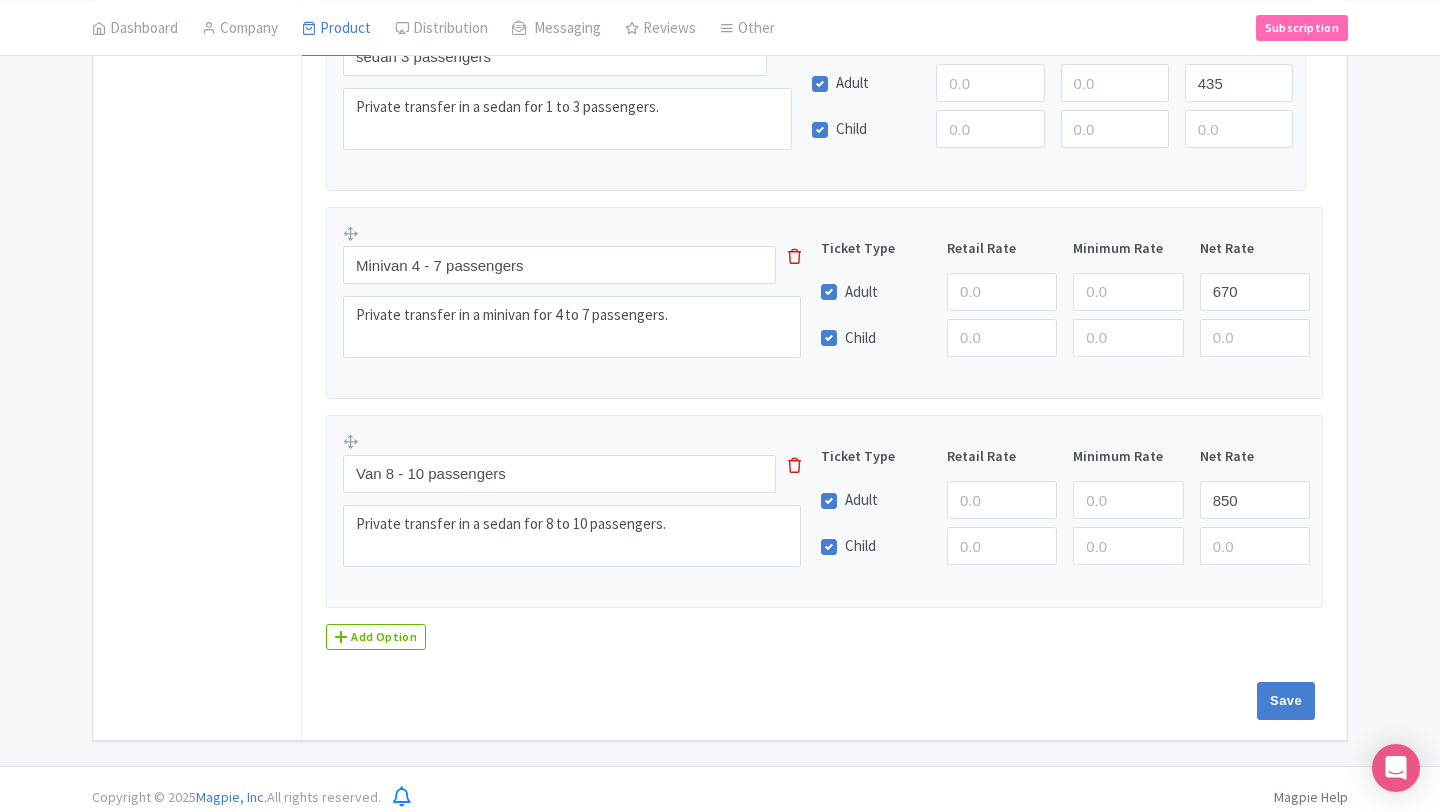 scroll, scrollTop: 727, scrollLeft: 0, axis: vertical 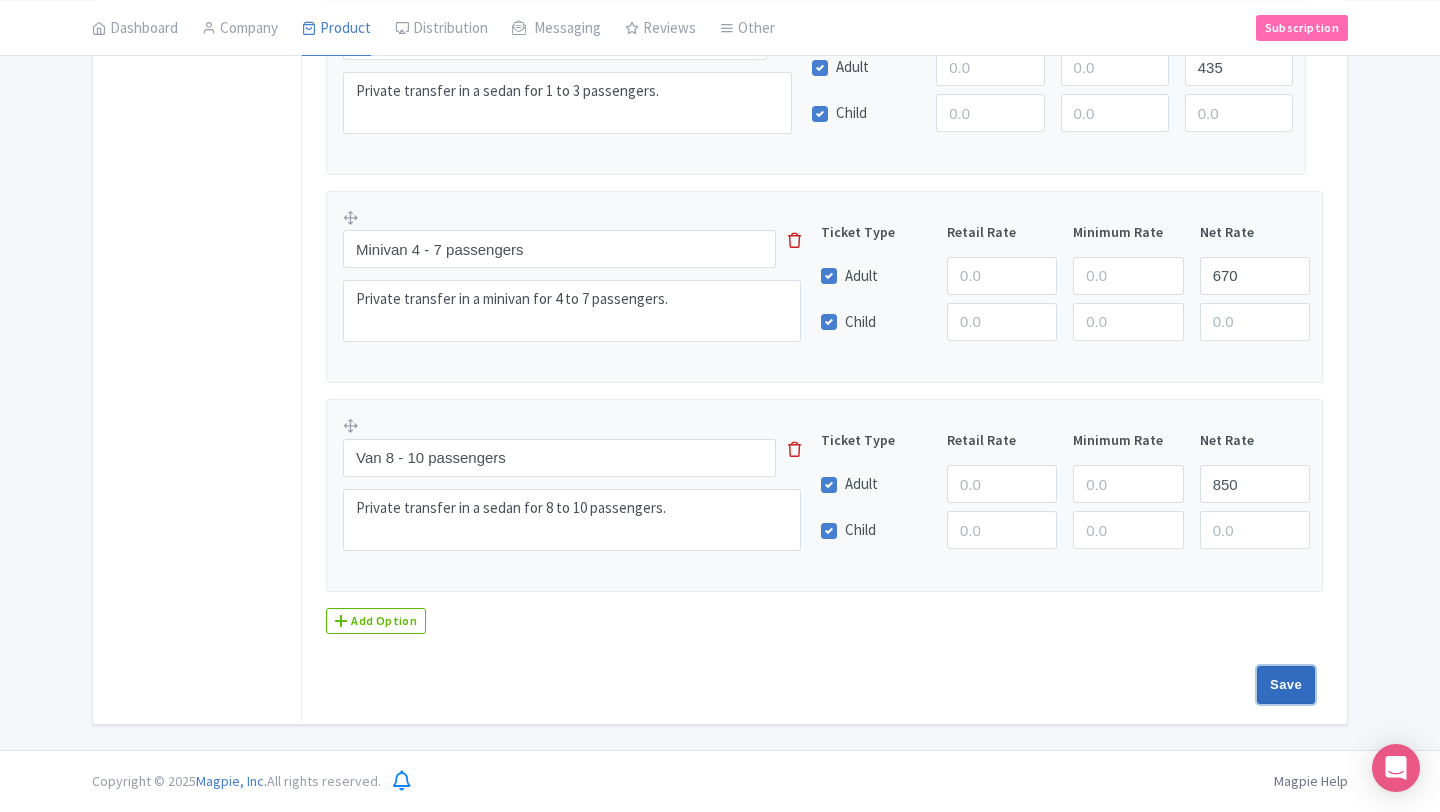 click on "Save" at bounding box center (1286, 685) 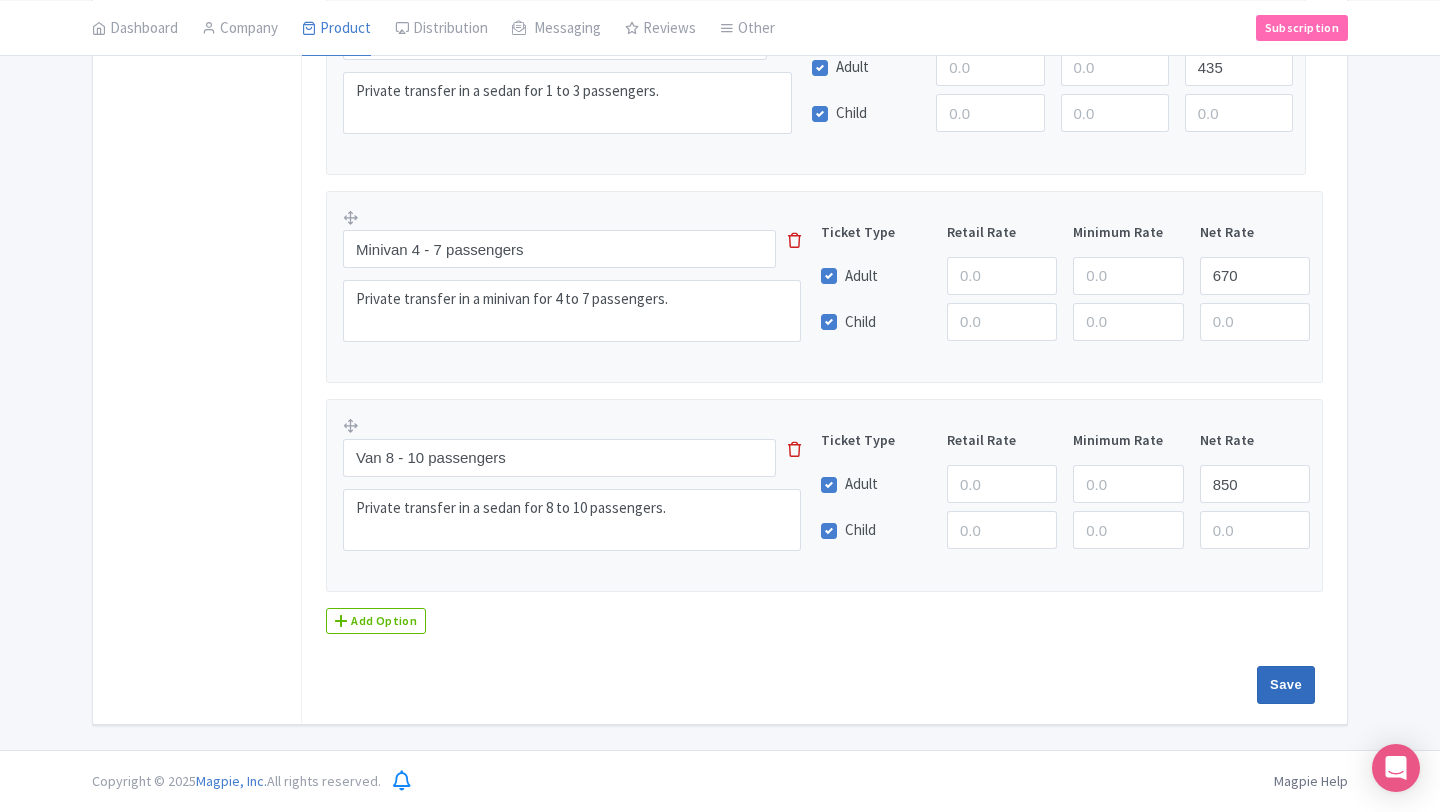 type on "Update Product" 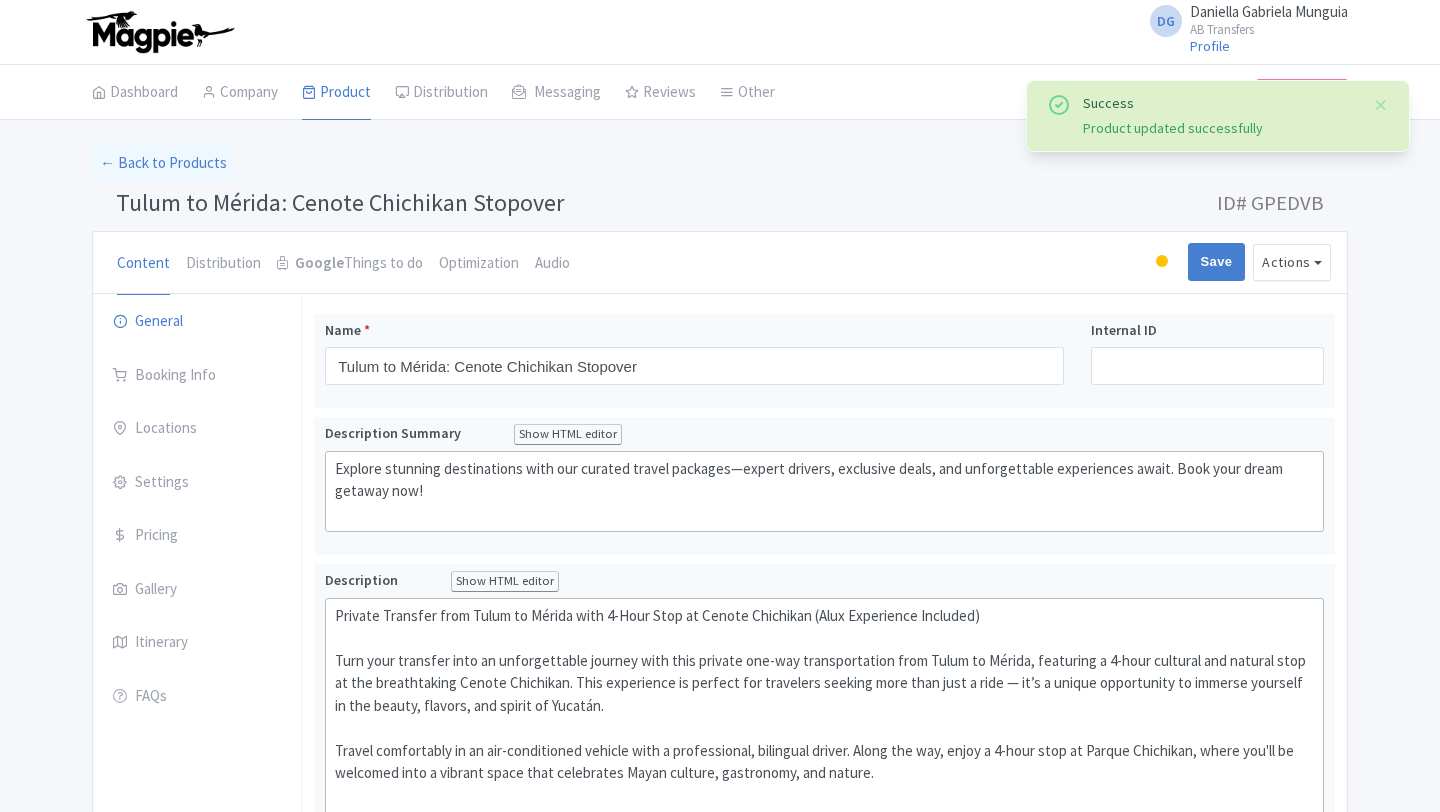 scroll, scrollTop: 0, scrollLeft: 0, axis: both 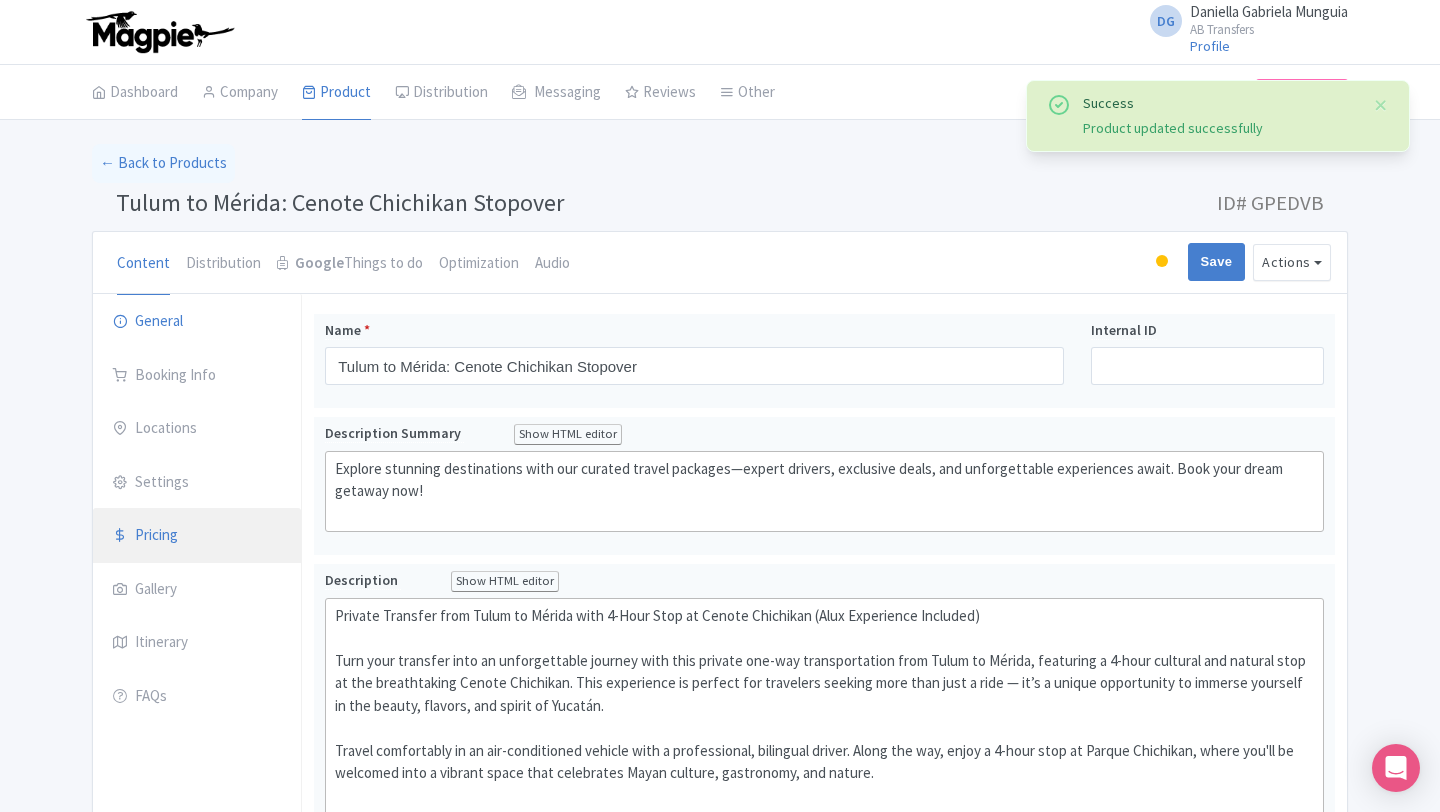 click on "Pricing" at bounding box center [197, 536] 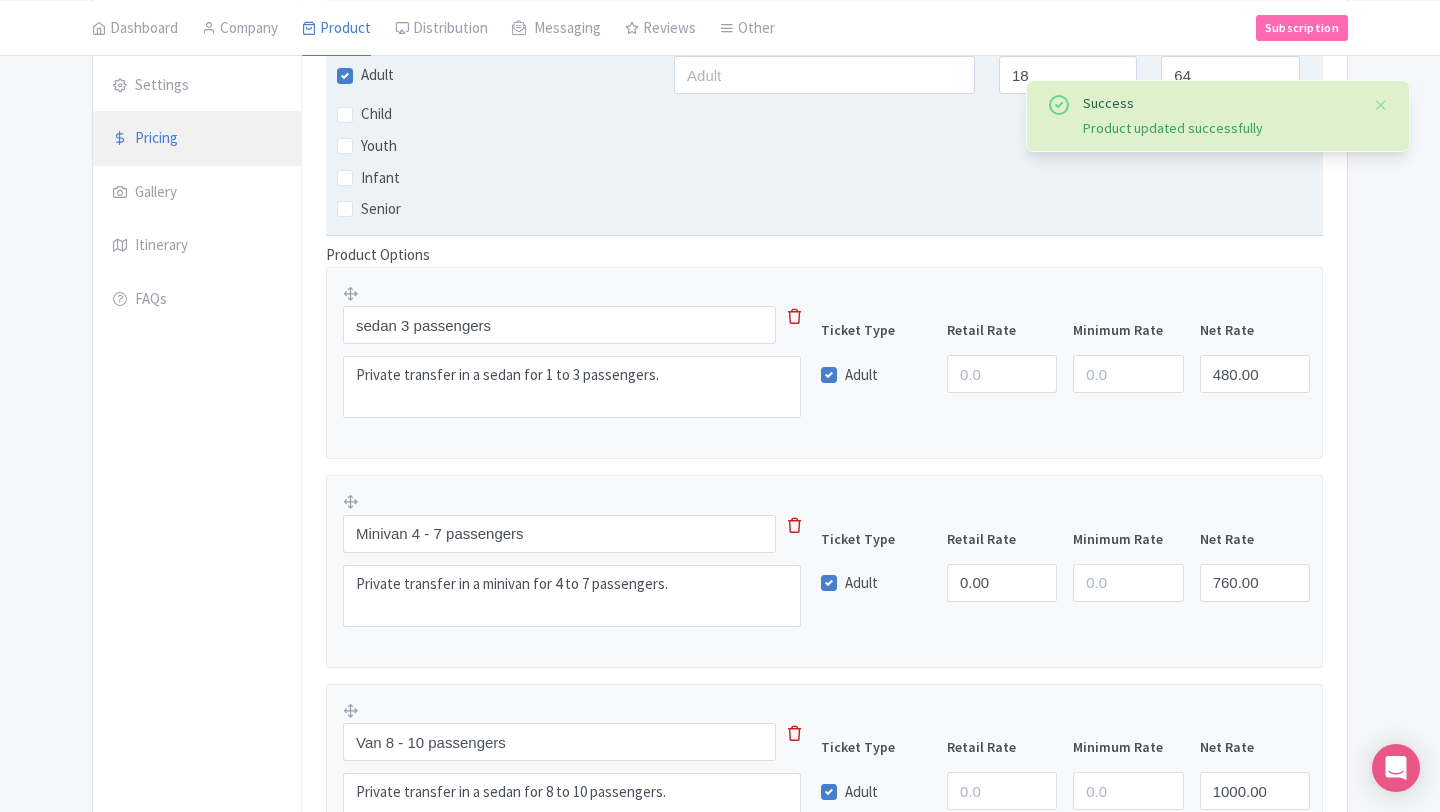 scroll, scrollTop: 400, scrollLeft: 0, axis: vertical 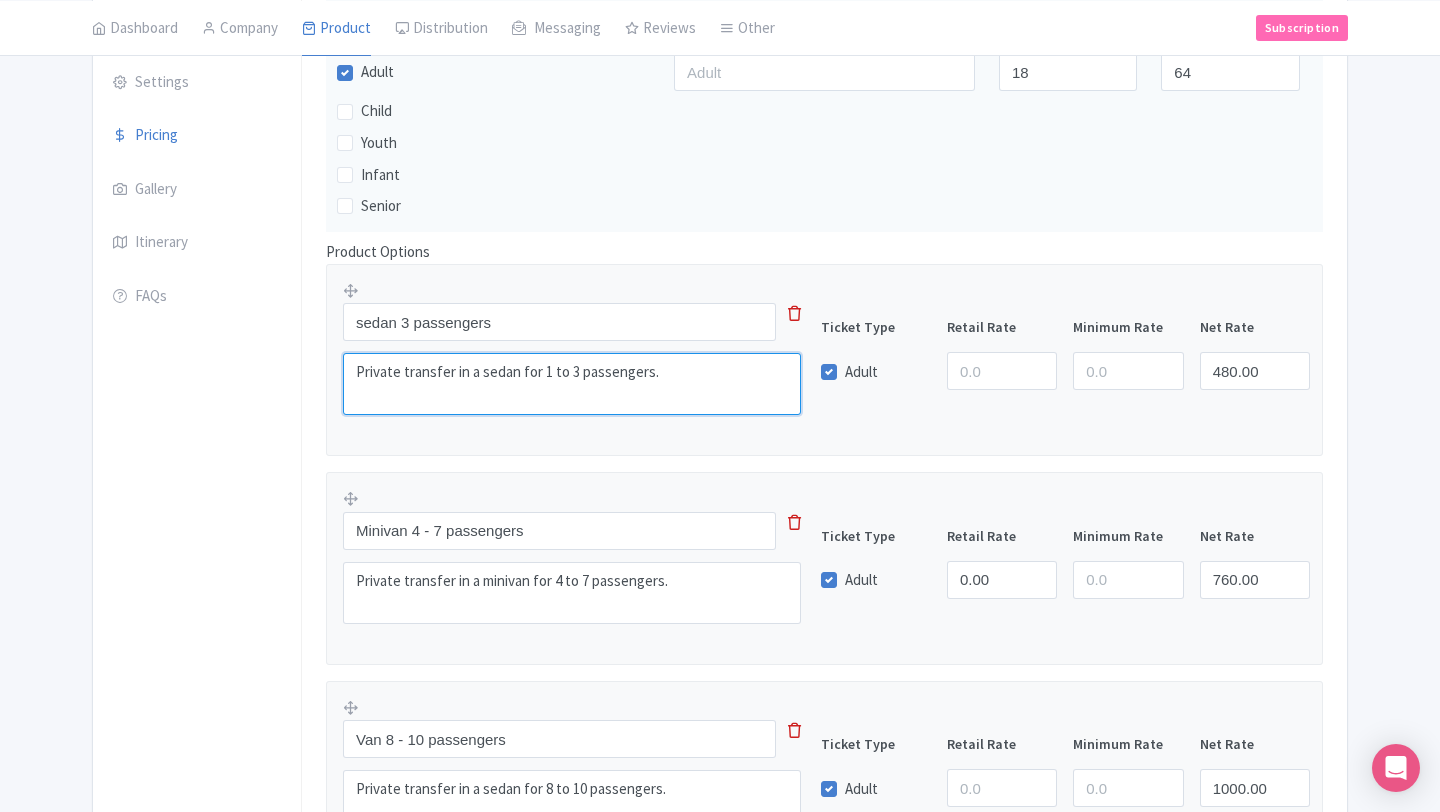 drag, startPoint x: 677, startPoint y: 375, endPoint x: 353, endPoint y: 374, distance: 324.00156 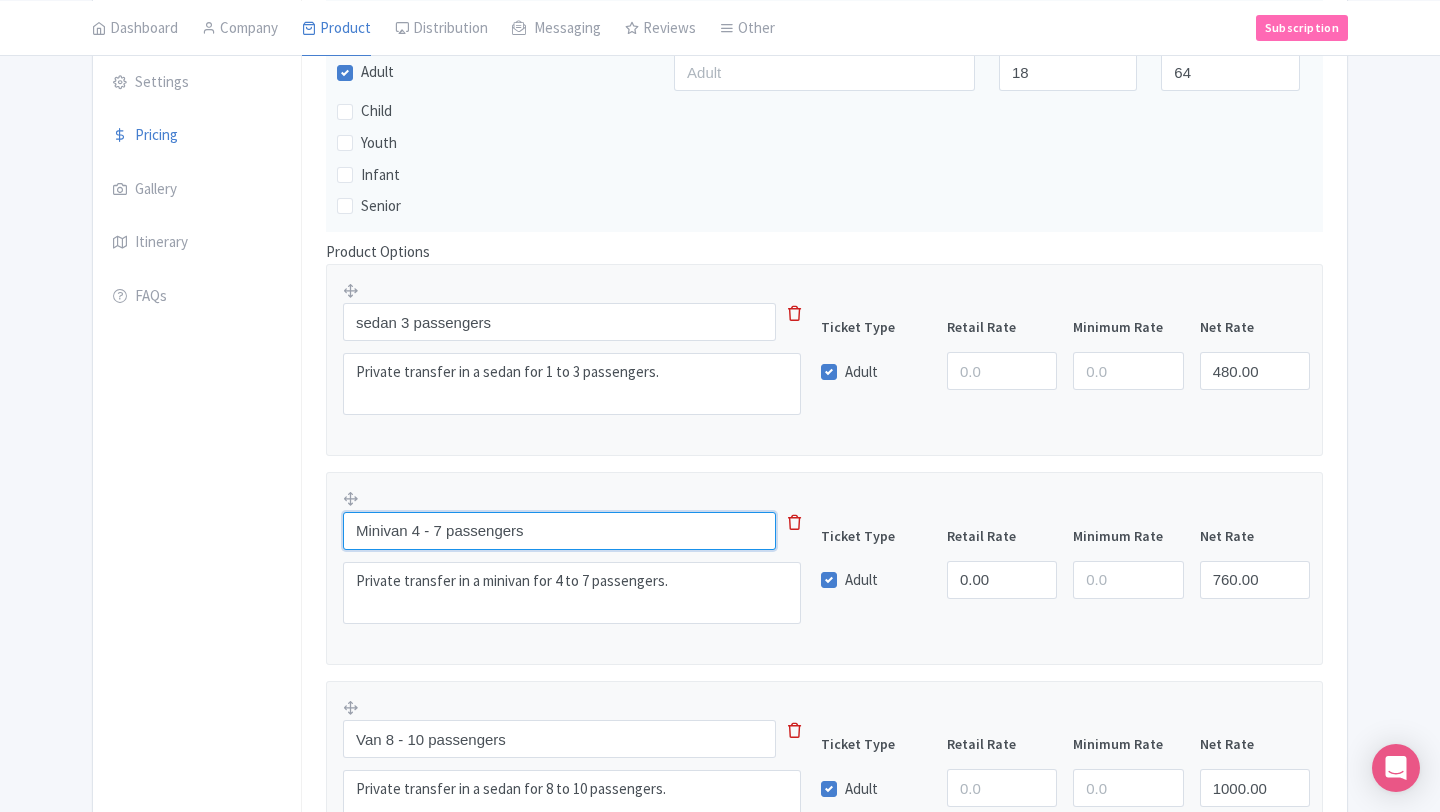 drag, startPoint x: 576, startPoint y: 537, endPoint x: 358, endPoint y: 532, distance: 218.05733 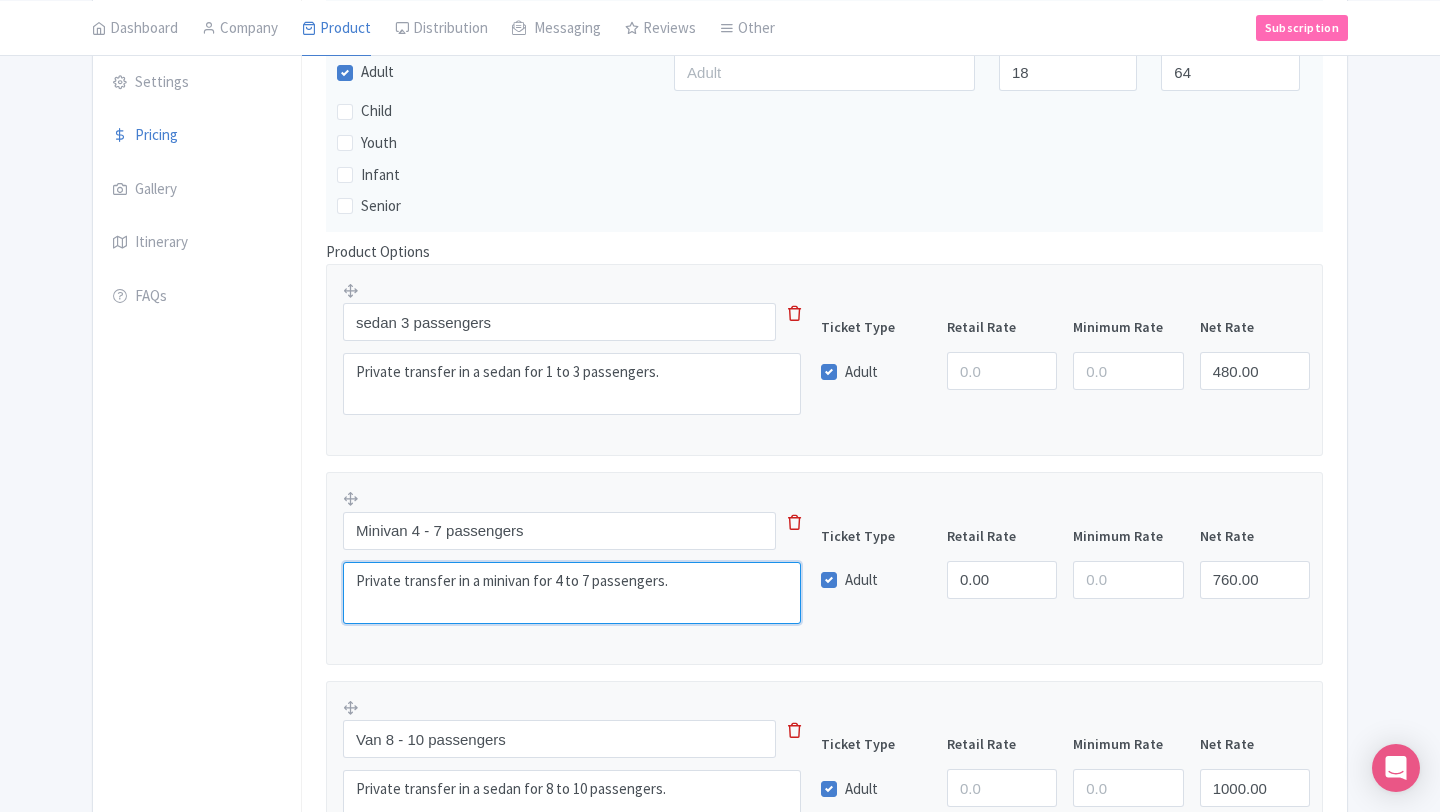 drag, startPoint x: 664, startPoint y: 590, endPoint x: 355, endPoint y: 578, distance: 309.2329 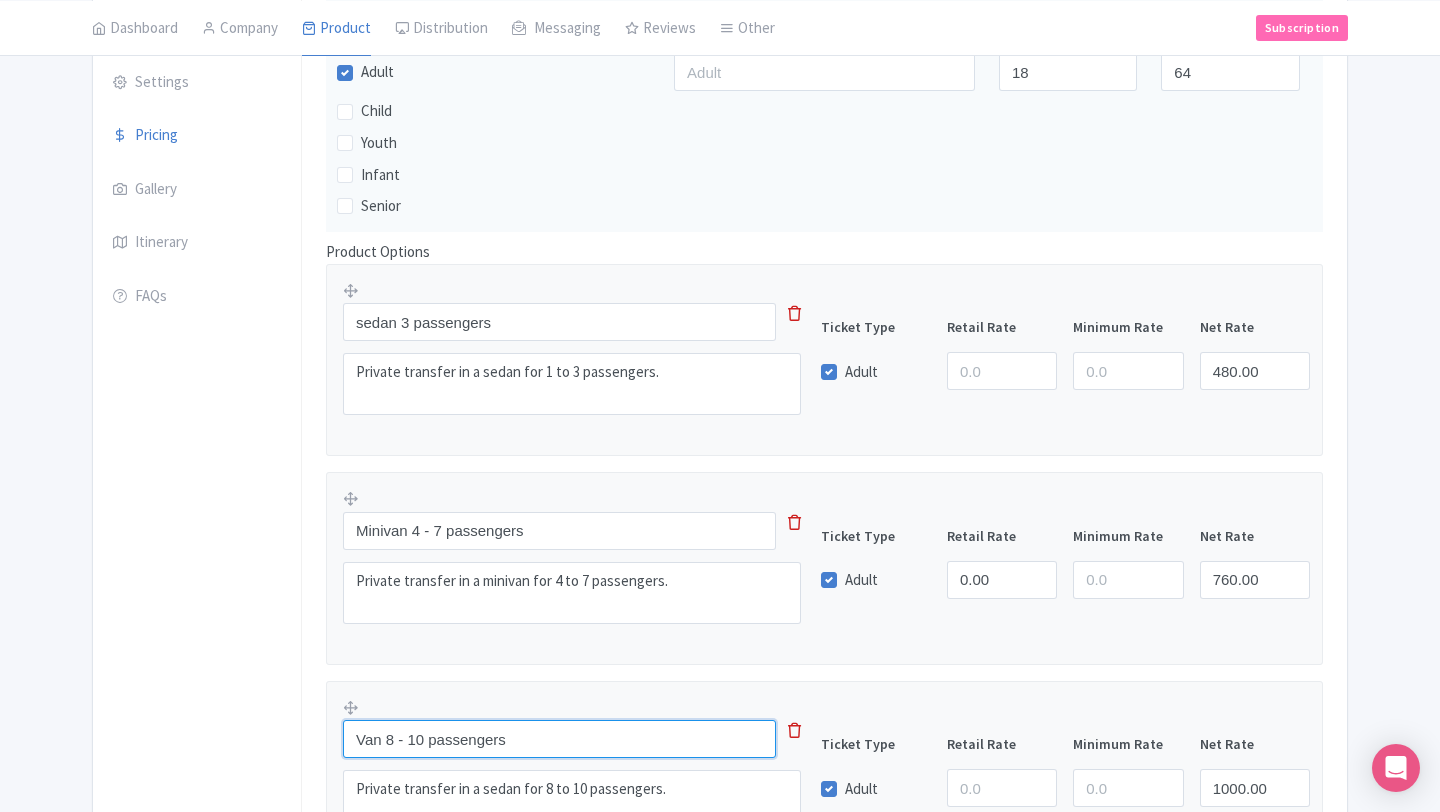 click on "Van 8 - 10 passengers" at bounding box center (559, 739) 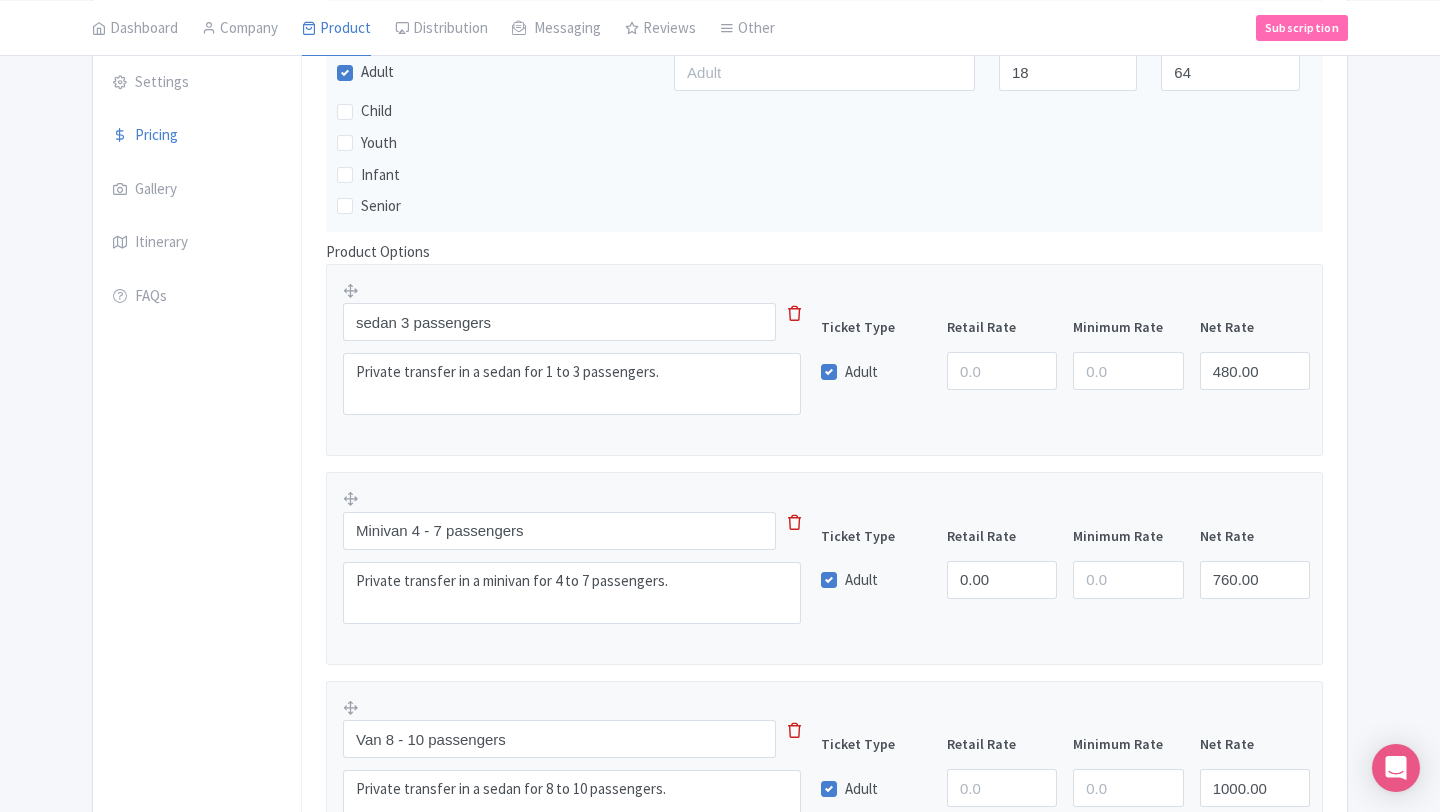 click on "Minivan 4 - 7 passengers
This tip has not data. Code: tip_option_name
Private transfer in a minivan for 4 to 7 passengers.
Ticket Type
Retail Rate
Minimum Rate
Net Rate
Adult
0.00
760.00
This tip has not data. Code: tip_pricing_table" at bounding box center [824, 568] 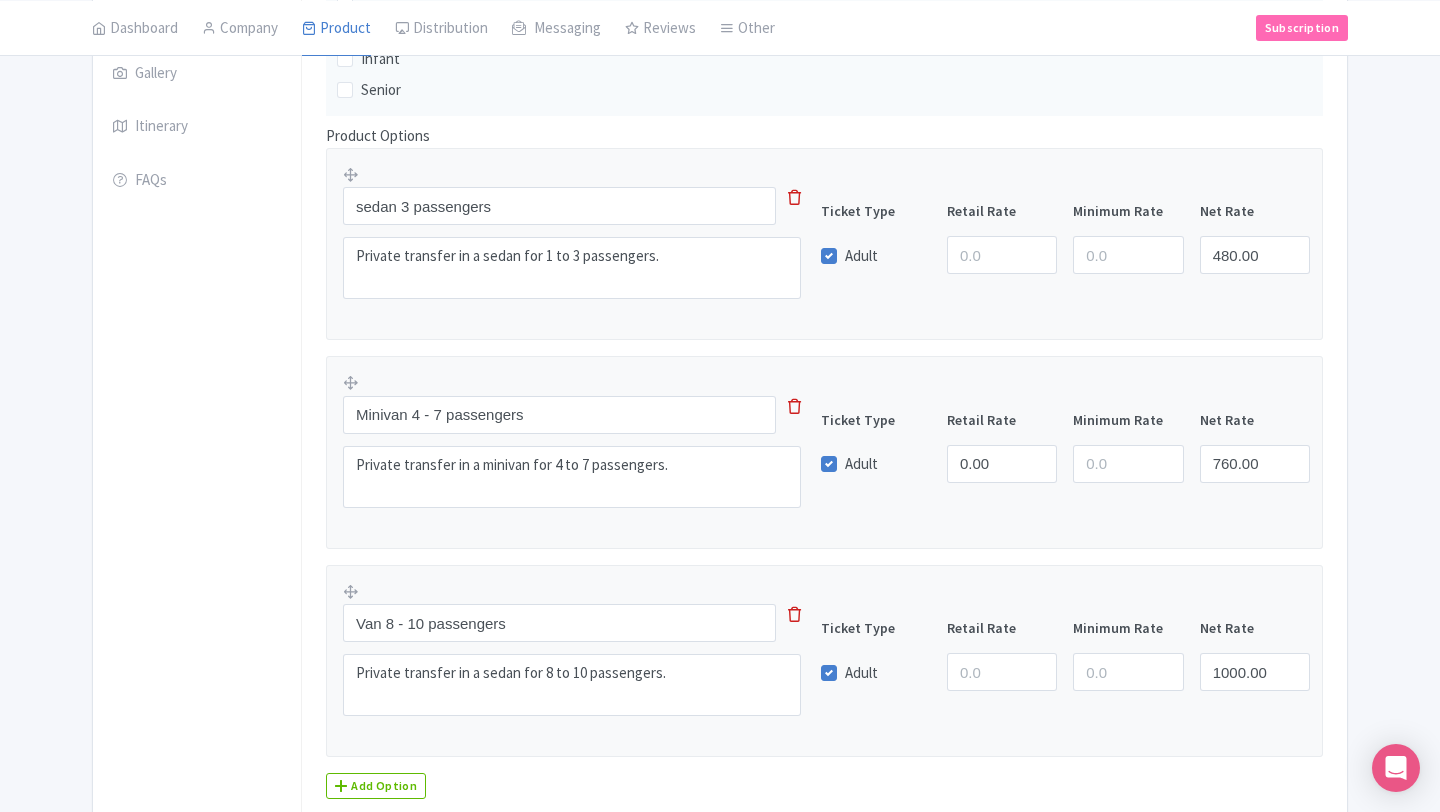 scroll, scrollTop: 520, scrollLeft: 0, axis: vertical 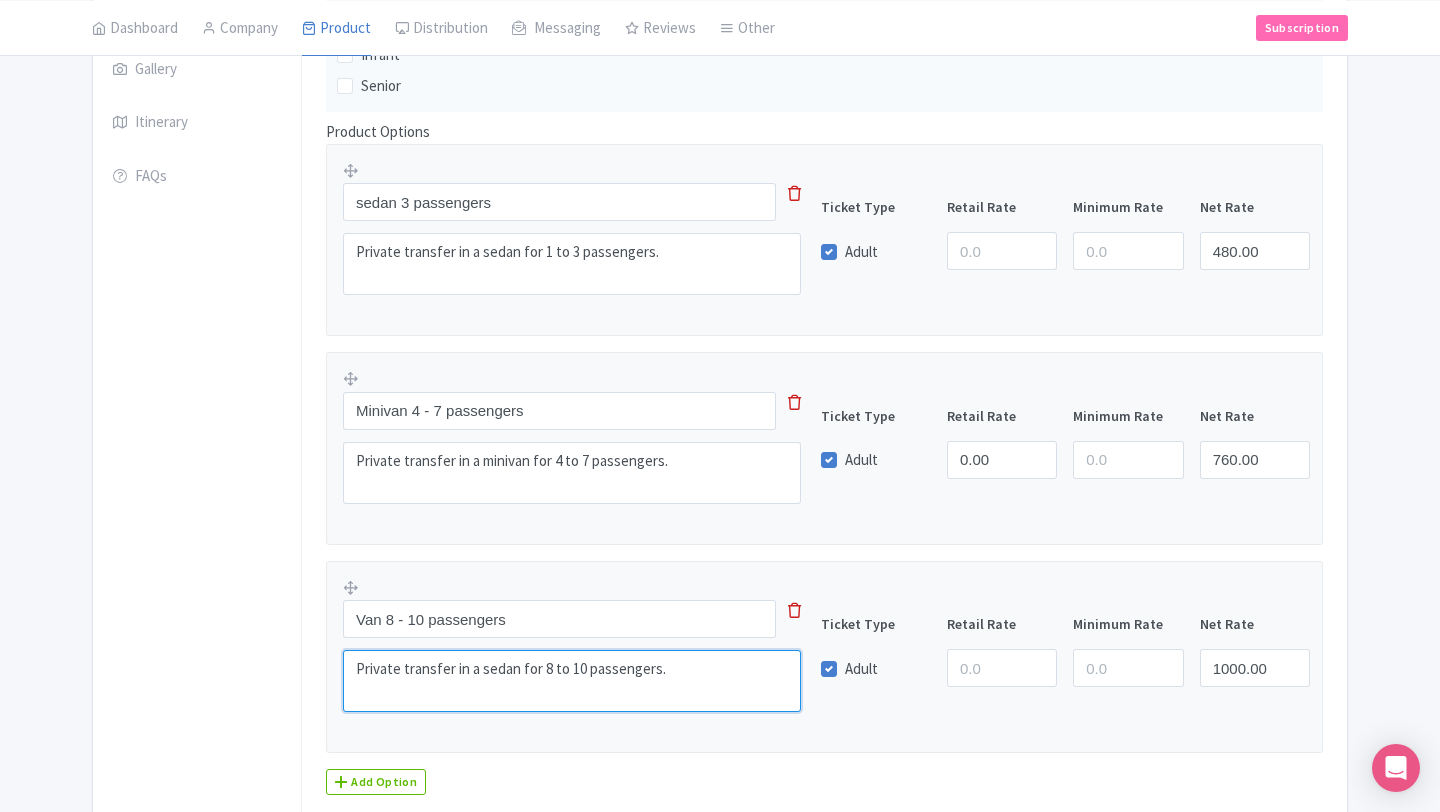 drag, startPoint x: 672, startPoint y: 670, endPoint x: 354, endPoint y: 659, distance: 318.1902 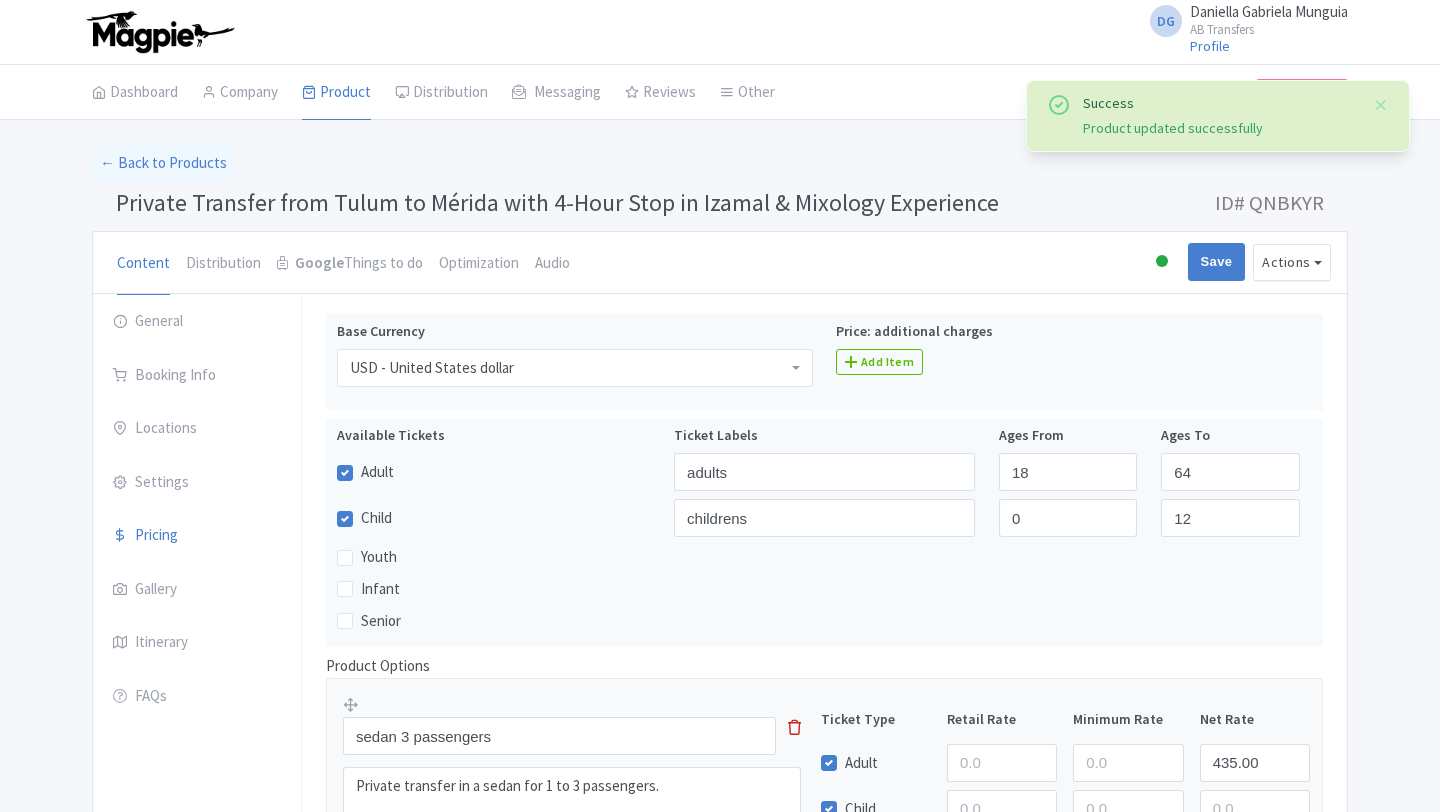 scroll, scrollTop: 314, scrollLeft: 0, axis: vertical 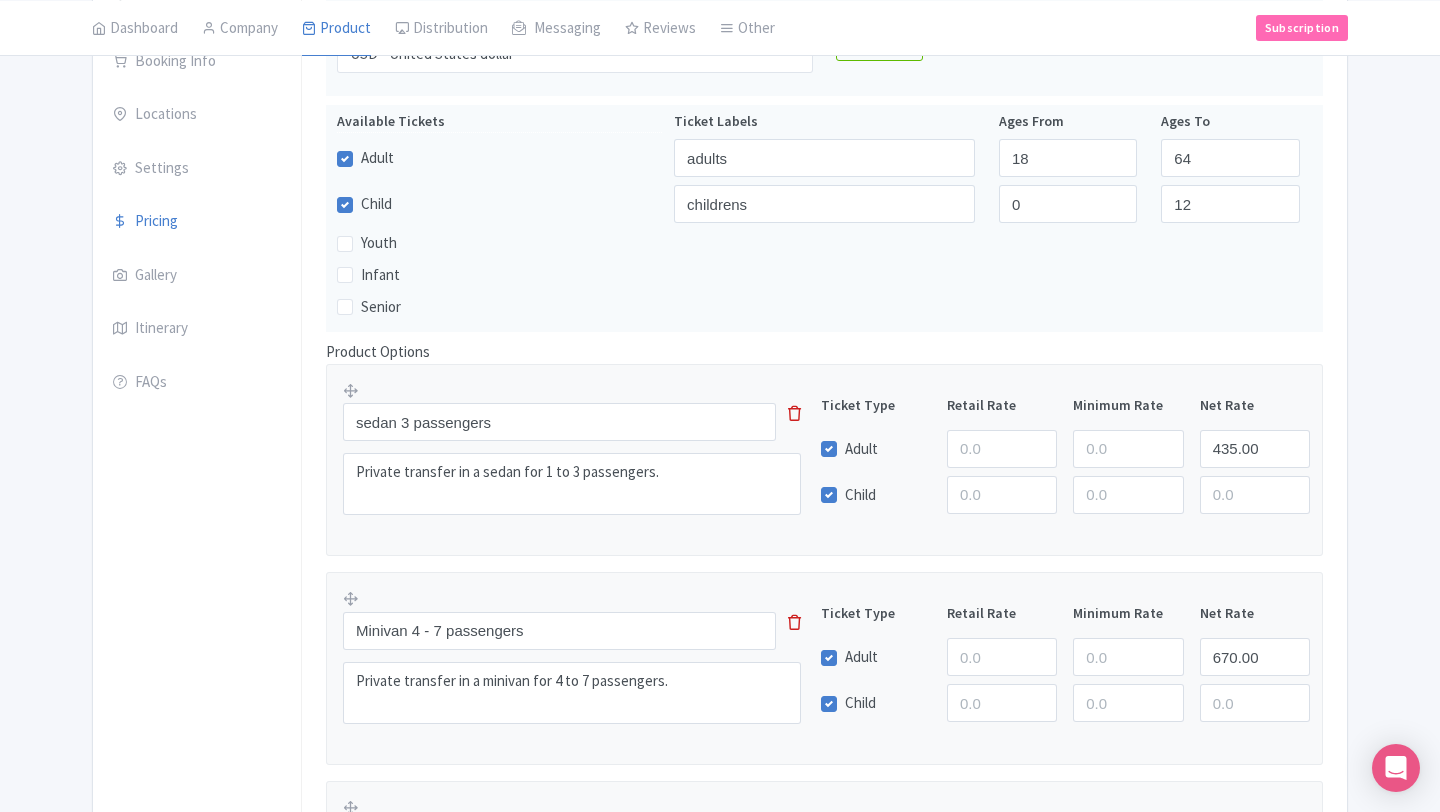 click on "Check the weather forecast – Be prepared for sun or possible rain.
Please provide your hotel or pickup location at the time of booking.
Bring comfortable shoes, a hat, sunscreen, and a refillable water bottle.
Know Before You Go Check the weather forecast – Be prepared for sun or possible rain. Please provide your hotel or pickup location at the time of booking. Bring comfortable shoes, a hat, sunscreen, and a refillable water bottle.
Sunscreen – The Yucatán sun can be intense, especially at the ruins and salt flats.
Stay Hydrated: Bring a reusable water bottle to stay cool and hydrated throughout the day.
Dress Comfortably: Wear light, breathable clothing and comfortable walking shoes. A hat and sunglasses are also recommended.
Cash is Useful: Some local spots may not accept credit cards, so carrying some pesos is a good idea.
Know Before You Book Sunscreen – The Yucatán sun can be intense, especially at the ruins and salt flats.
Additional Info" at bounding box center (824, 542) 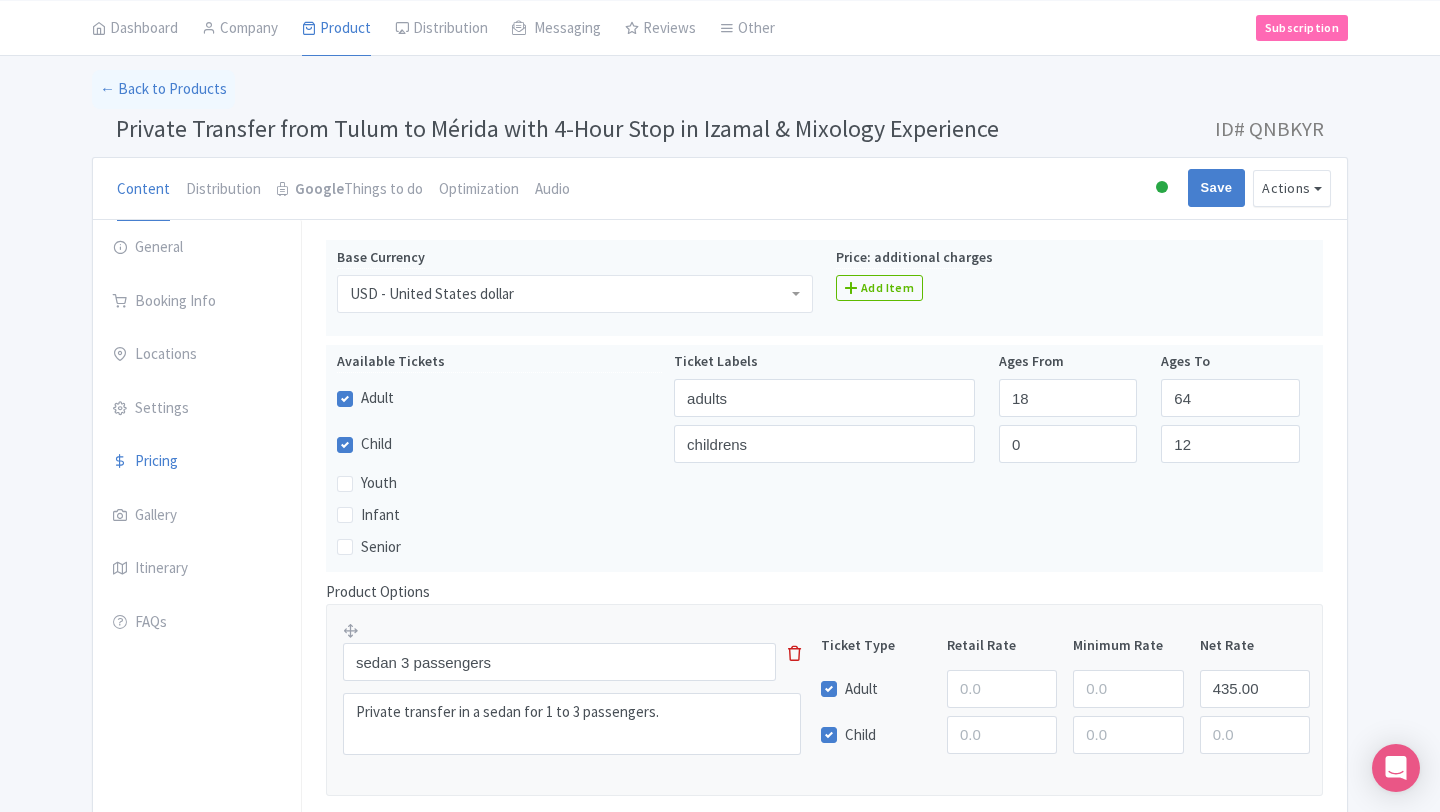 scroll, scrollTop: 80, scrollLeft: 0, axis: vertical 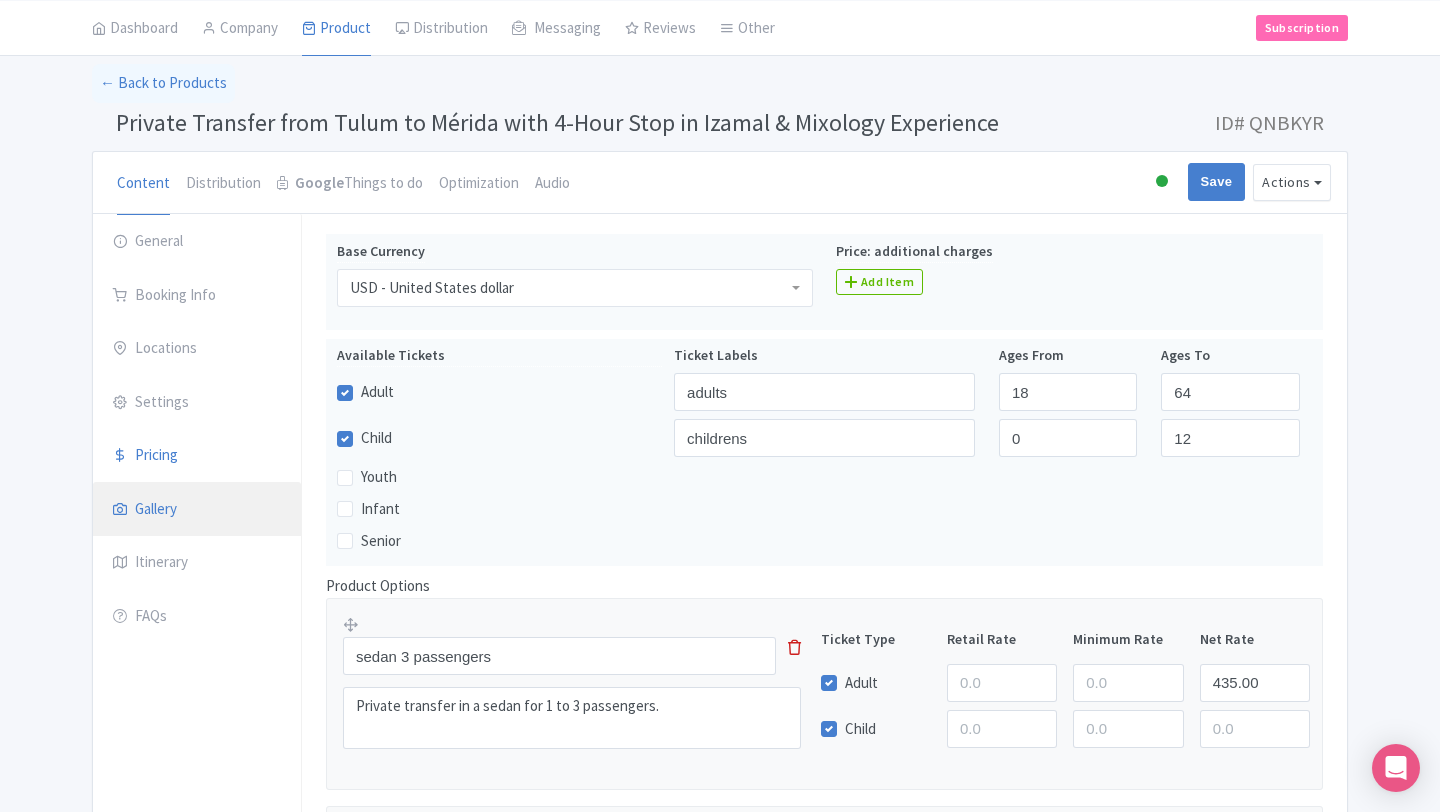 click on "Gallery" at bounding box center [197, 510] 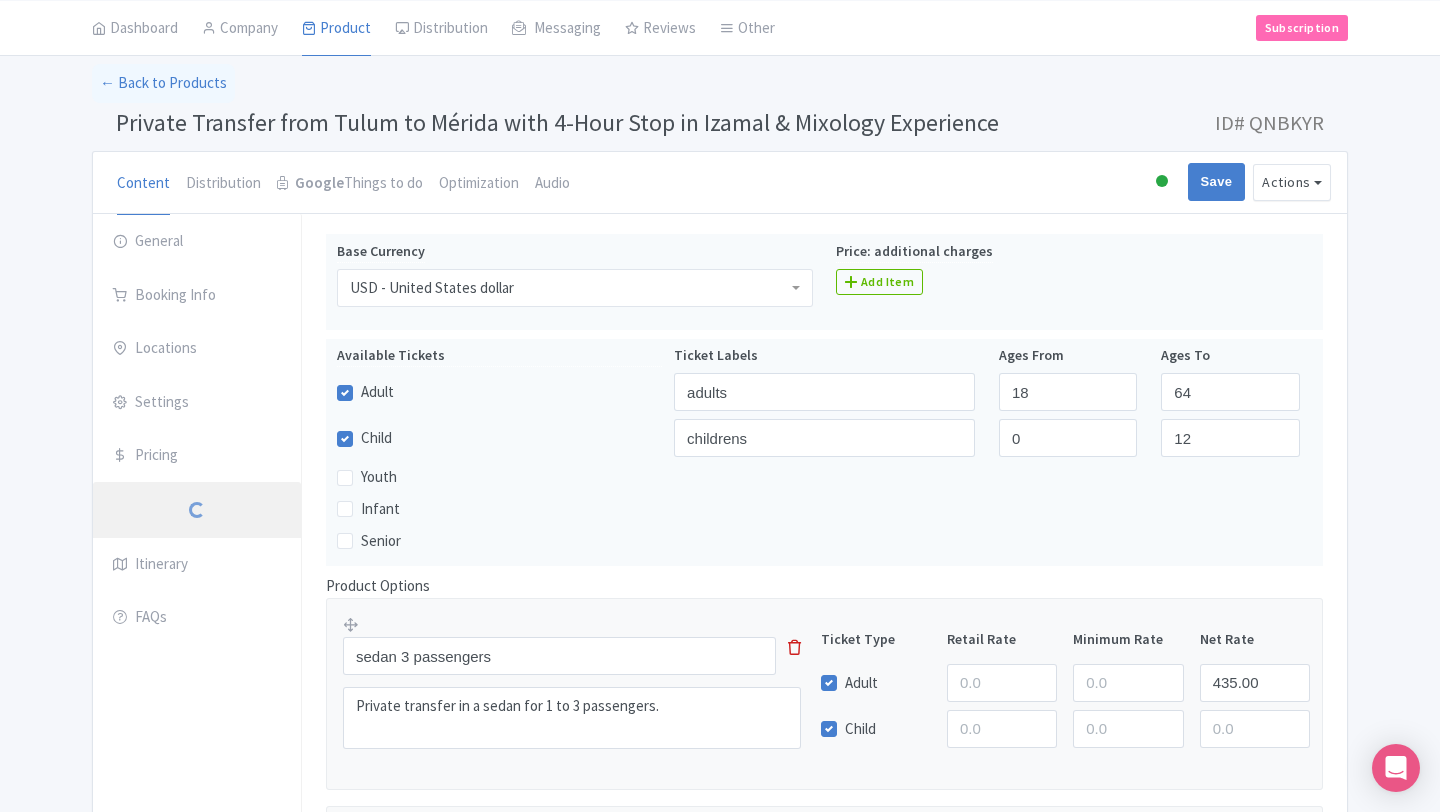 scroll, scrollTop: 6, scrollLeft: 0, axis: vertical 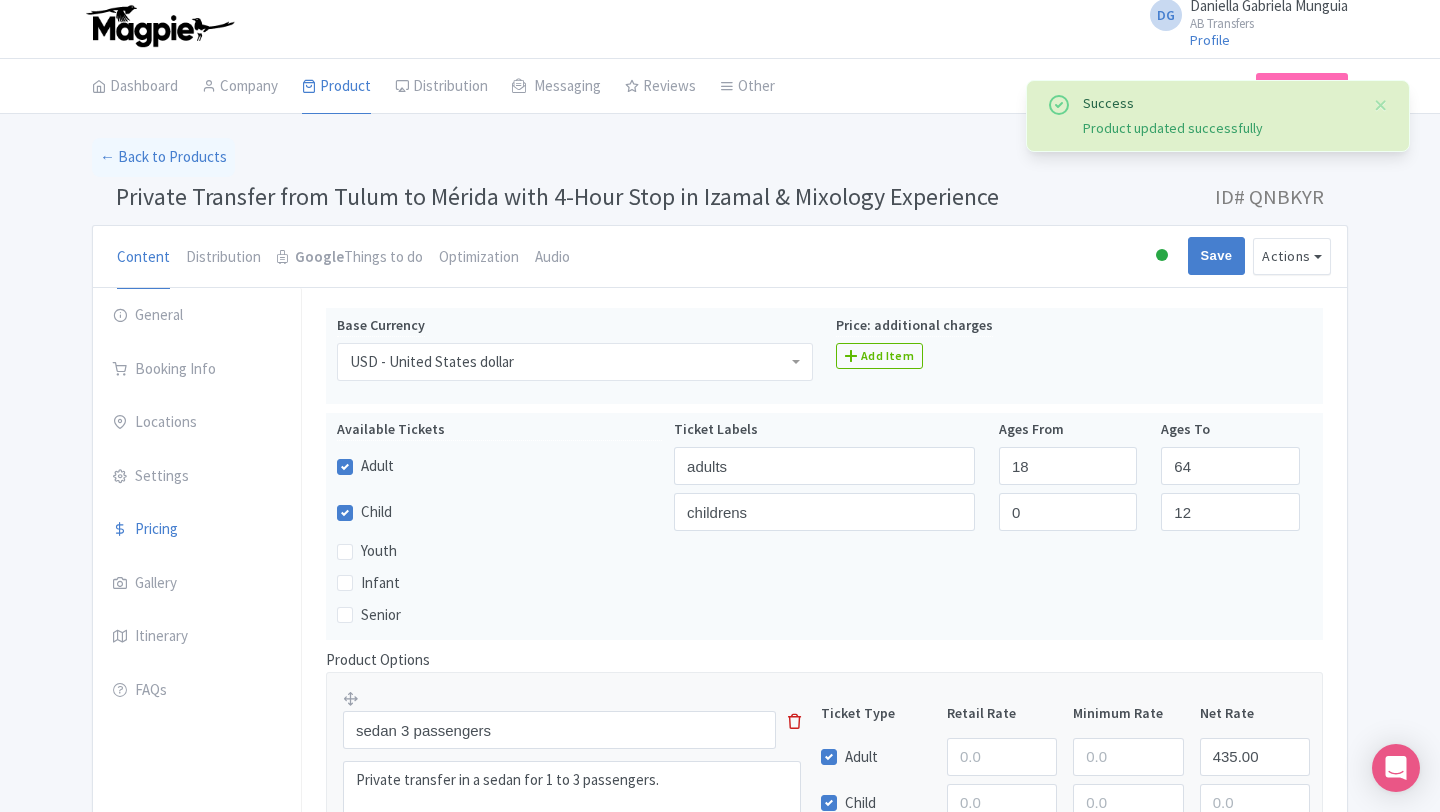click on "Dashboard
Company
Product
My Products
Image Library
Rate Sheets
Distribution
Manage Resellers
Manage Contacts
Product Listings
Listings Optimizer
Affiliate
Promotions
Messaging
Outbox
New Announcement
Manage Message Templates
Reviews
Review Dashboard
Manage
Analytics
Tools
Other
Help Documents
Connections
View All Magpie Products
Magpie Pricing
Subscription" at bounding box center [720, 87] 